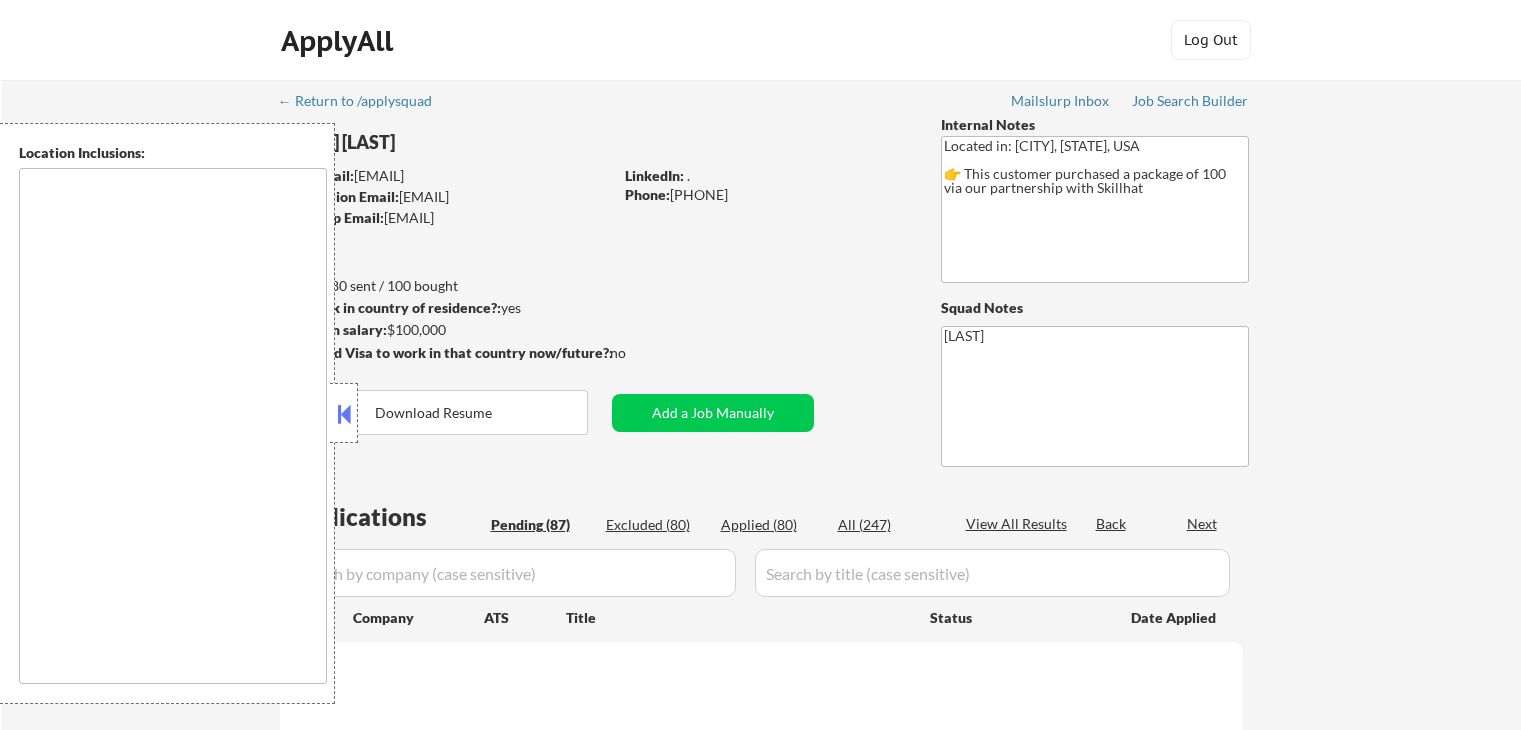 scroll, scrollTop: 400, scrollLeft: 0, axis: vertical 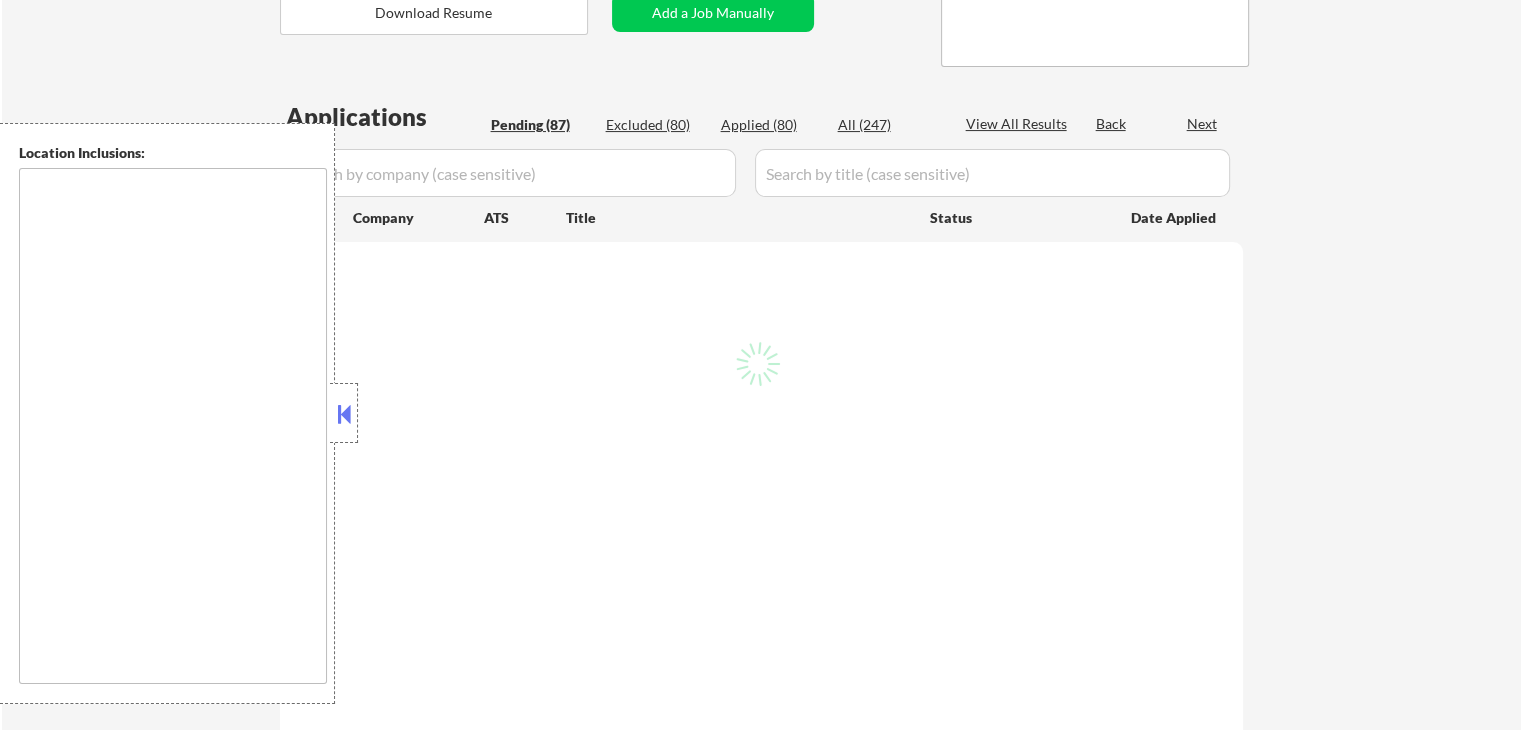 type on "Washington, DC Arlington, VA Alexandria, VA Bethesda, MD Silver Spring, MD Falls Church, VA Chevy Chase, MD Hyattsville, MD College Park, MD Greenbelt, MD Takoma Park, MD McLean, VA Vienna, VA Annandale, VA Springfield, VA Rockville, MD Gaithersburg, MD Fairfax, VA Reston, VA Herndon, VA Bowie, MD Laurel, MD Landover, MD Oxon Hill, MD Fort Washington, MD Clinton, MD Upper Marlboro, MD Burke, VA Lorton, VA Woodbridge, VA Baltimore, MD   Columbia, MD   Silver Spring, MD   Germantown, MD   Waldorf, MD   Ellicott City, MD   Frederick, MD   Dundalk, MD   Rockville, MD   Bethesda, MD   Gaithersburg, MD   Bowie, MD   Towson, MD   Aspen Hill, MD   Wheaton, MD   Bel Air South, MD   Potomac, MD   Severn, MD   North Bethesda, MD   Hagerstown, MD   Annapolis, MD   Odenton, MD   Catonsville, MD   Woodlawn, MD   Chillum, MD   Randallstown, MD   Olney, MD   Severna Park, MD   Montgomery Village, MD   Laurel, MD   Greenbelt, MD   Cockeysville, MD   Pikesville, MD   Landover, MD   Reisterstown, MD   Havre de Grace, MD   Co..." 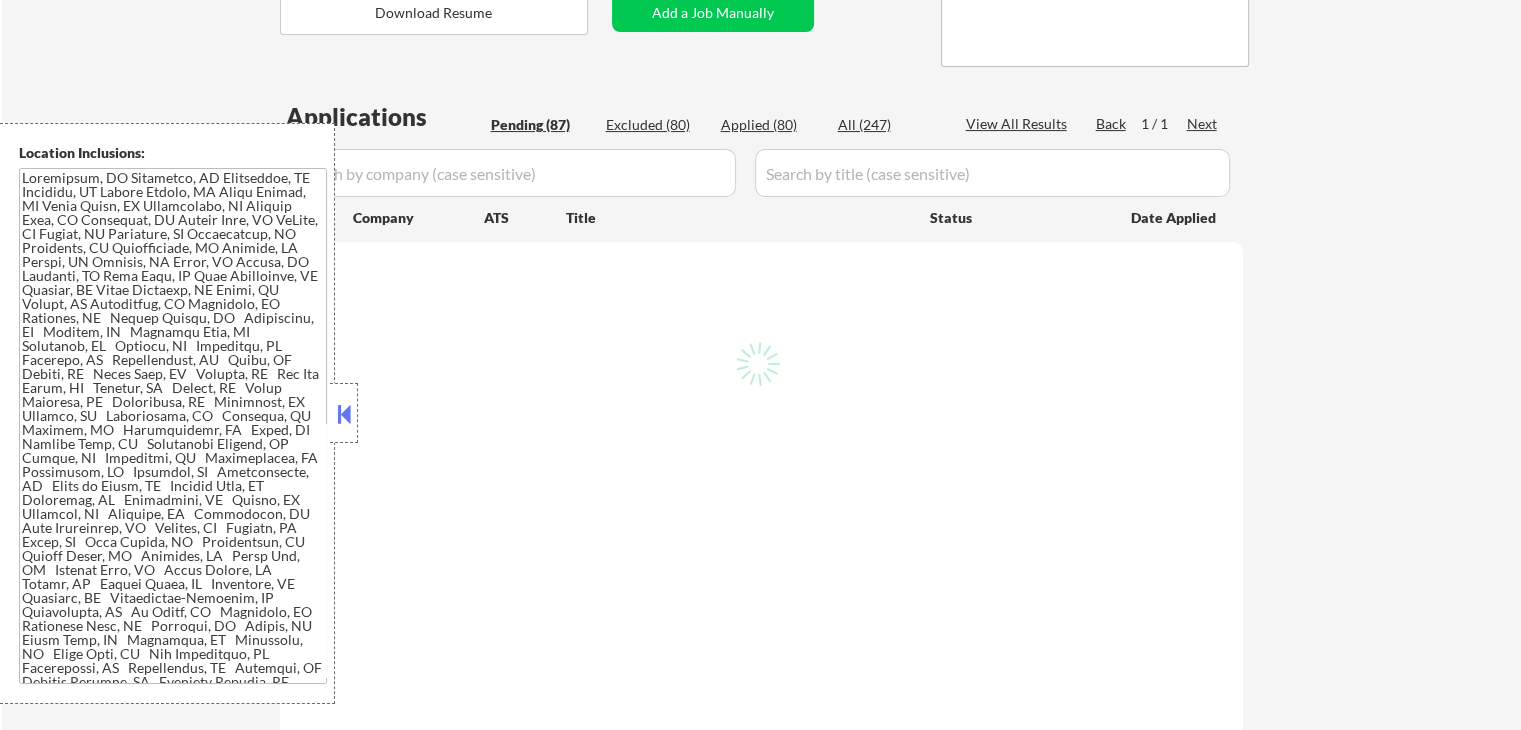select on ""pending"" 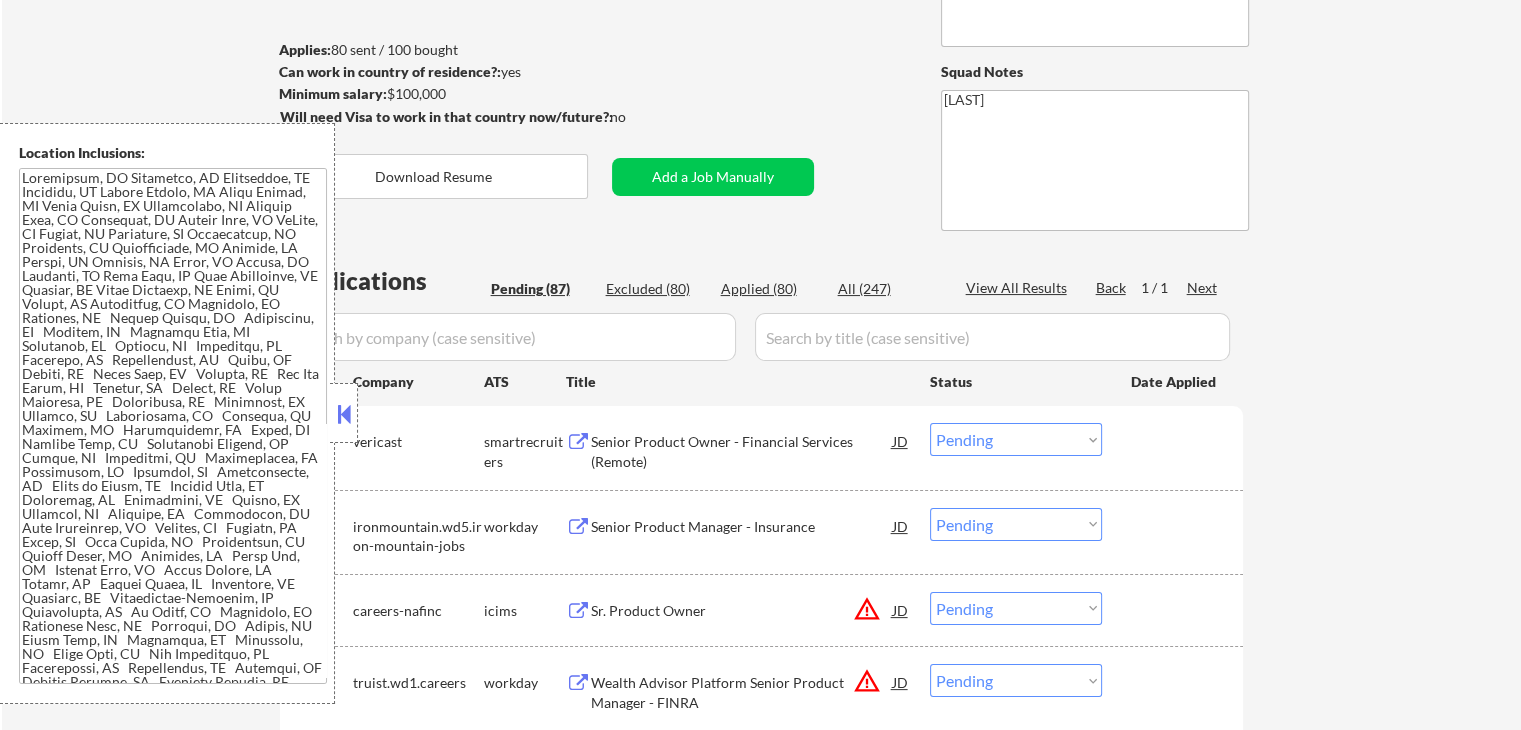 scroll, scrollTop: 0, scrollLeft: 0, axis: both 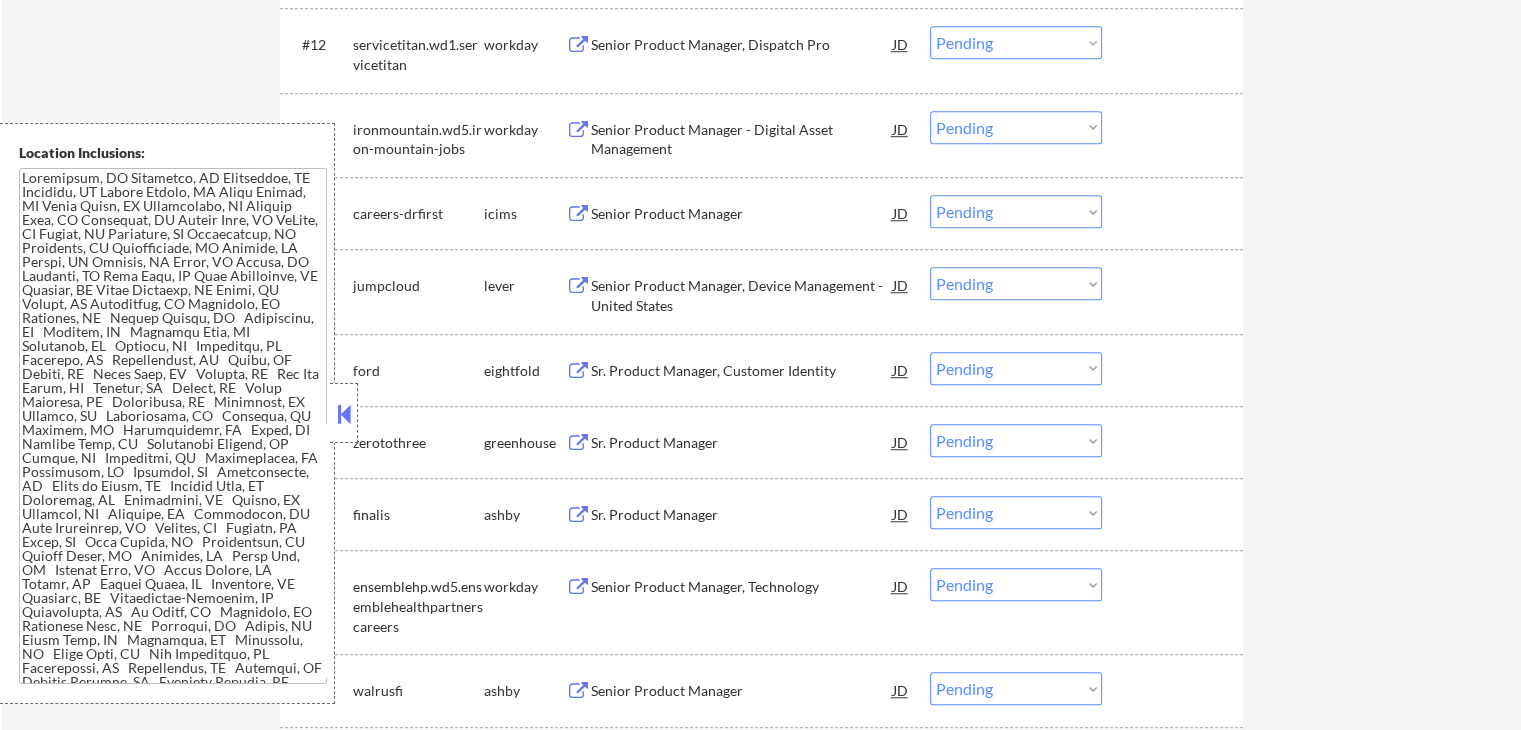 click on "← Return to /applysquad Mailslurp Inbox Job Search Builder [FIRST] [LAST] User Email:  [EMAIL] Application Email:  [EMAIL] Mailslurp Email:  [EMAIL] LinkedIn:   .
Phone:  [PHONE] Current Location:   Applies:  80 sent / 100 bought Internal Notes Located in: [CITY], [STATE], USA
👉 This customer purchased a package of 100 via our partnership with Skillhat Can work in country of residence?:  yes Squad Notes Minimum salary:  $100,000 Will need Visa to work in that country now/future?:   no Download Resume Add a Job Manually [LAST] Applications Pending (87) Excluded (80) Applied (80) All (247) View All Results Back 1 / 1
Next Company ATS Title Status Date Applied #1 vericast smartrecruiters Senior Product Owner - Financial Services (Remote) JD Choose an option... Pending Applied Excluded (Questions) Excluded (Expired) Excluded (Location) Excluded (Bad Match) Excluded (Blocklist) Excluded (Salary) Excluded (Other) #2 ironmountain.wd5.iron-mountain-jobs workday JD #3" at bounding box center [762, 2338] 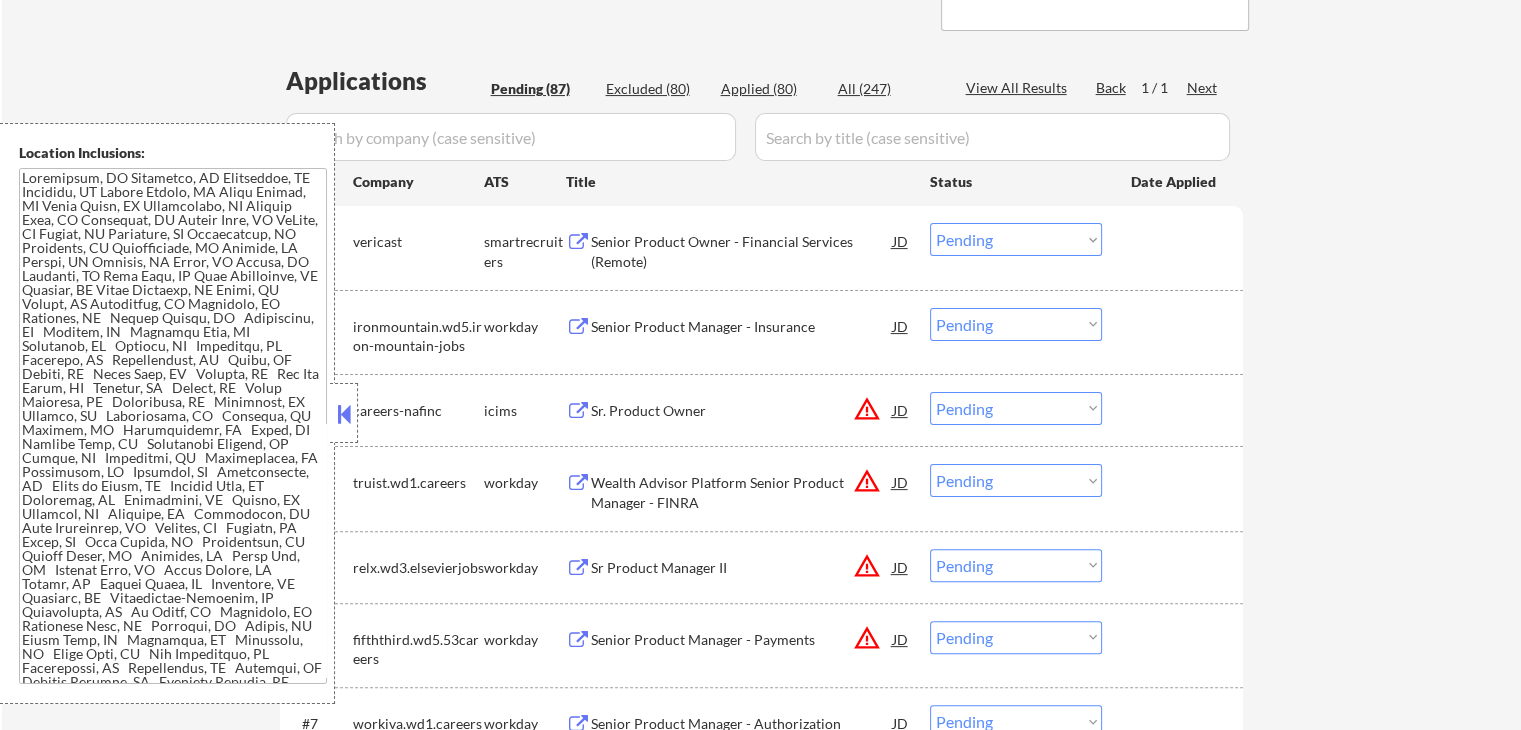 scroll, scrollTop: 440, scrollLeft: 0, axis: vertical 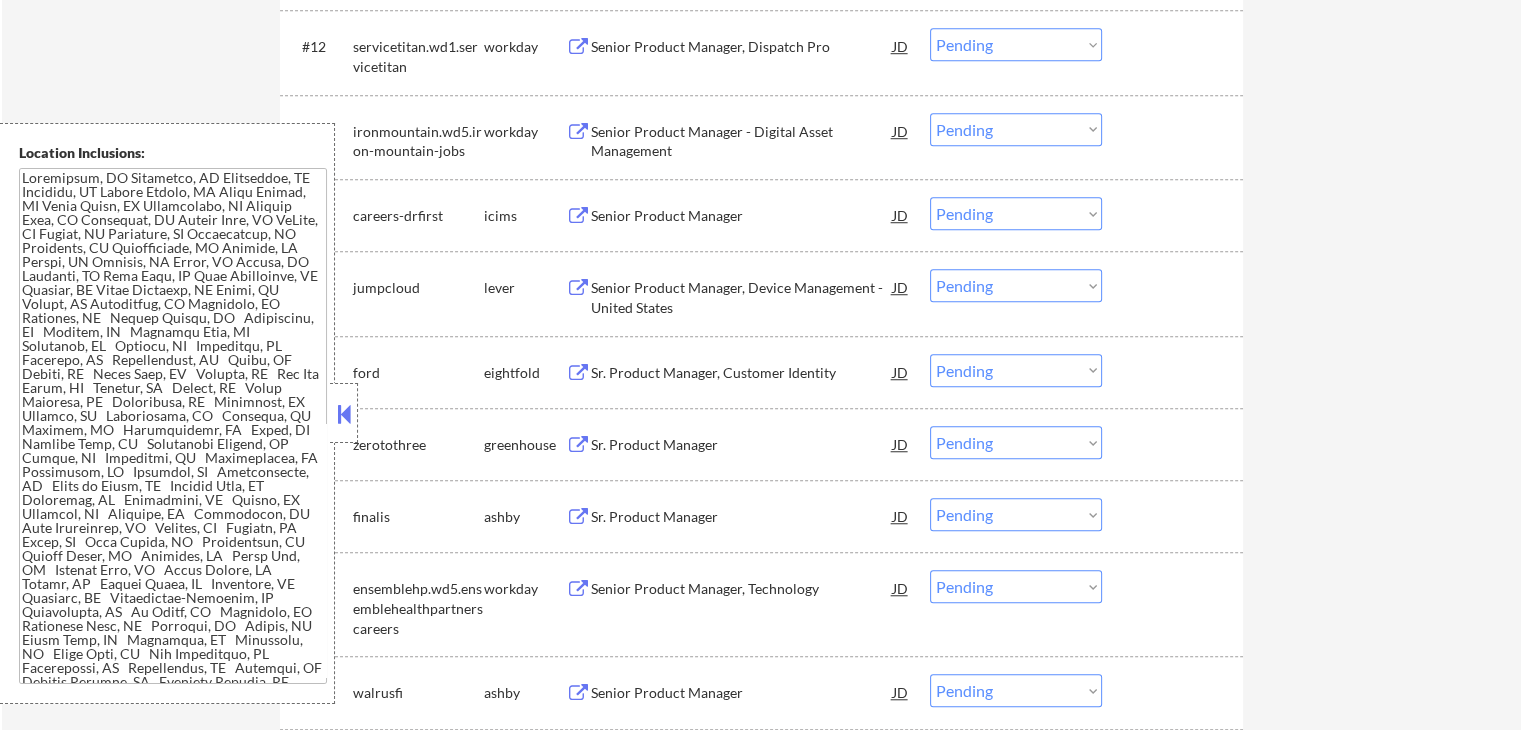 click at bounding box center (578, 288) 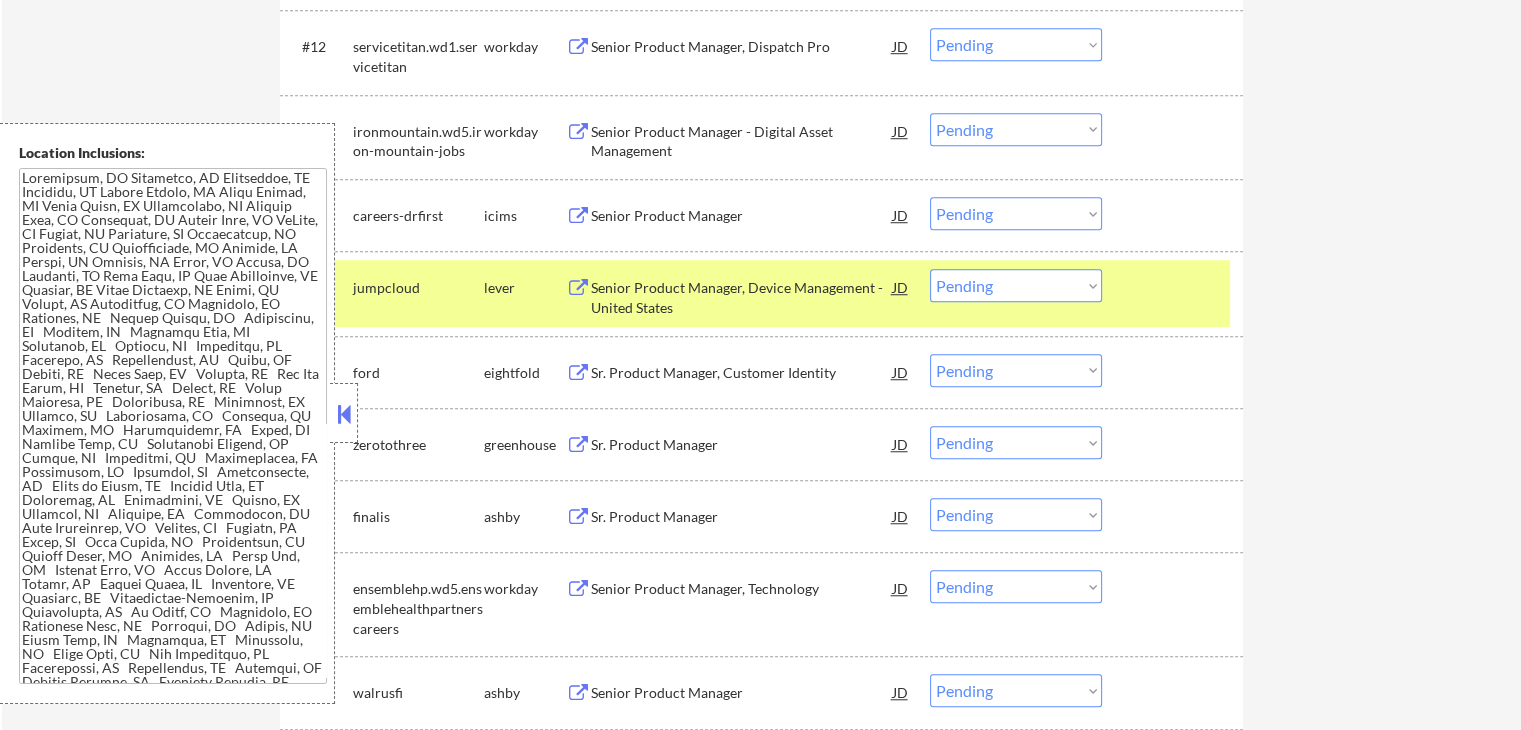click on "Choose an option... Pending Applied Excluded (Questions) Excluded (Expired) Excluded (Location) Excluded (Bad Match) Excluded (Blocklist) Excluded (Salary) Excluded (Other)" at bounding box center [1016, 285] 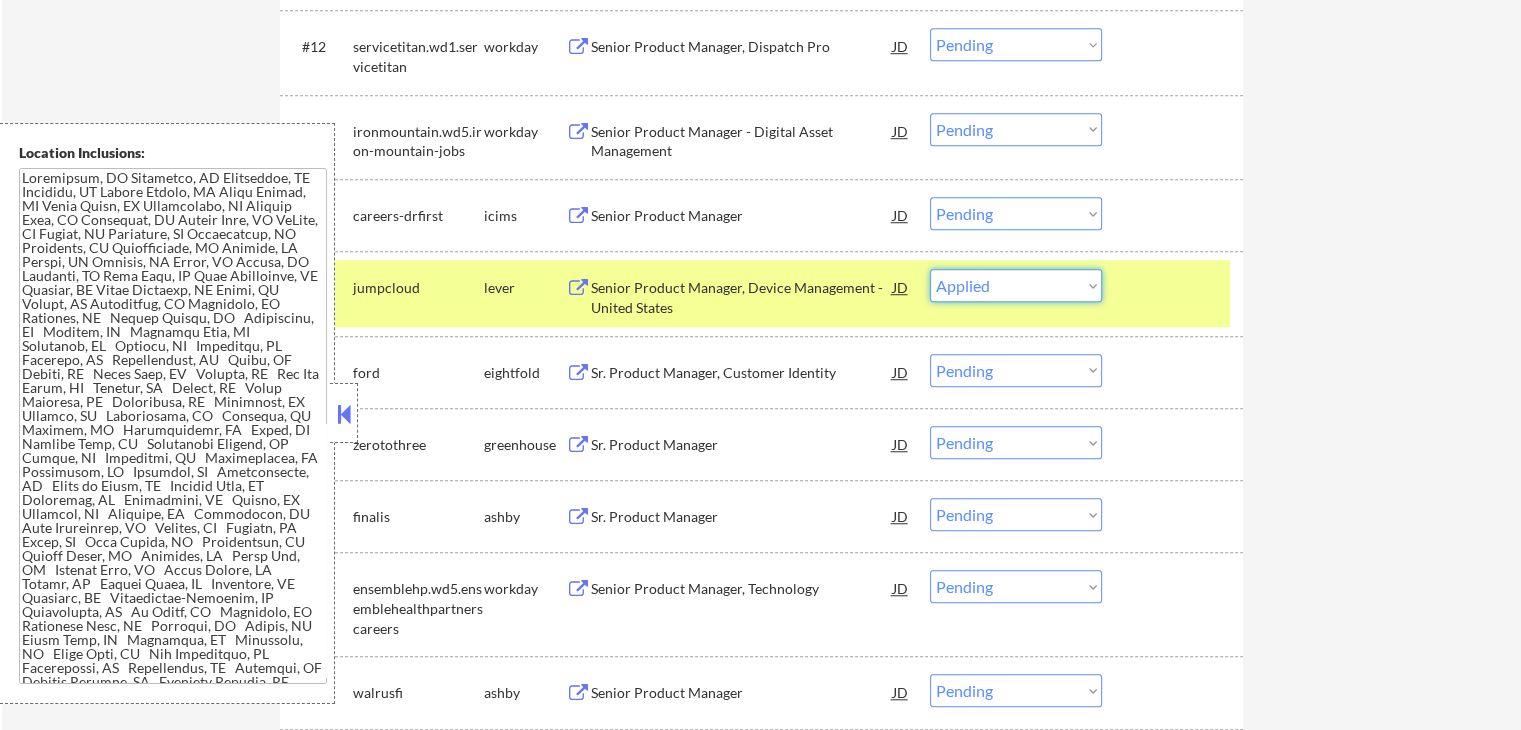 click on "Choose an option... Pending Applied Excluded (Questions) Excluded (Expired) Excluded (Location) Excluded (Bad Match) Excluded (Blocklist) Excluded (Salary) Excluded (Other)" at bounding box center (1016, 285) 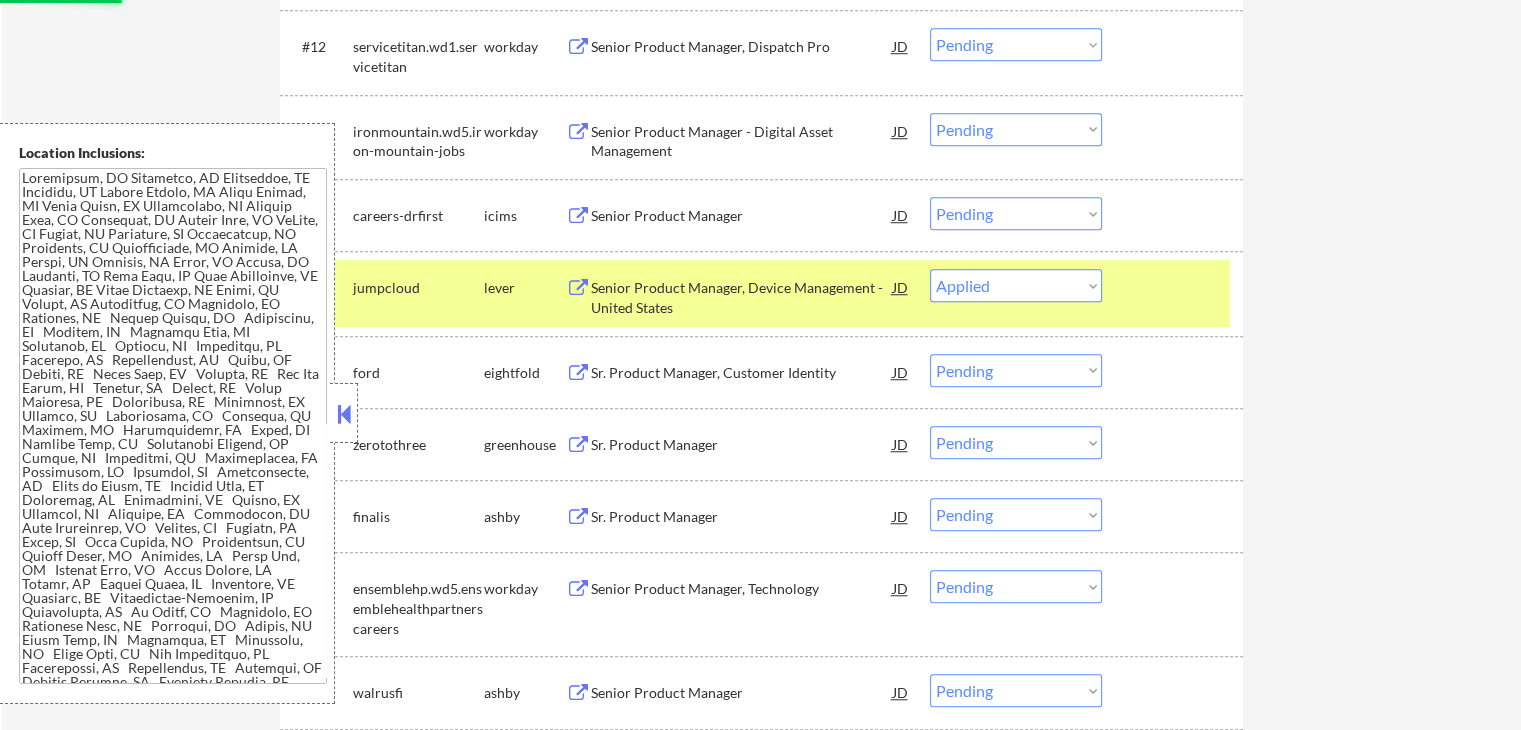 select on ""pending"" 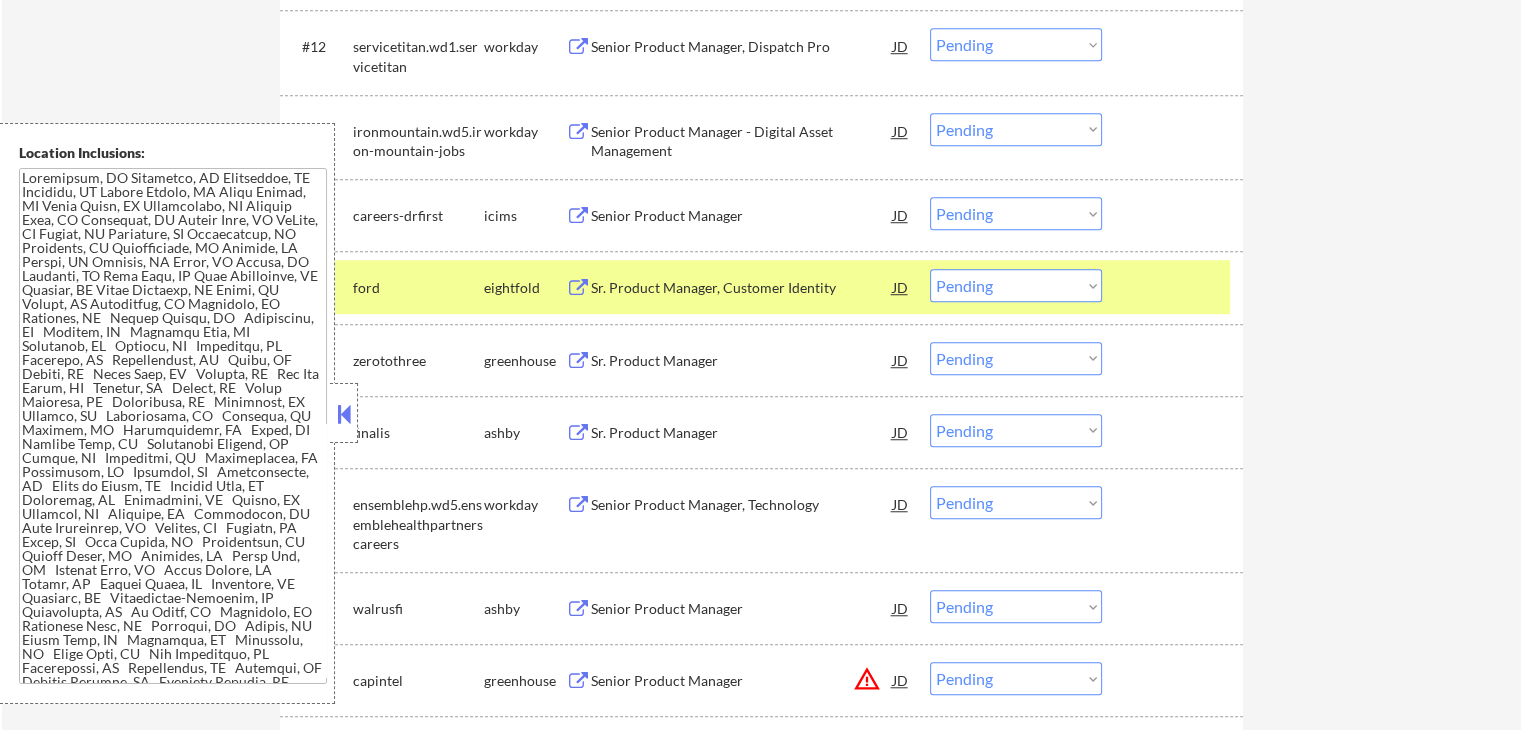 click at bounding box center [578, 361] 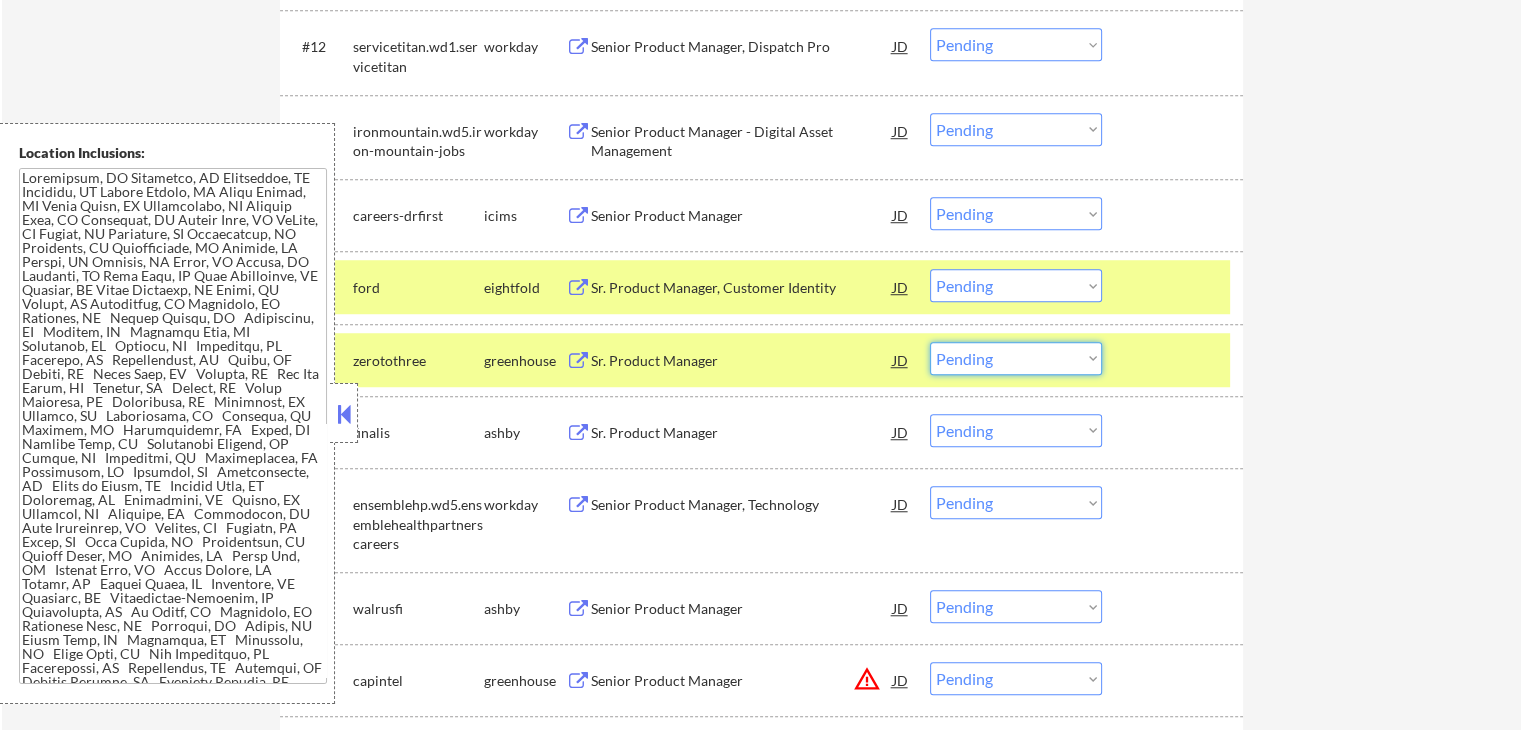 click on "Choose an option... Pending Applied Excluded (Questions) Excluded (Expired) Excluded (Location) Excluded (Bad Match) Excluded (Blocklist) Excluded (Salary) Excluded (Other)" at bounding box center [1016, 358] 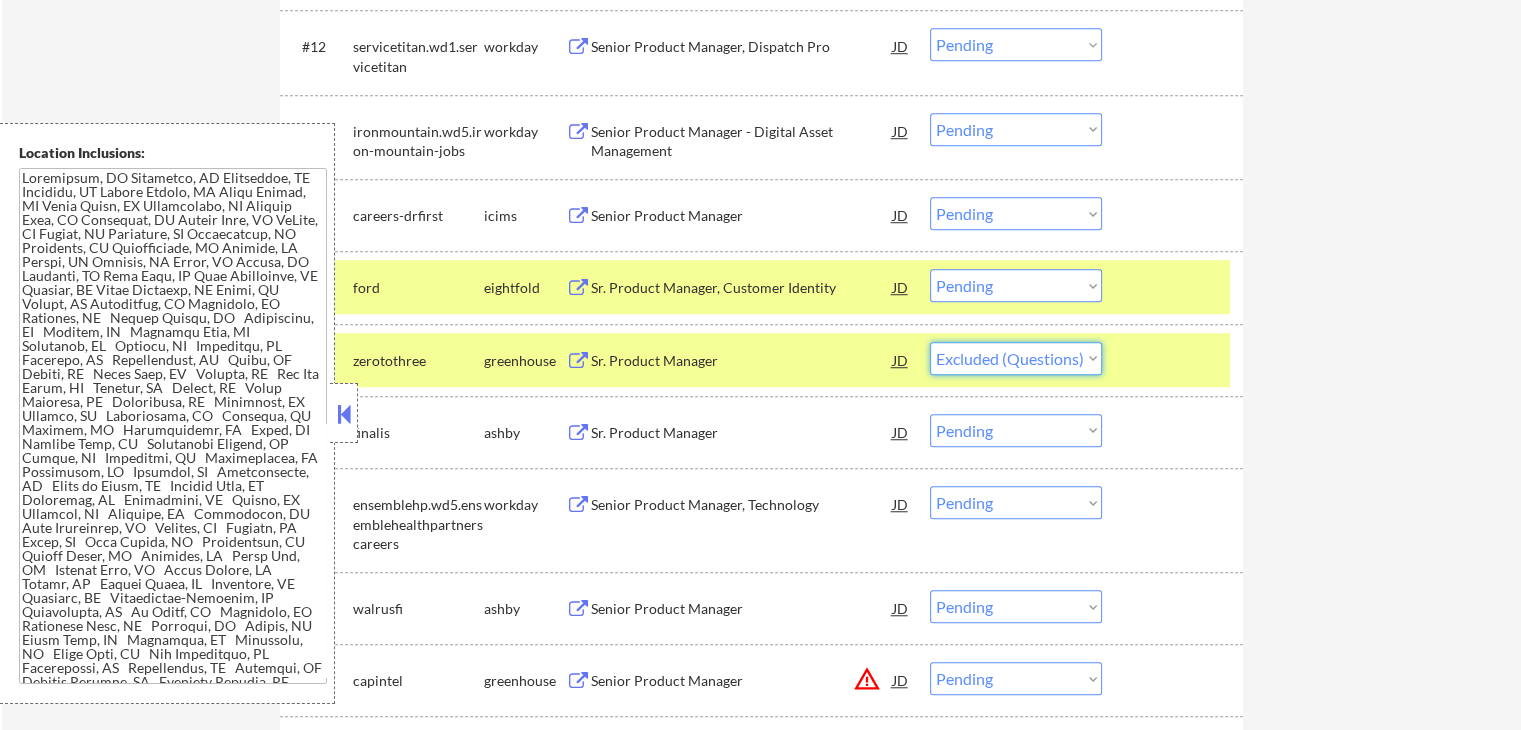 click on "Choose an option... Pending Applied Excluded (Questions) Excluded (Expired) Excluded (Location) Excluded (Bad Match) Excluded (Blocklist) Excluded (Salary) Excluded (Other)" at bounding box center (1016, 358) 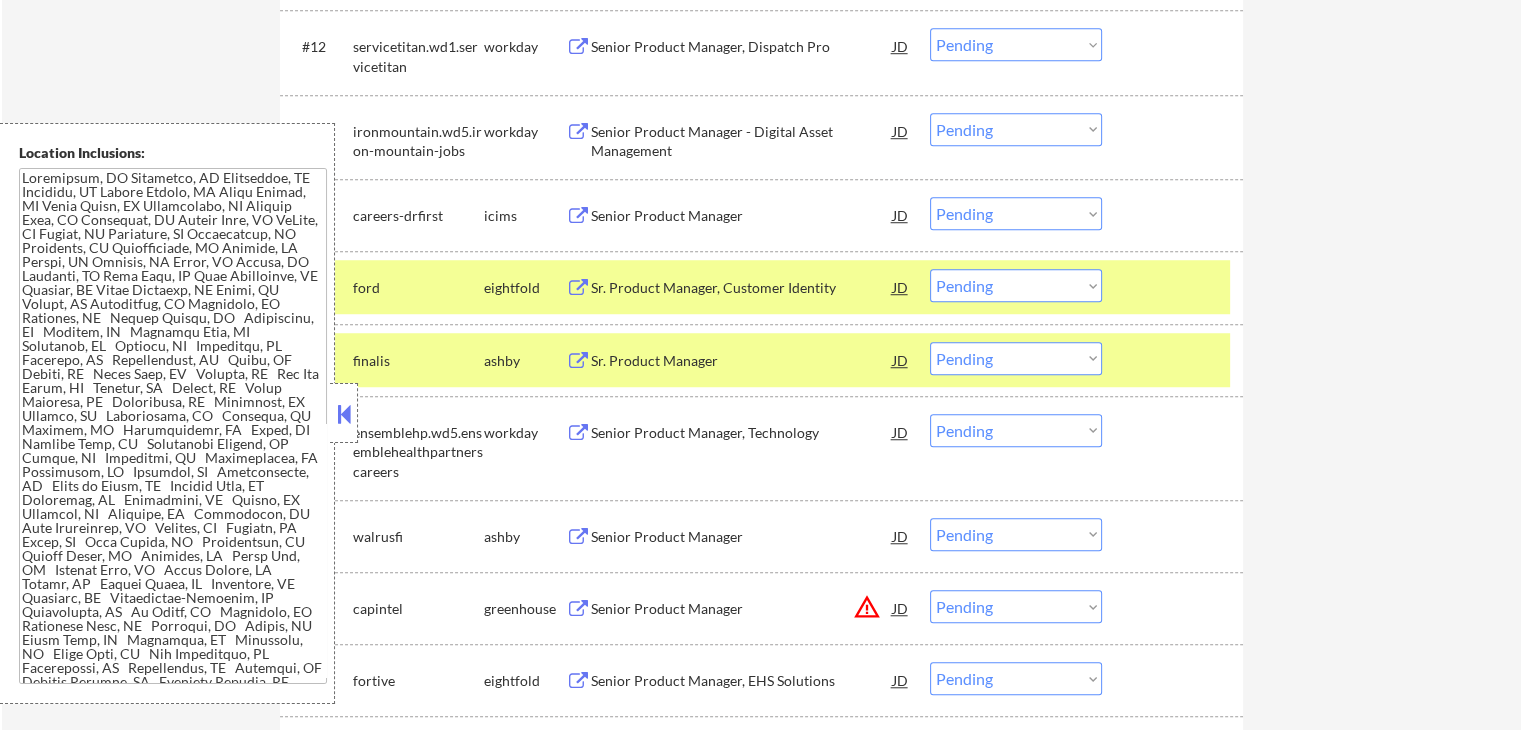 click at bounding box center [578, 361] 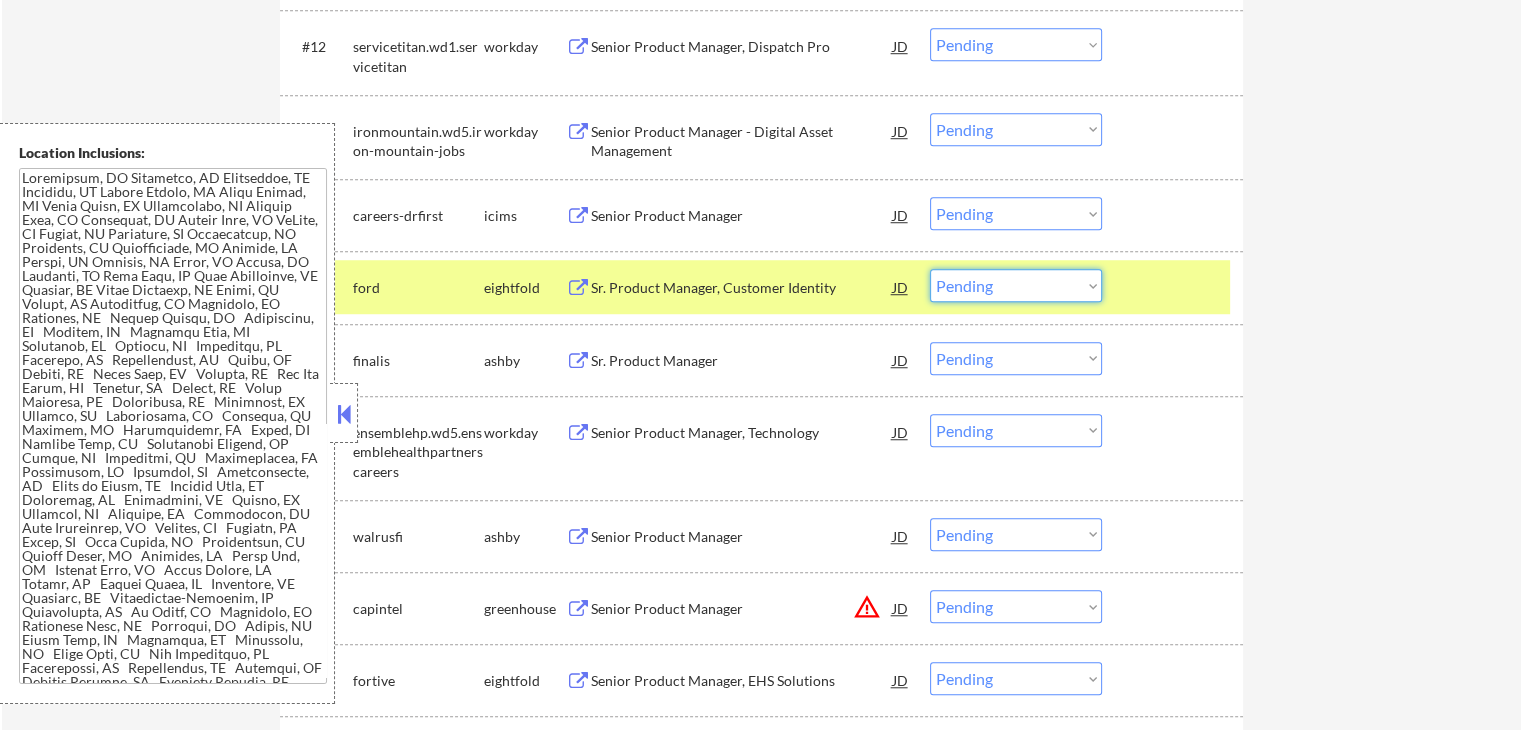 click on "Choose an option... Pending Applied Excluded (Questions) Excluded (Expired) Excluded (Location) Excluded (Bad Match) Excluded (Blocklist) Excluded (Salary) Excluded (Other)" at bounding box center [1016, 285] 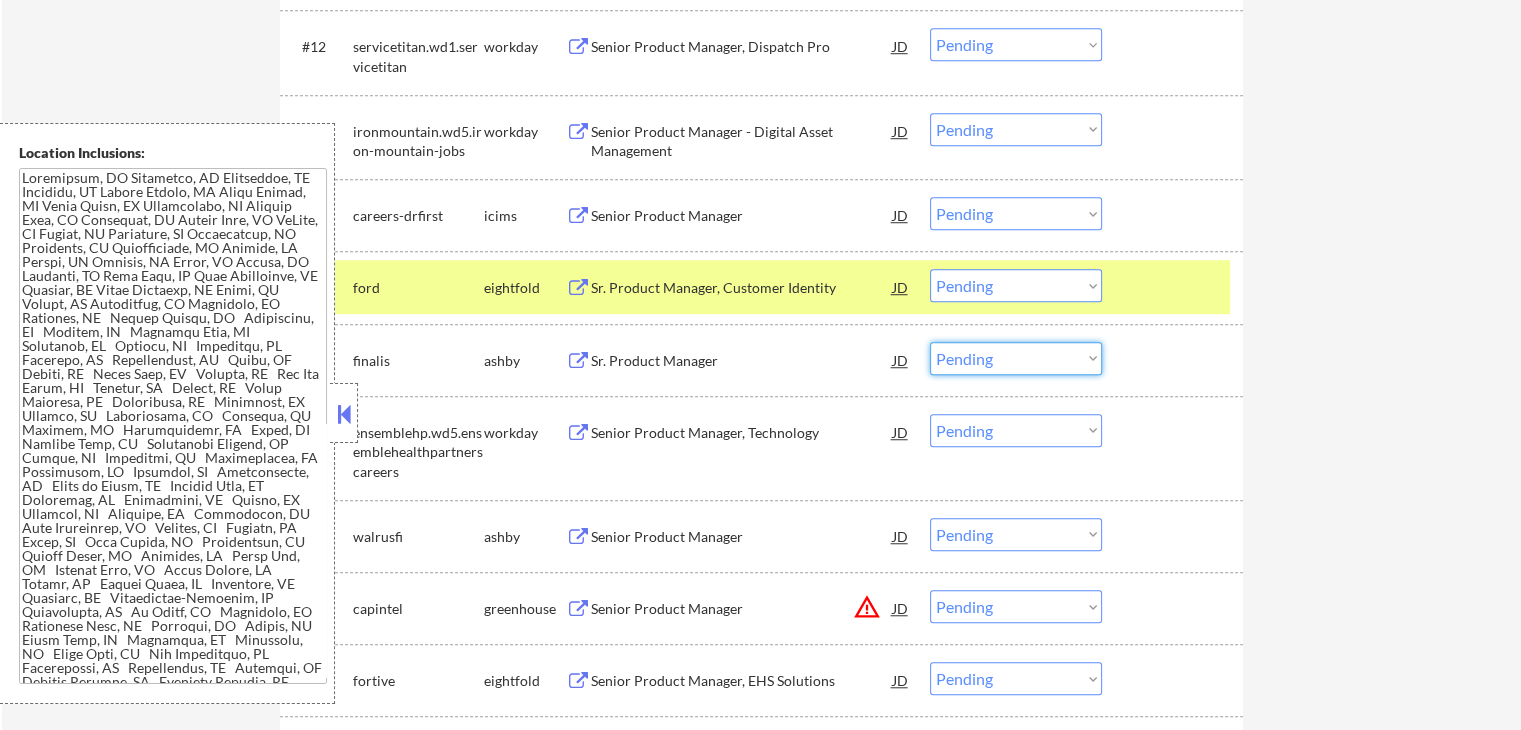 click on "Choose an option... Pending Applied Excluded (Questions) Excluded (Expired) Excluded (Location) Excluded (Bad Match) Excluded (Blocklist) Excluded (Salary) Excluded (Other)" at bounding box center (1016, 358) 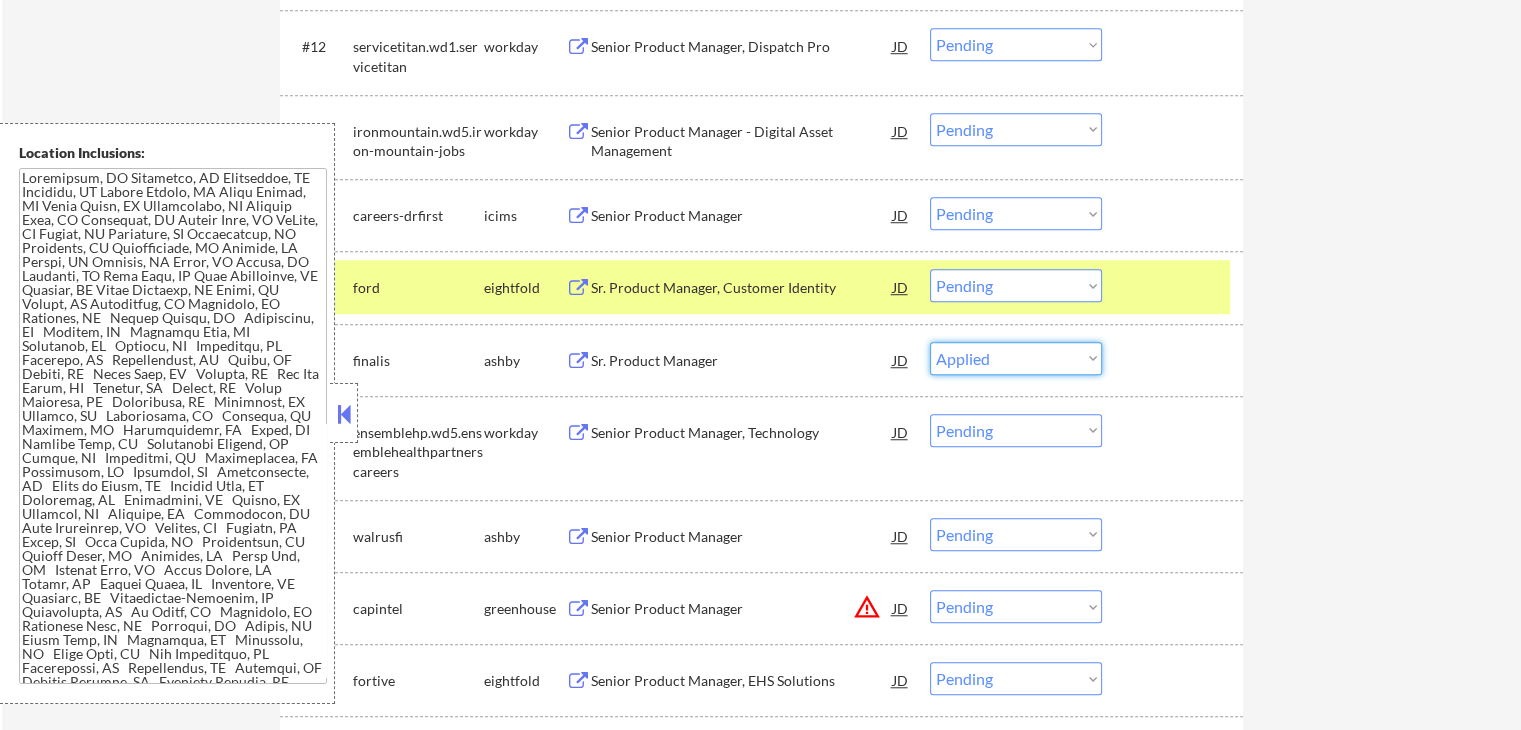 click on "Choose an option... Pending Applied Excluded (Questions) Excluded (Expired) Excluded (Location) Excluded (Bad Match) Excluded (Blocklist) Excluded (Salary) Excluded (Other)" at bounding box center (1016, 358) 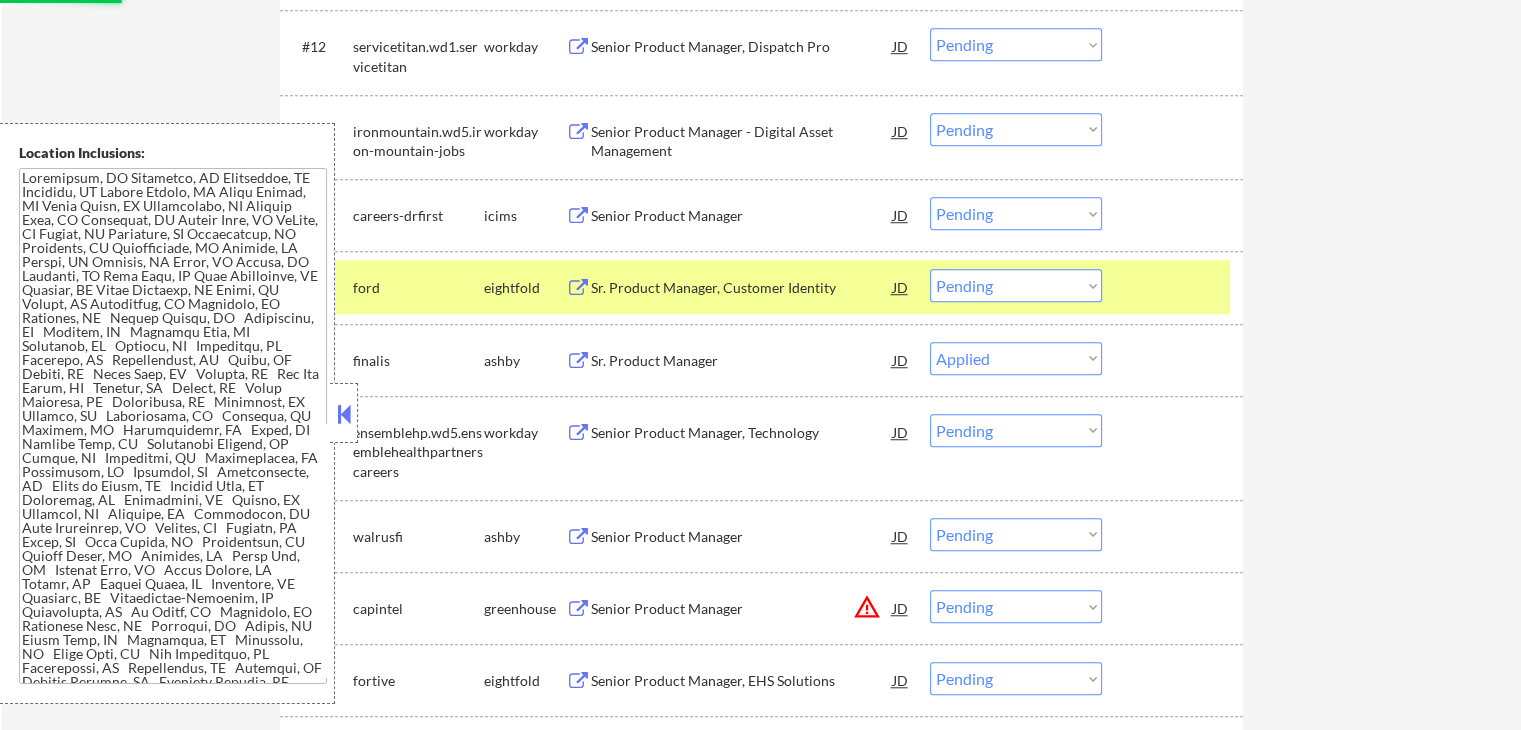 select on ""pending"" 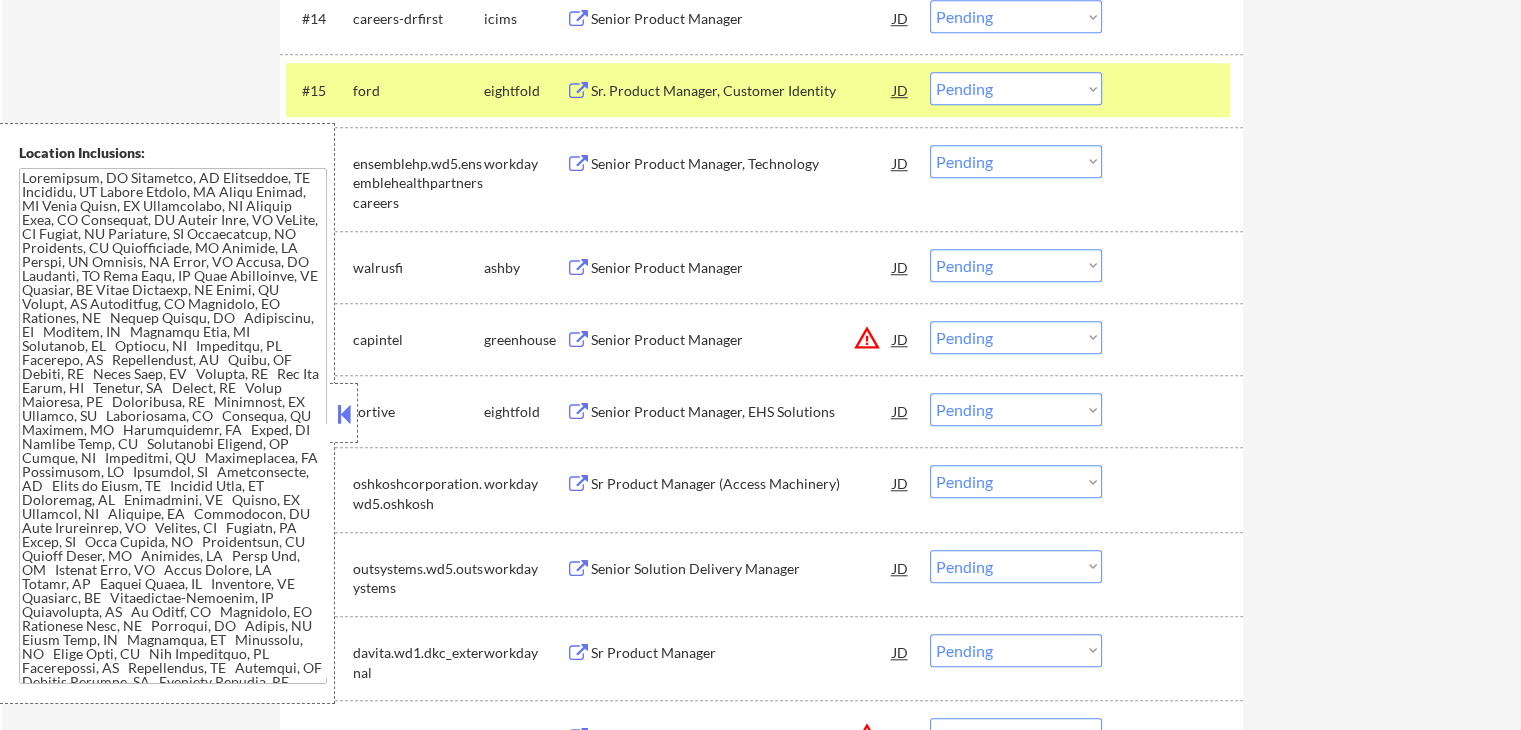 scroll, scrollTop: 1698, scrollLeft: 0, axis: vertical 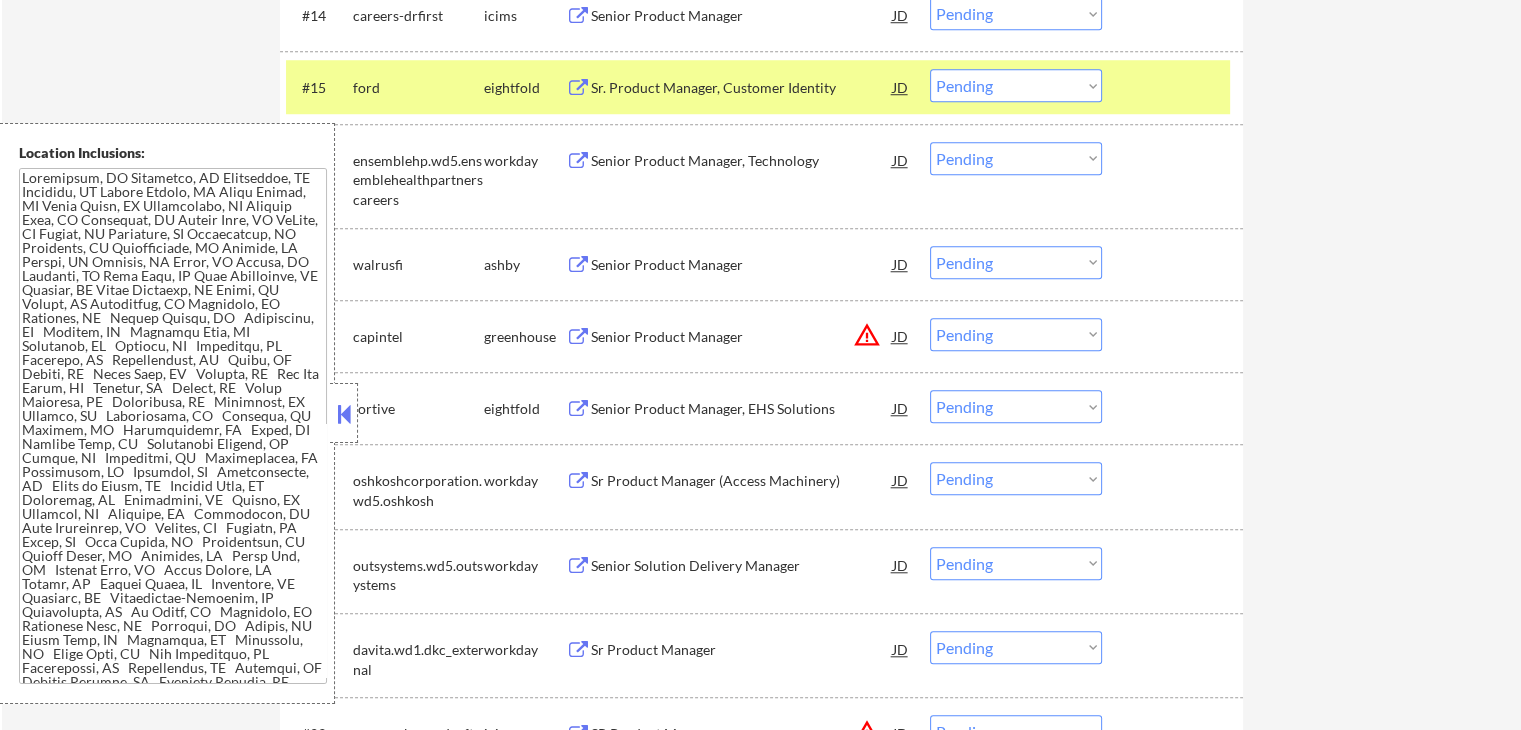 click at bounding box center (578, 265) 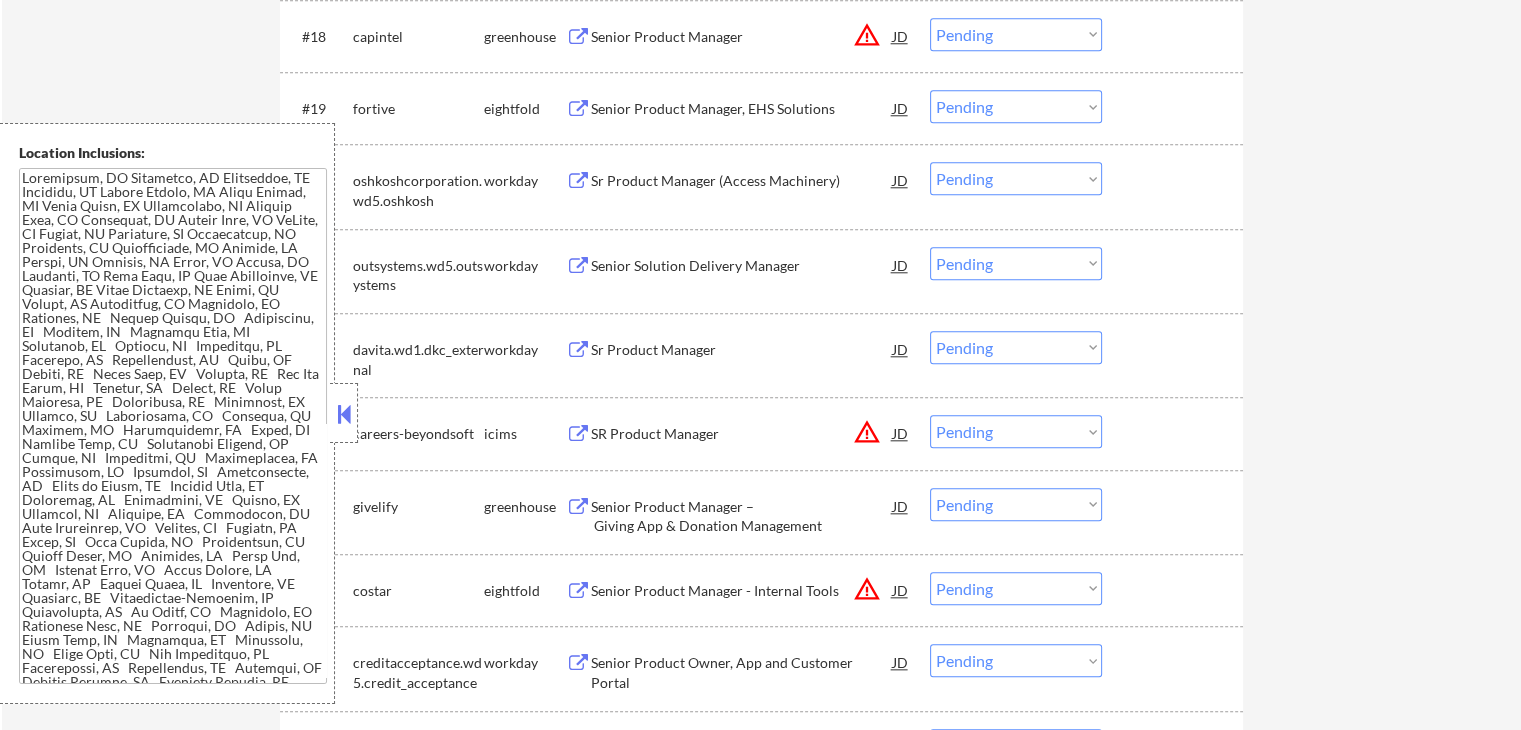 scroll, scrollTop: 2098, scrollLeft: 0, axis: vertical 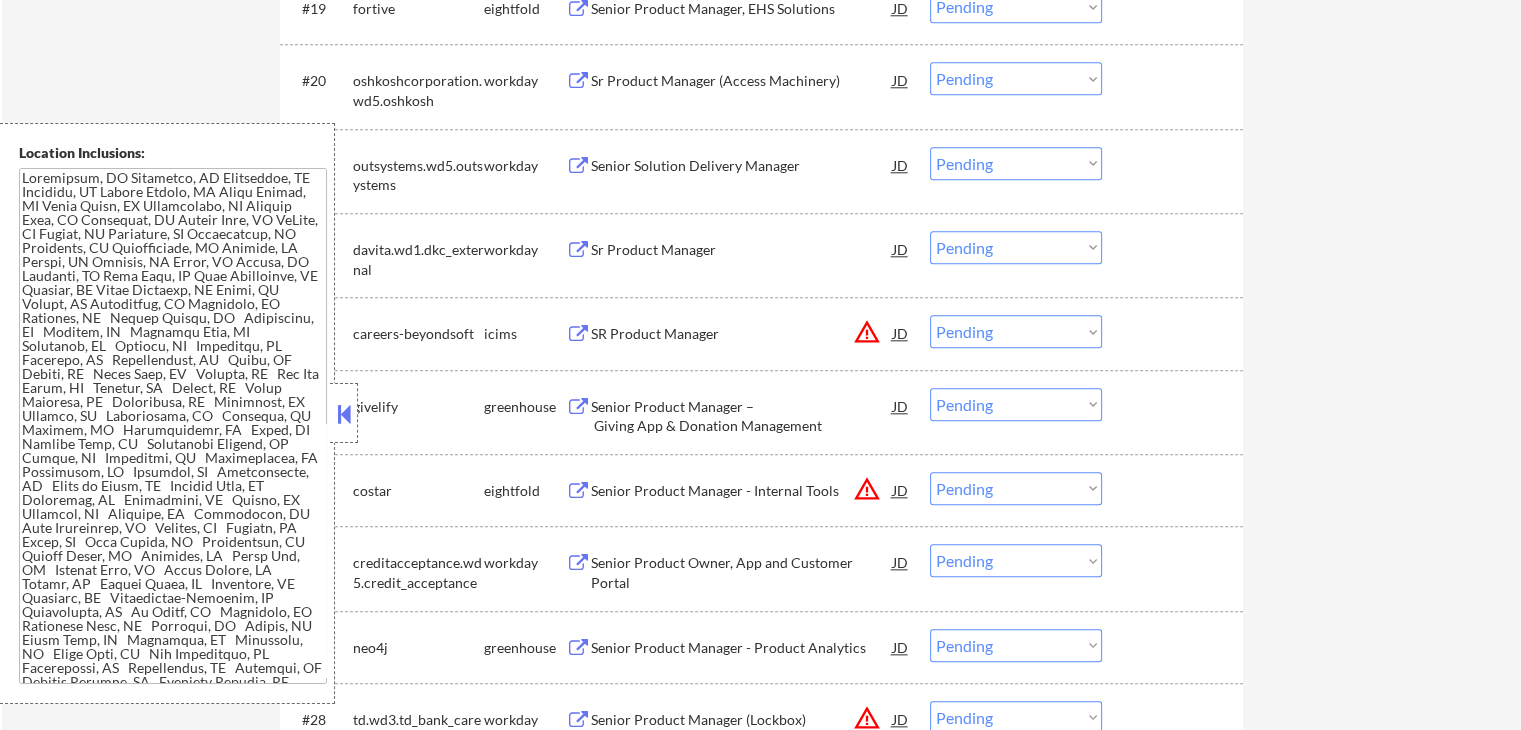 click at bounding box center (578, 407) 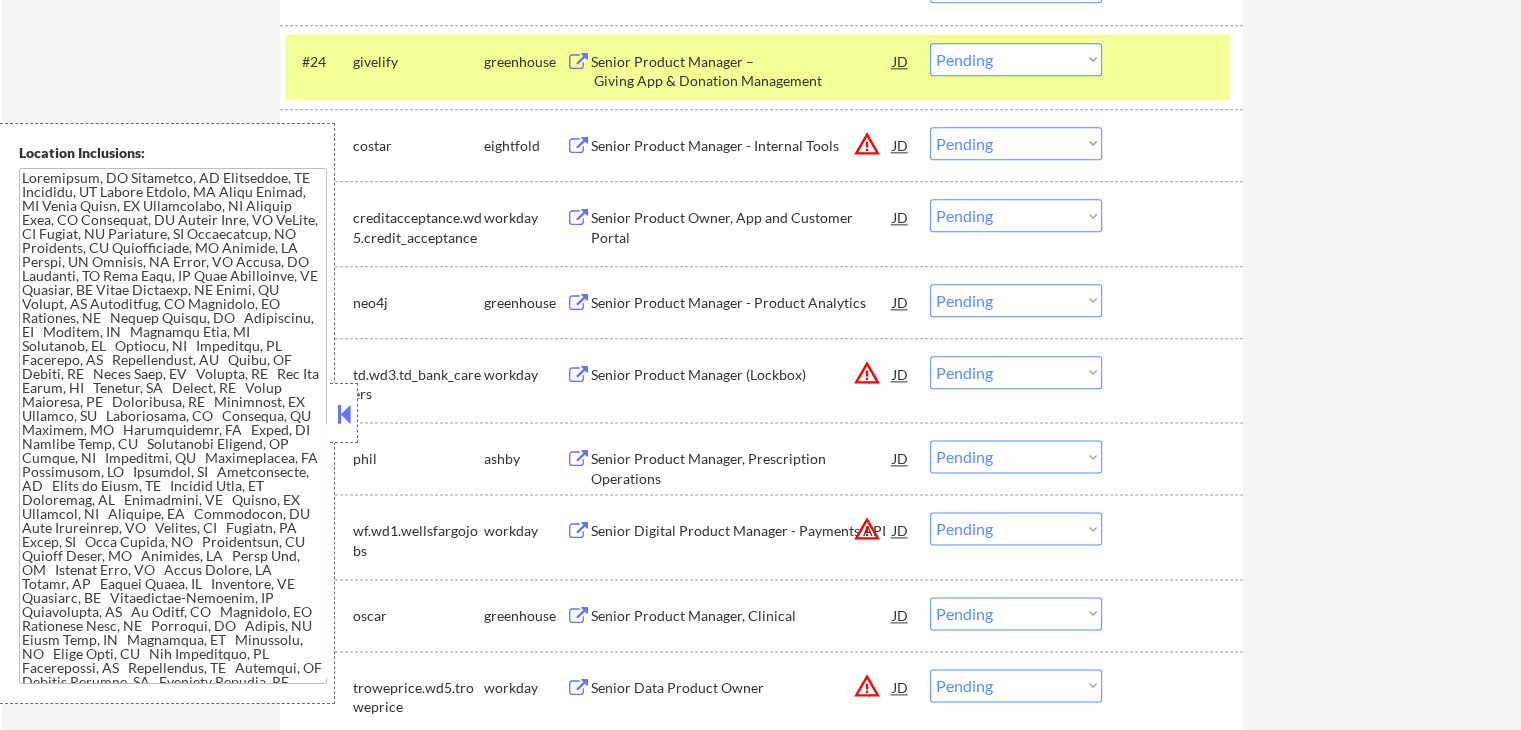 scroll, scrollTop: 2498, scrollLeft: 0, axis: vertical 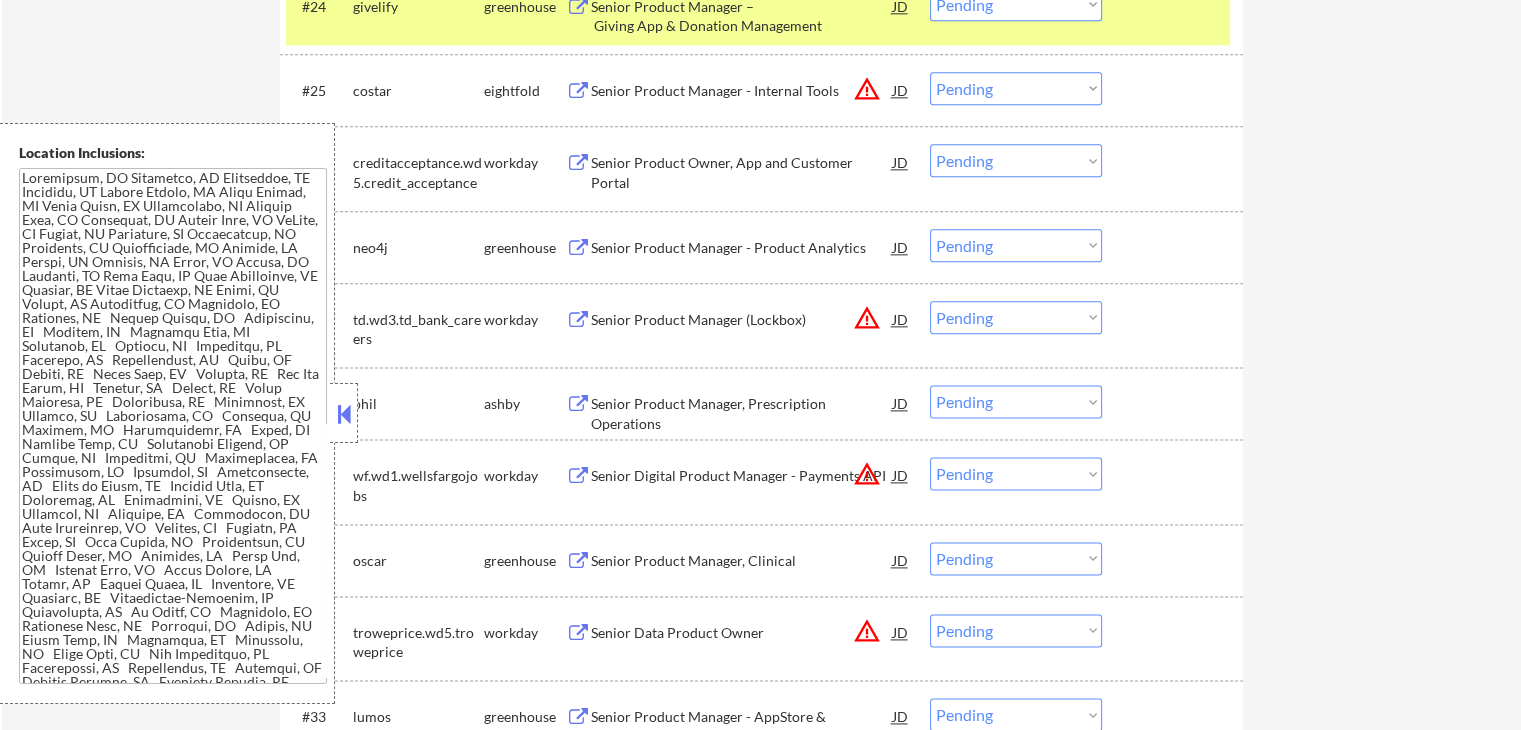 click on "greenhouse" at bounding box center [525, 248] 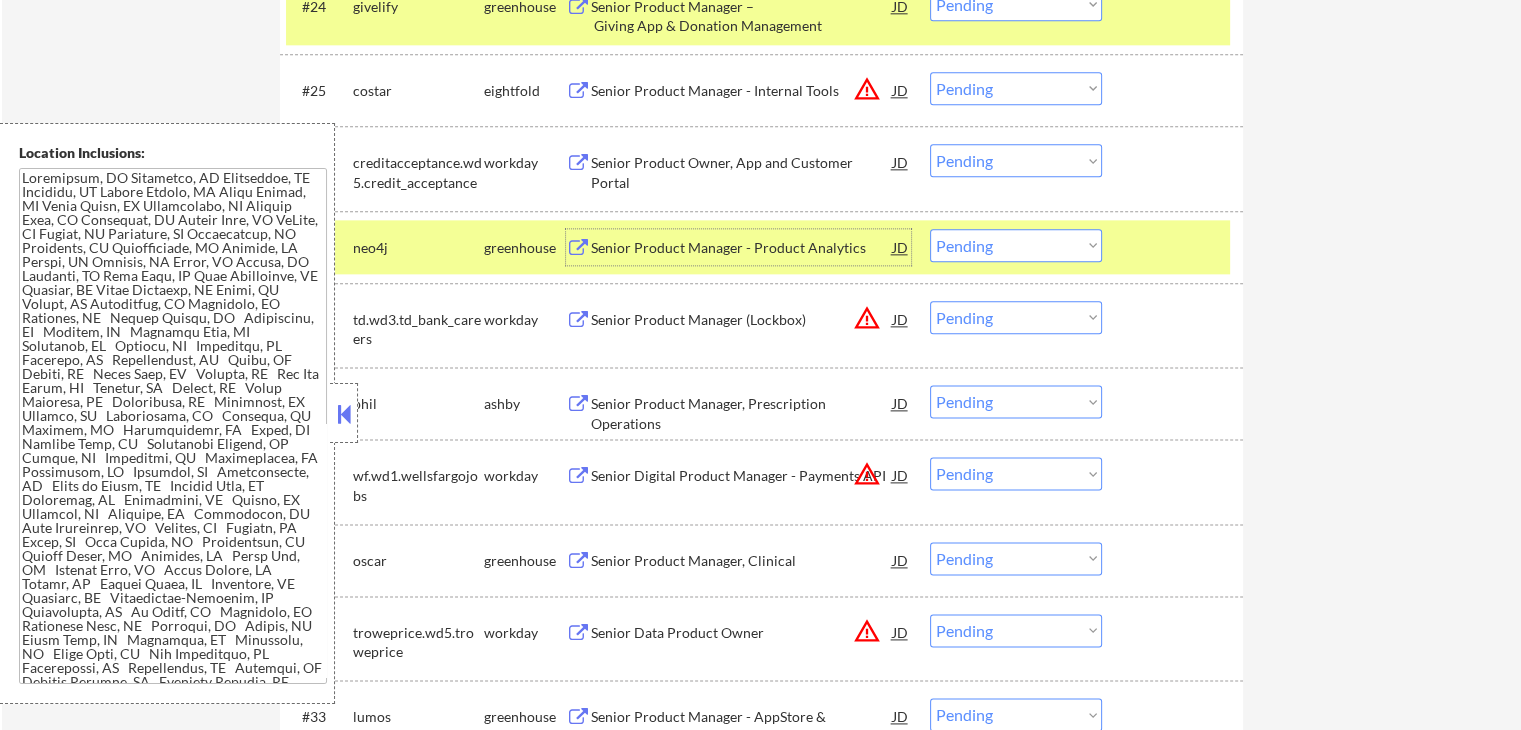 click on "Senior Product Manager - Product Analytics" at bounding box center [742, 248] 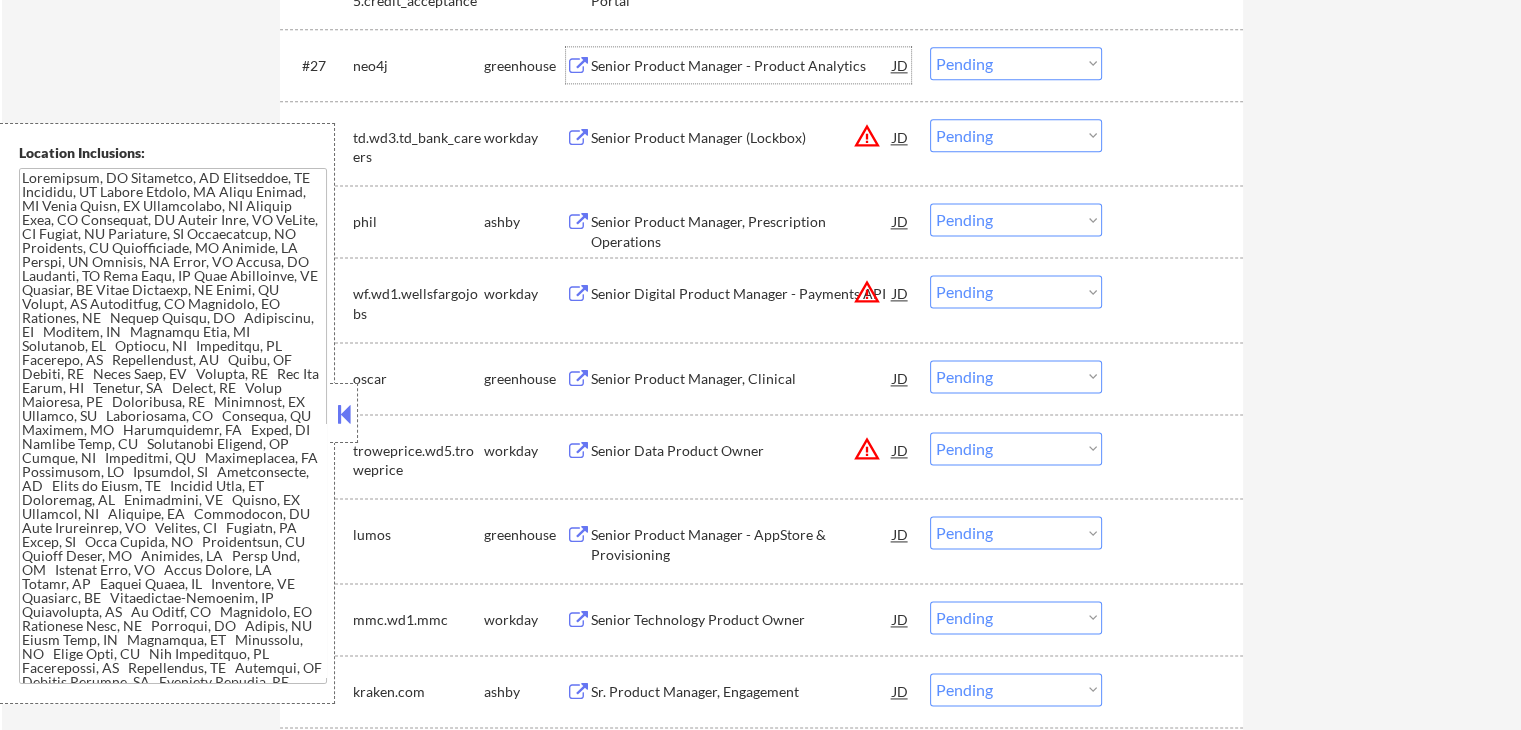 scroll, scrollTop: 2698, scrollLeft: 0, axis: vertical 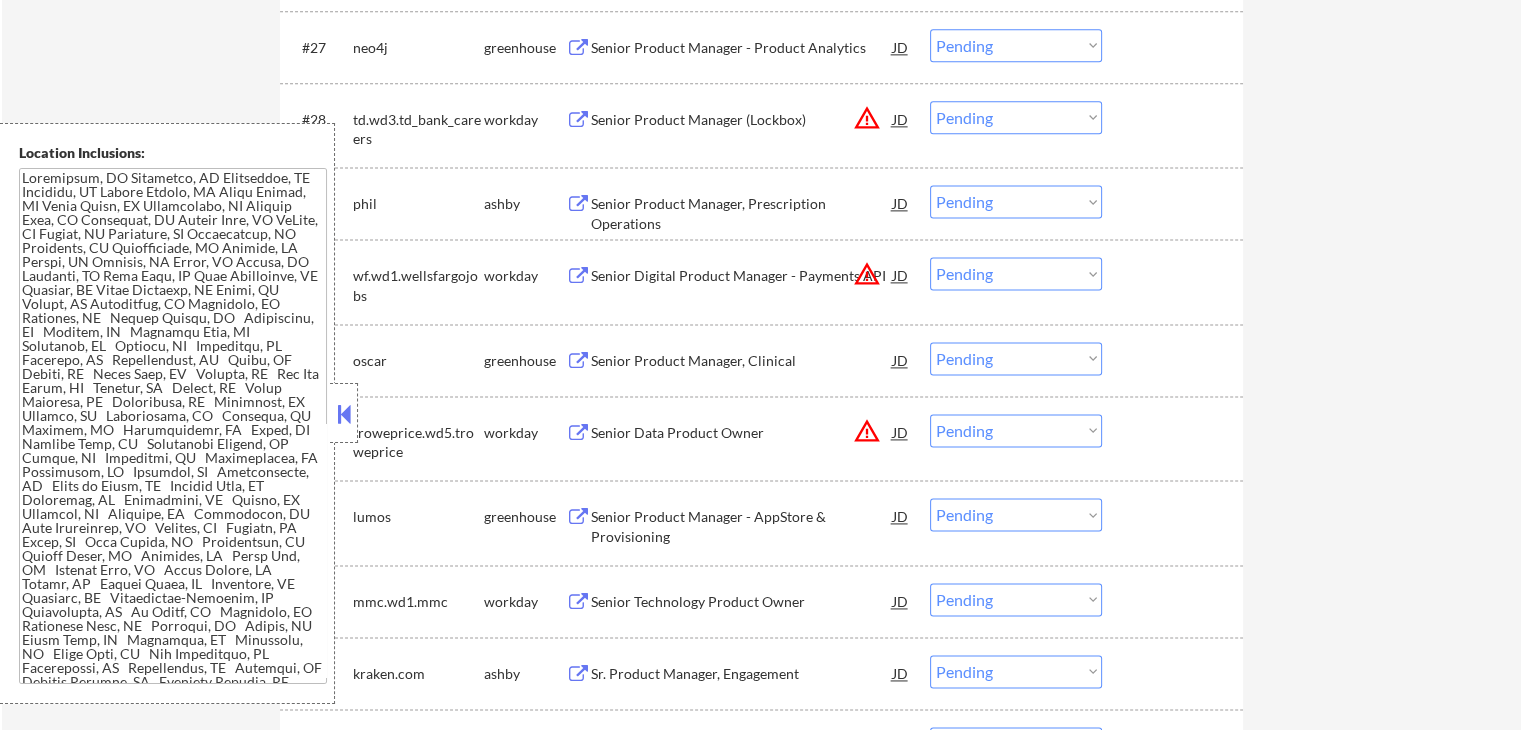 click at bounding box center (578, 204) 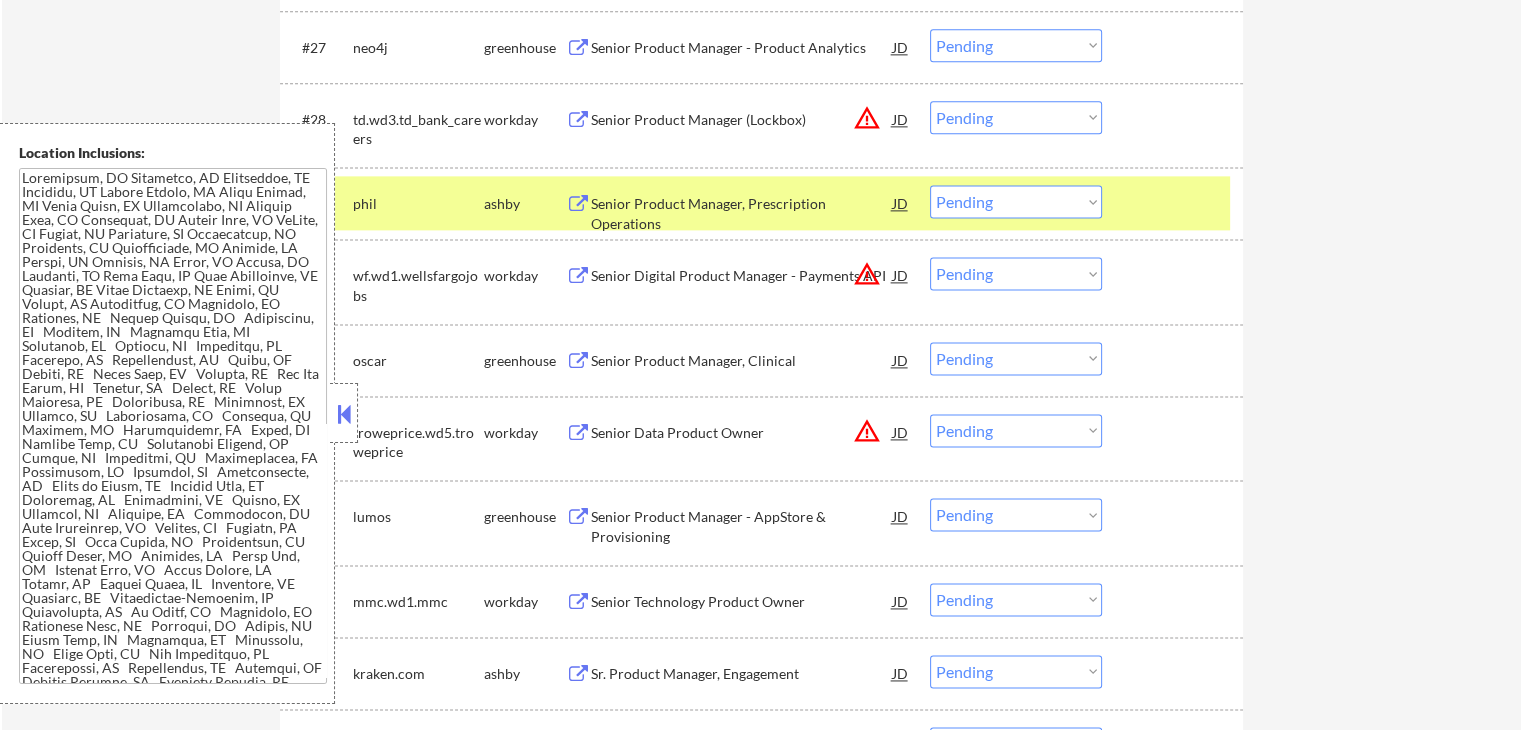 click on "Choose an option... Pending Applied Excluded (Questions) Excluded (Expired) Excluded (Location) Excluded (Bad Match) Excluded (Blocklist) Excluded (Salary) Excluded (Other)" at bounding box center (1016, 201) 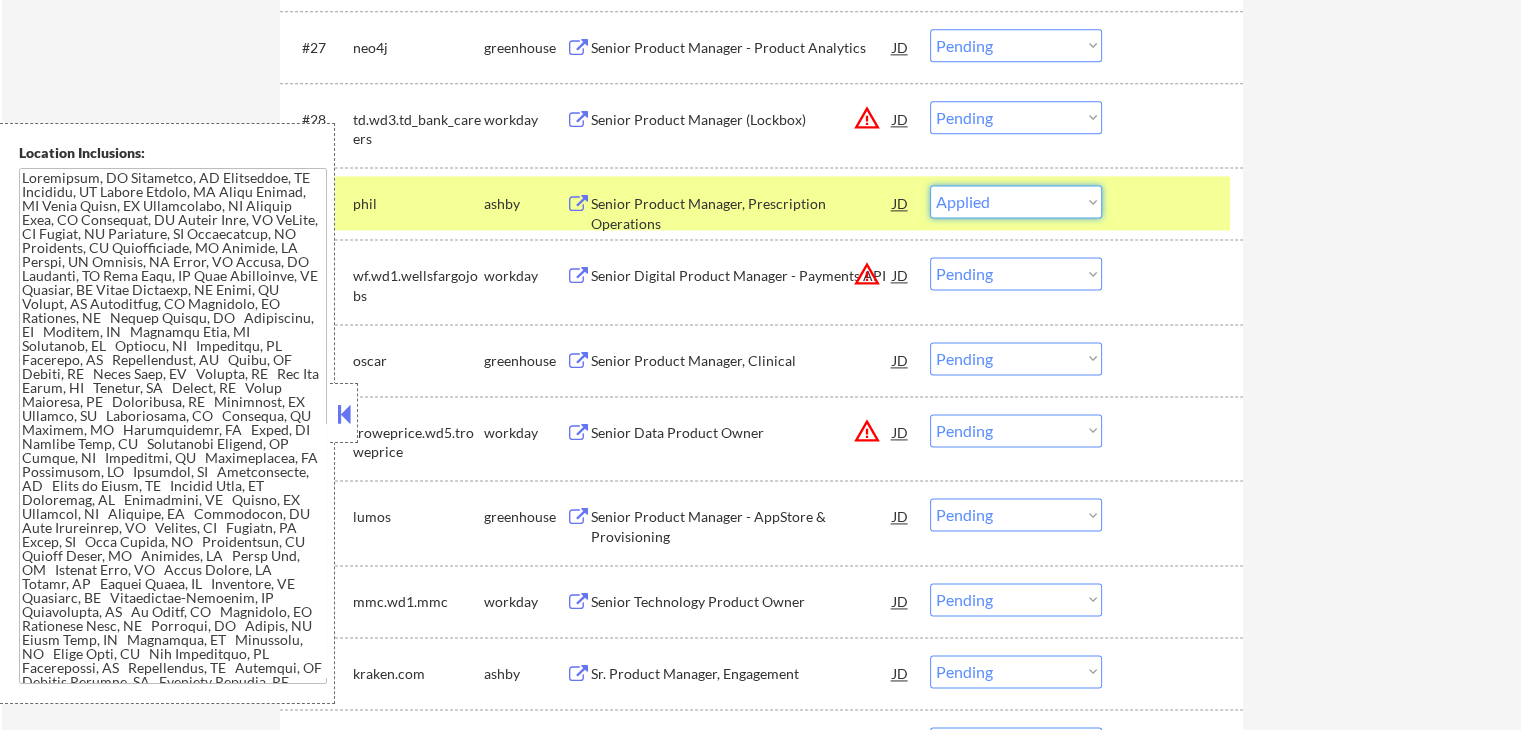 click on "Choose an option... Pending Applied Excluded (Questions) Excluded (Expired) Excluded (Location) Excluded (Bad Match) Excluded (Blocklist) Excluded (Salary) Excluded (Other)" at bounding box center [1016, 201] 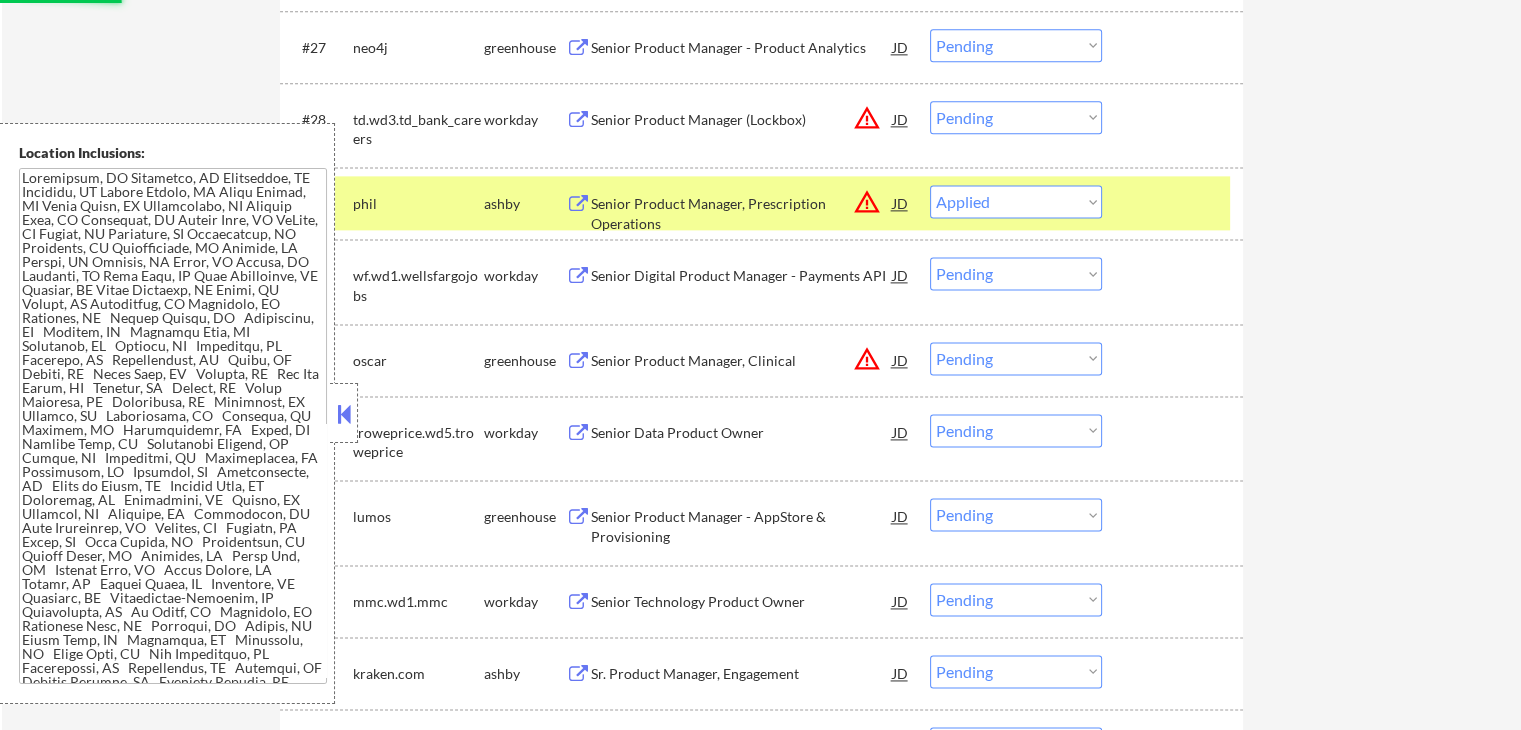 select on ""pending"" 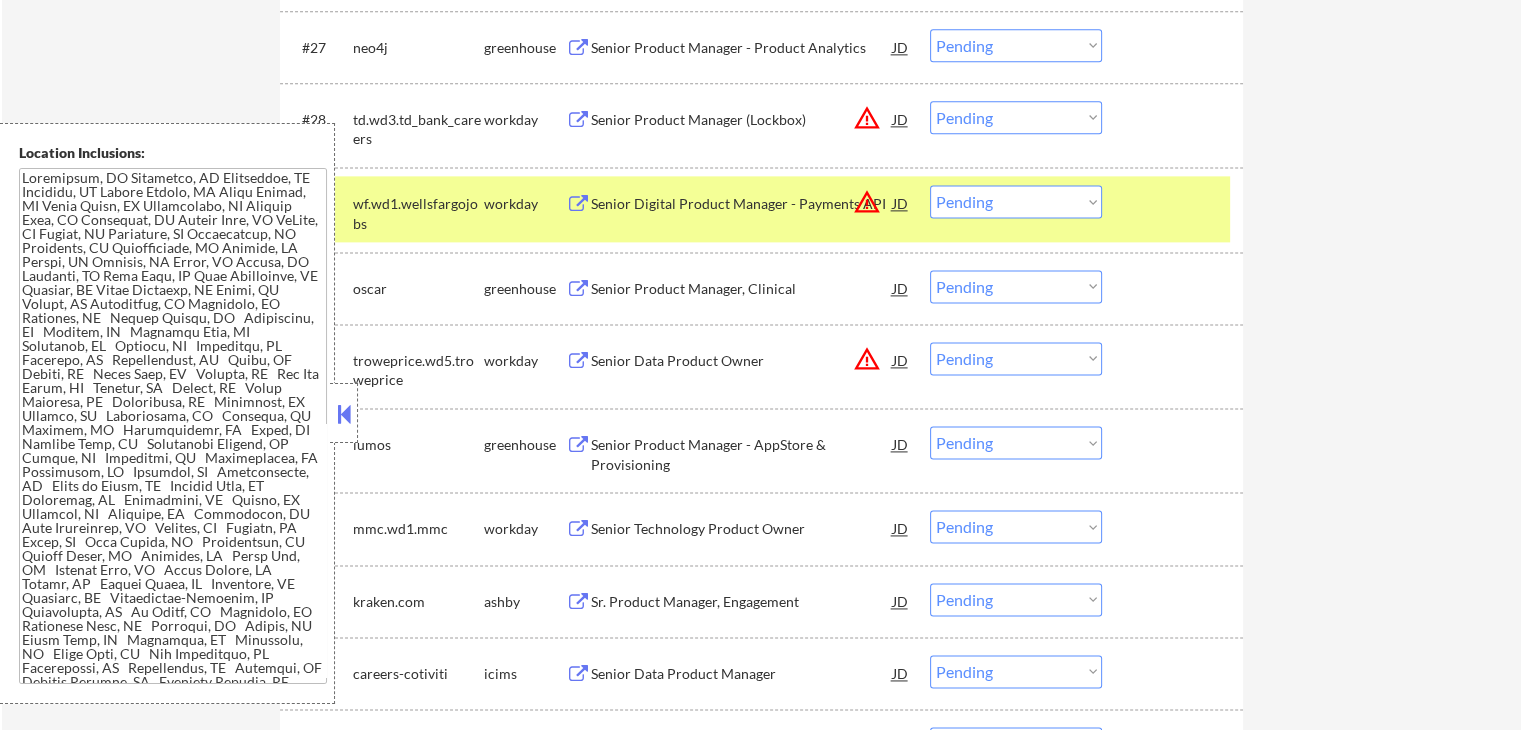 click at bounding box center [578, 289] 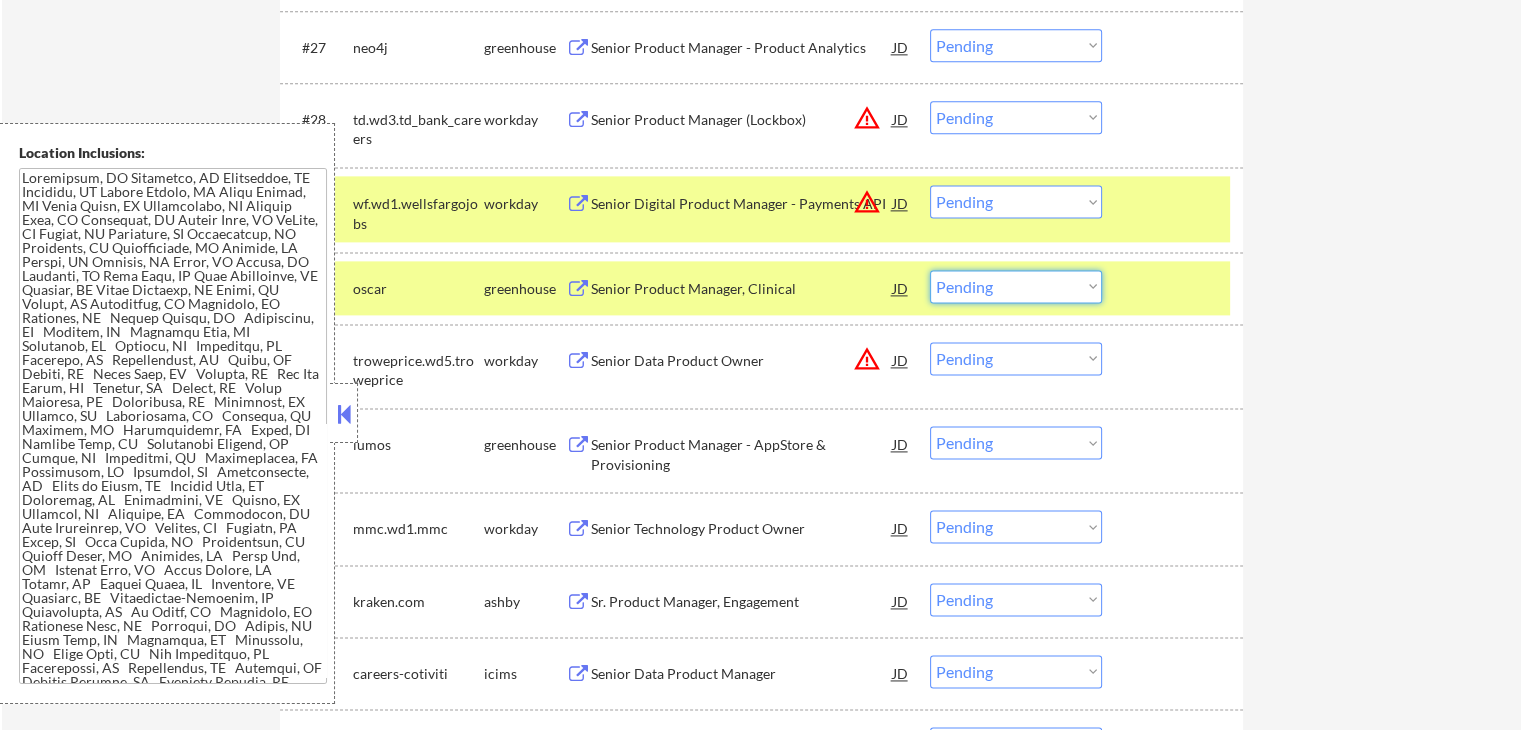 click on "Choose an option... Pending Applied Excluded (Questions) Excluded (Expired) Excluded (Location) Excluded (Bad Match) Excluded (Blocklist) Excluded (Salary) Excluded (Other)" at bounding box center [1016, 286] 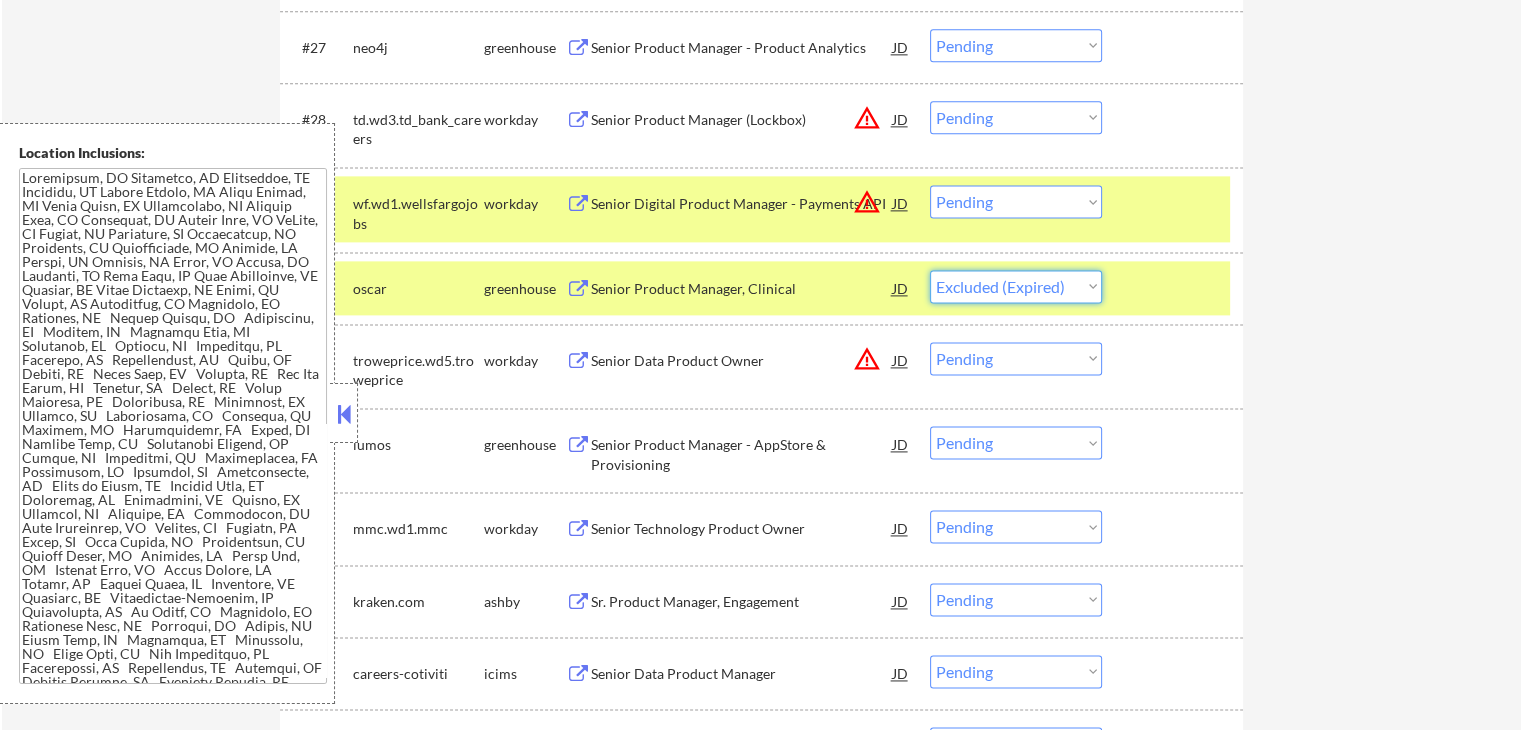 click on "Choose an option... Pending Applied Excluded (Questions) Excluded (Expired) Excluded (Location) Excluded (Bad Match) Excluded (Blocklist) Excluded (Salary) Excluded (Other)" at bounding box center [1016, 286] 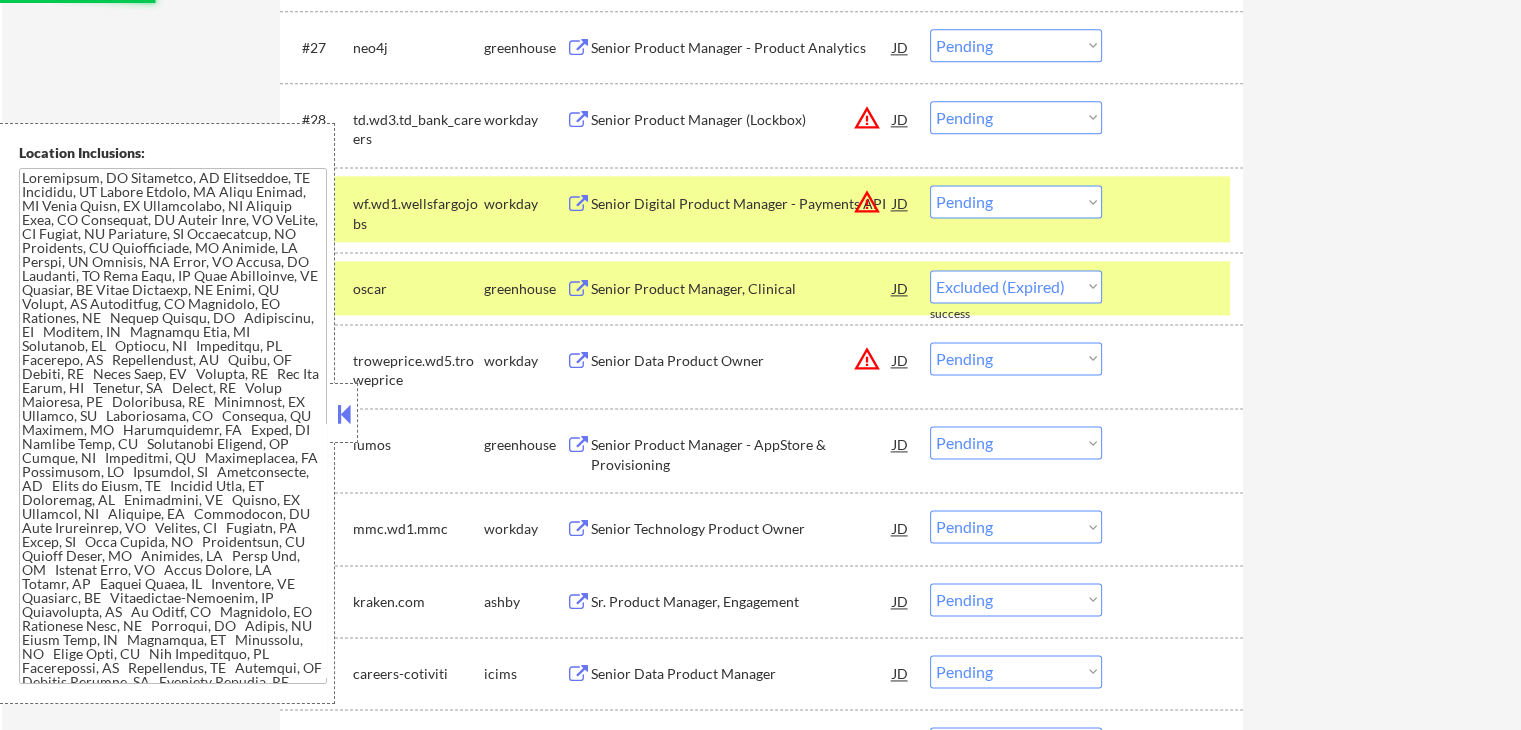 select on ""pending"" 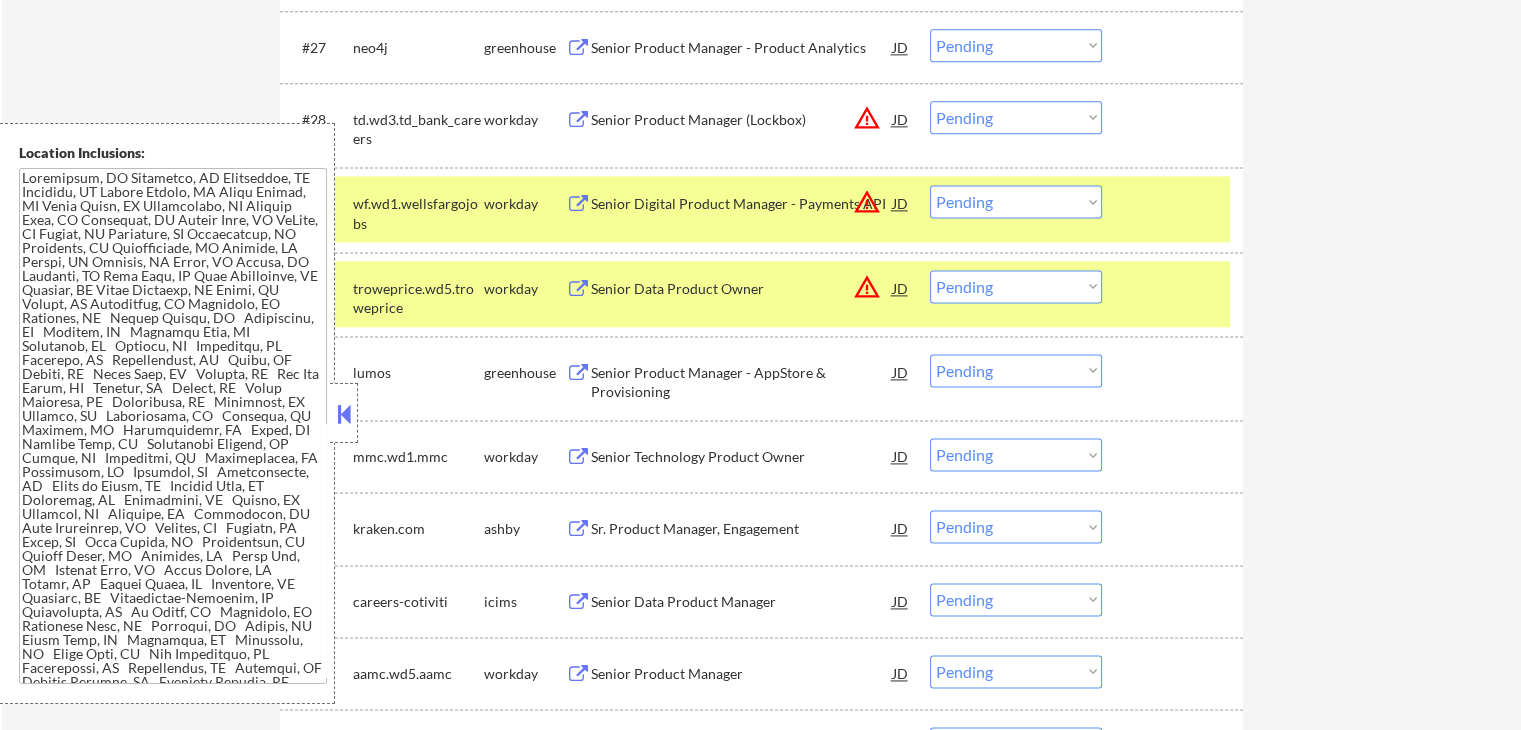 click at bounding box center [578, 373] 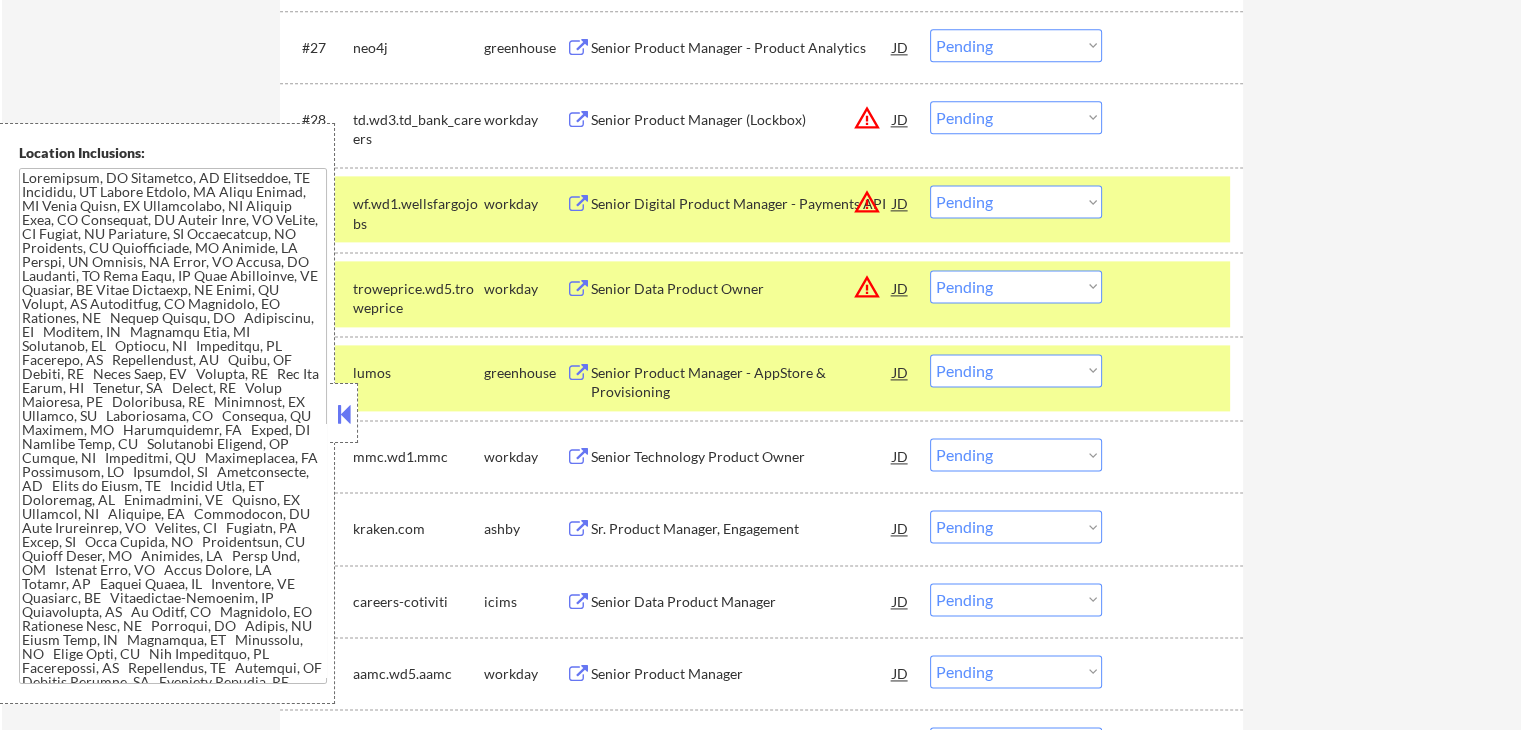 click on "#31 lumos greenhouse Senior Product Manager - AppStore & Provisioning  JD warning_amber Choose an option... Pending Applied Excluded (Questions) Excluded (Expired) Excluded (Location) Excluded (Bad Match) Excluded (Blocklist) Excluded (Salary) Excluded (Other)" at bounding box center (758, 378) 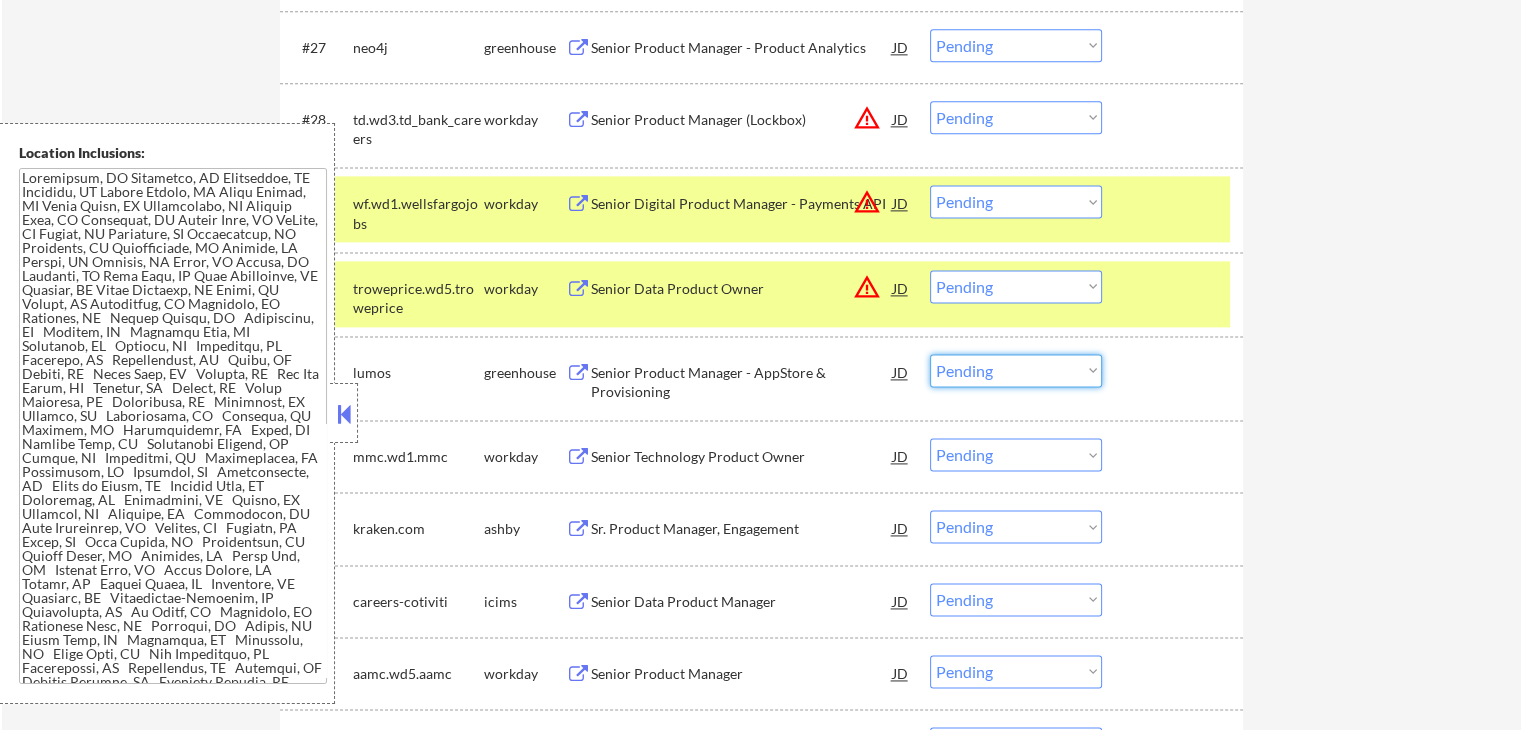 click on "Choose an option... Pending Applied Excluded (Questions) Excluded (Expired) Excluded (Location) Excluded (Bad Match) Excluded (Blocklist) Excluded (Salary) Excluded (Other)" at bounding box center (1016, 370) 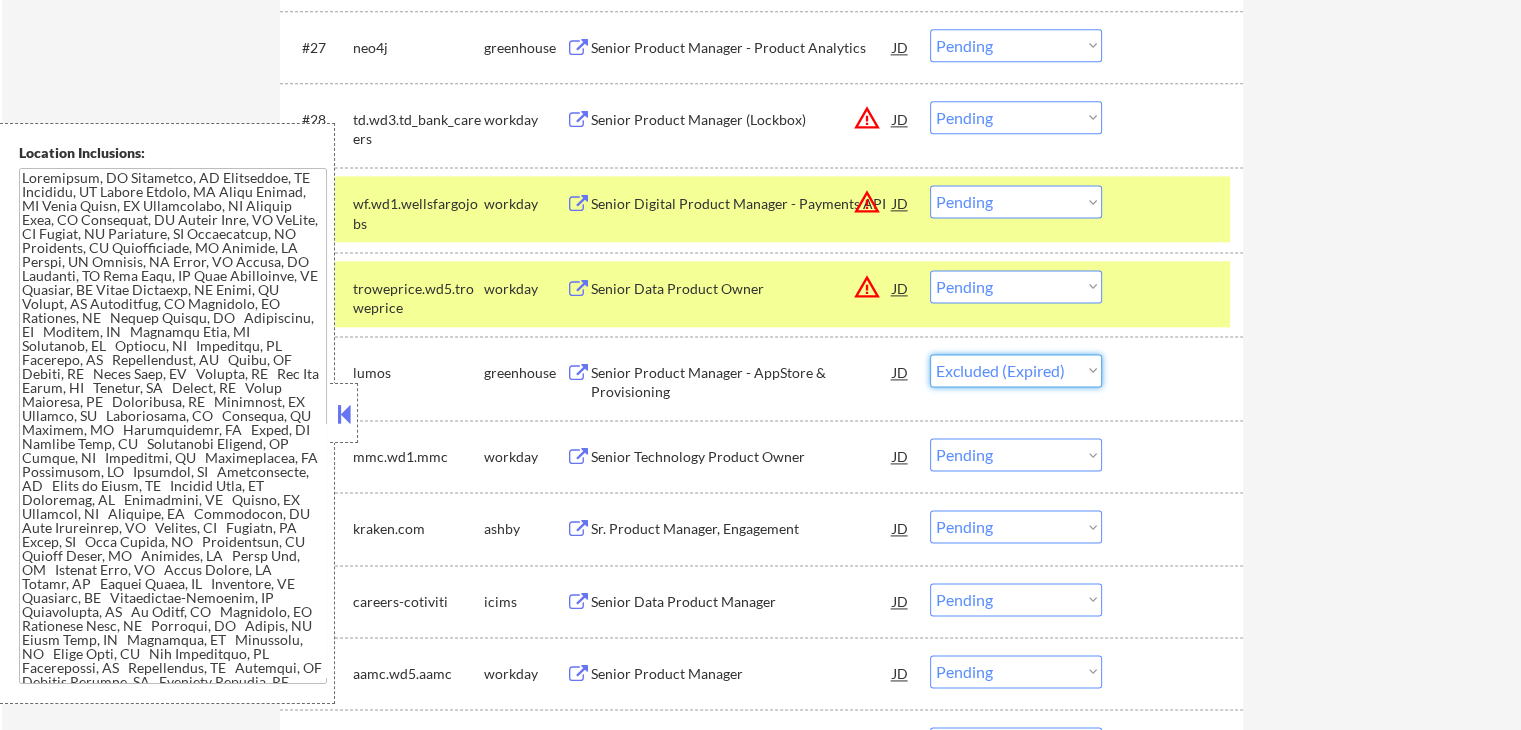 click on "Choose an option... Pending Applied Excluded (Questions) Excluded (Expired) Excluded (Location) Excluded (Bad Match) Excluded (Blocklist) Excluded (Salary) Excluded (Other)" at bounding box center [1016, 370] 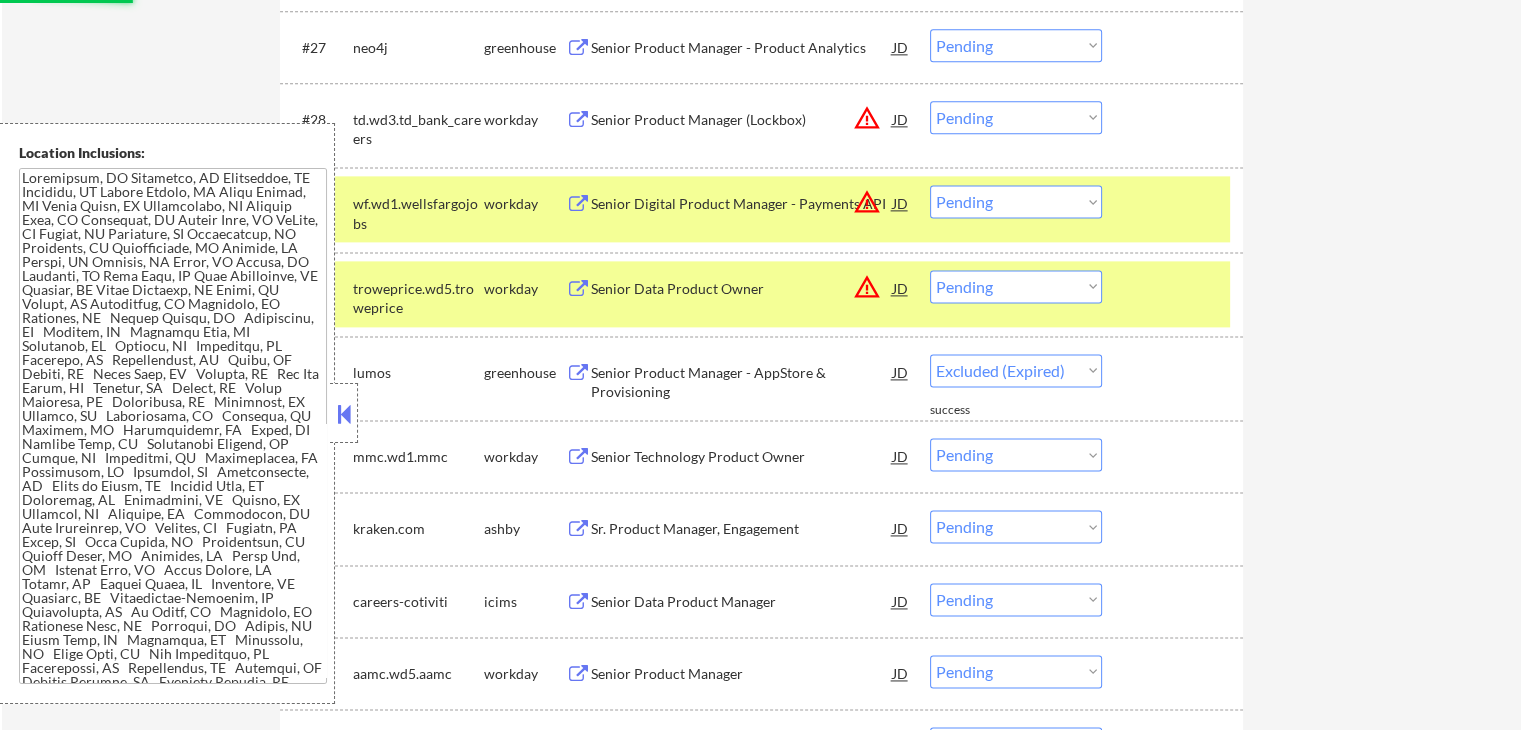 select on ""pending"" 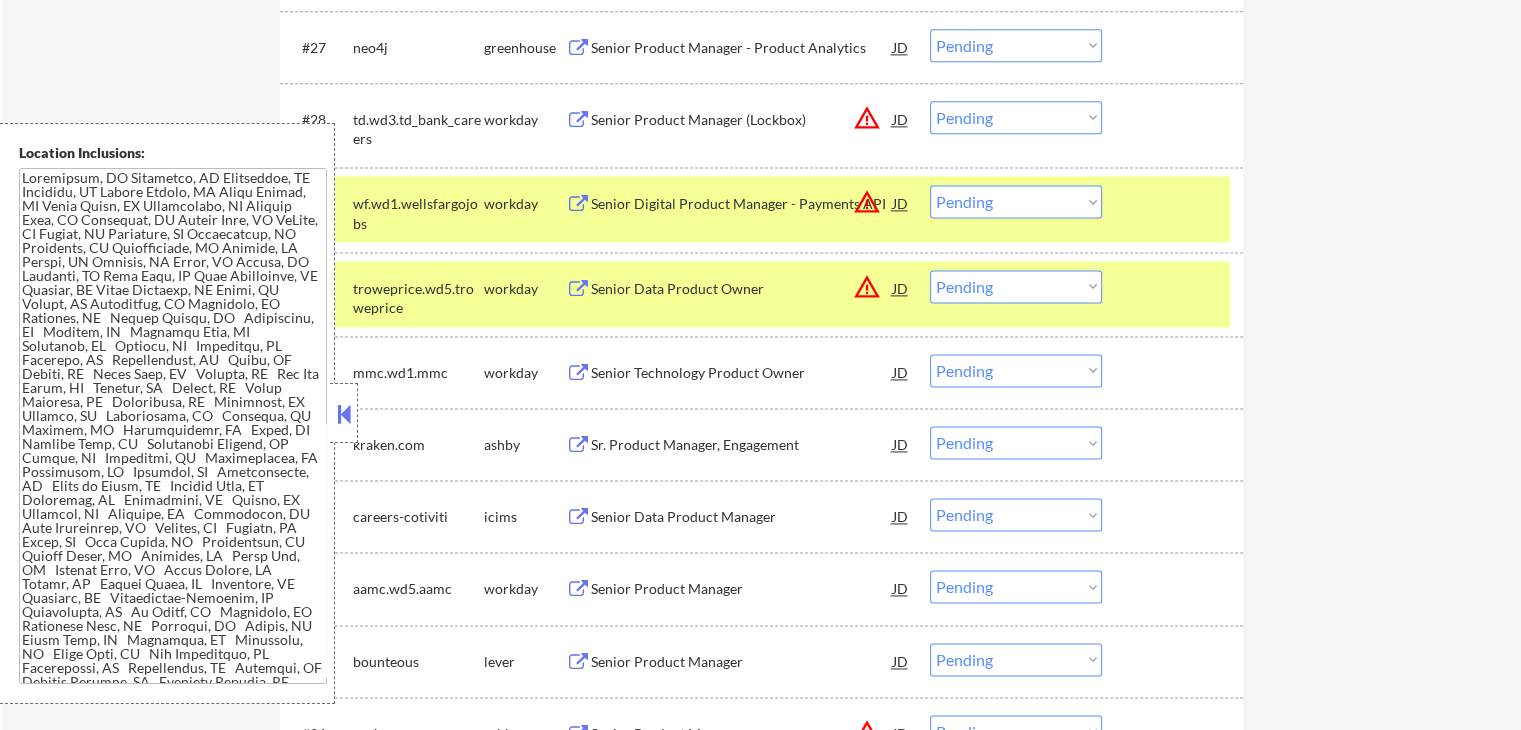 click at bounding box center (578, 445) 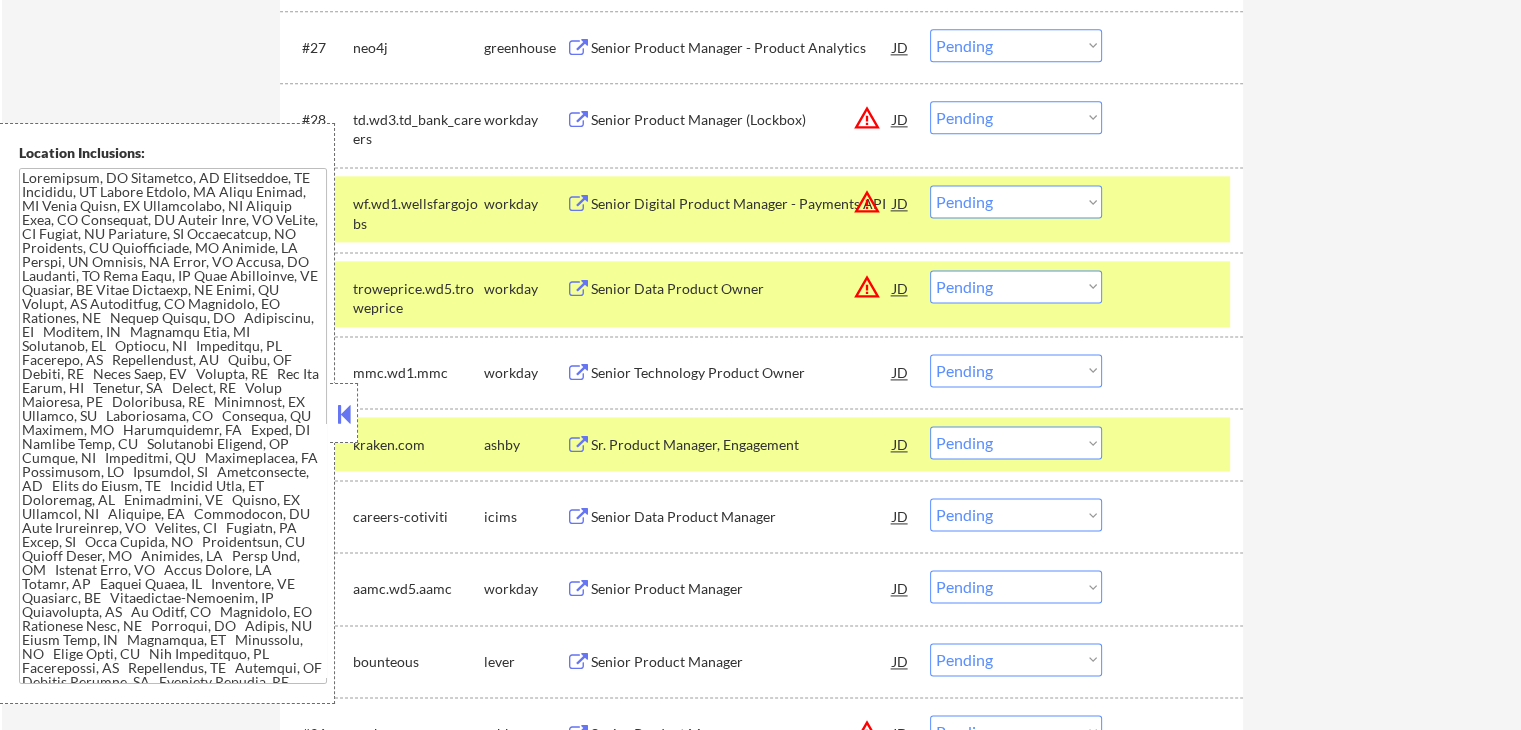 click on "Choose an option... Pending Applied Excluded (Questions) Excluded (Expired) Excluded (Location) Excluded (Bad Match) Excluded (Blocklist) Excluded (Salary) Excluded (Other)" at bounding box center (1016, 442) 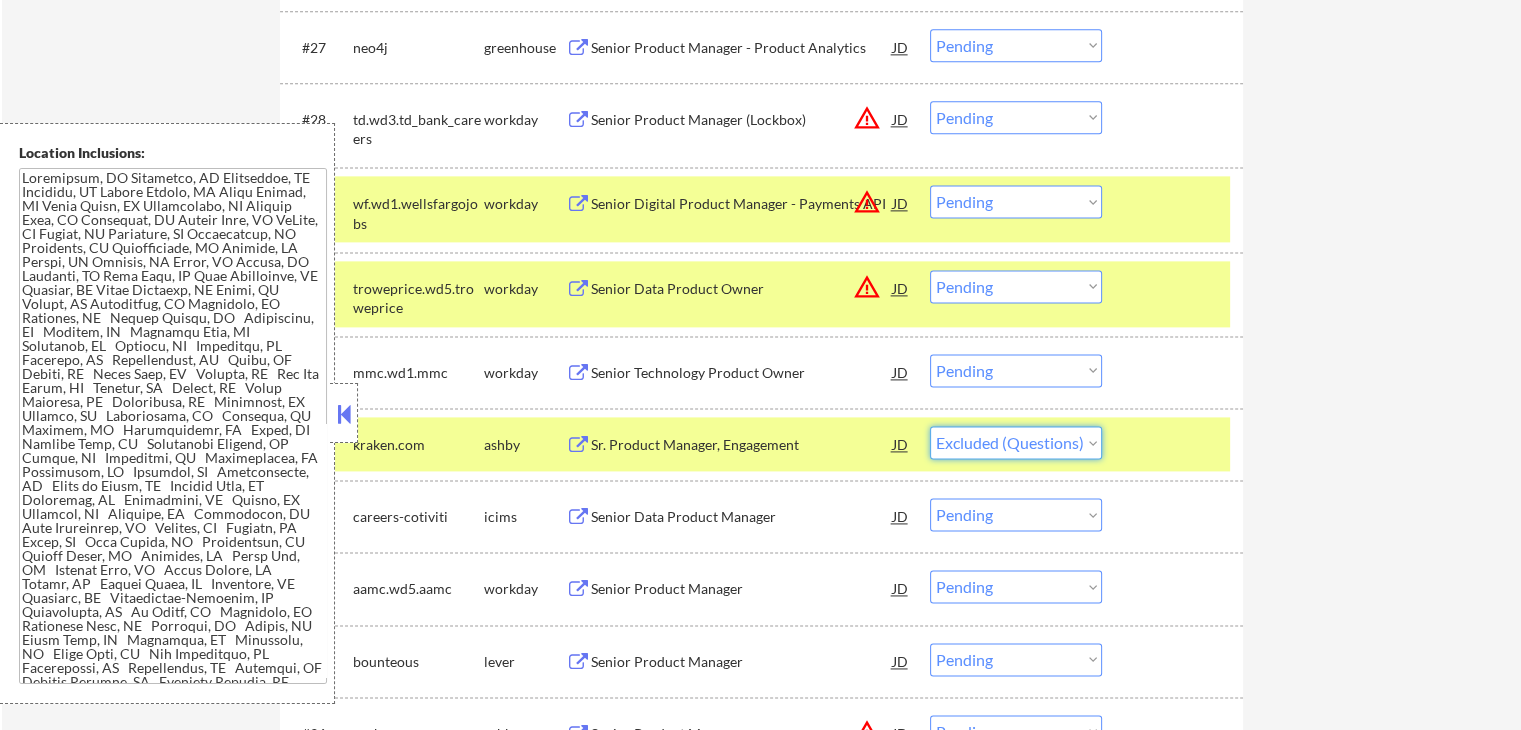 click on "Choose an option... Pending Applied Excluded (Questions) Excluded (Expired) Excluded (Location) Excluded (Bad Match) Excluded (Blocklist) Excluded (Salary) Excluded (Other)" at bounding box center [1016, 442] 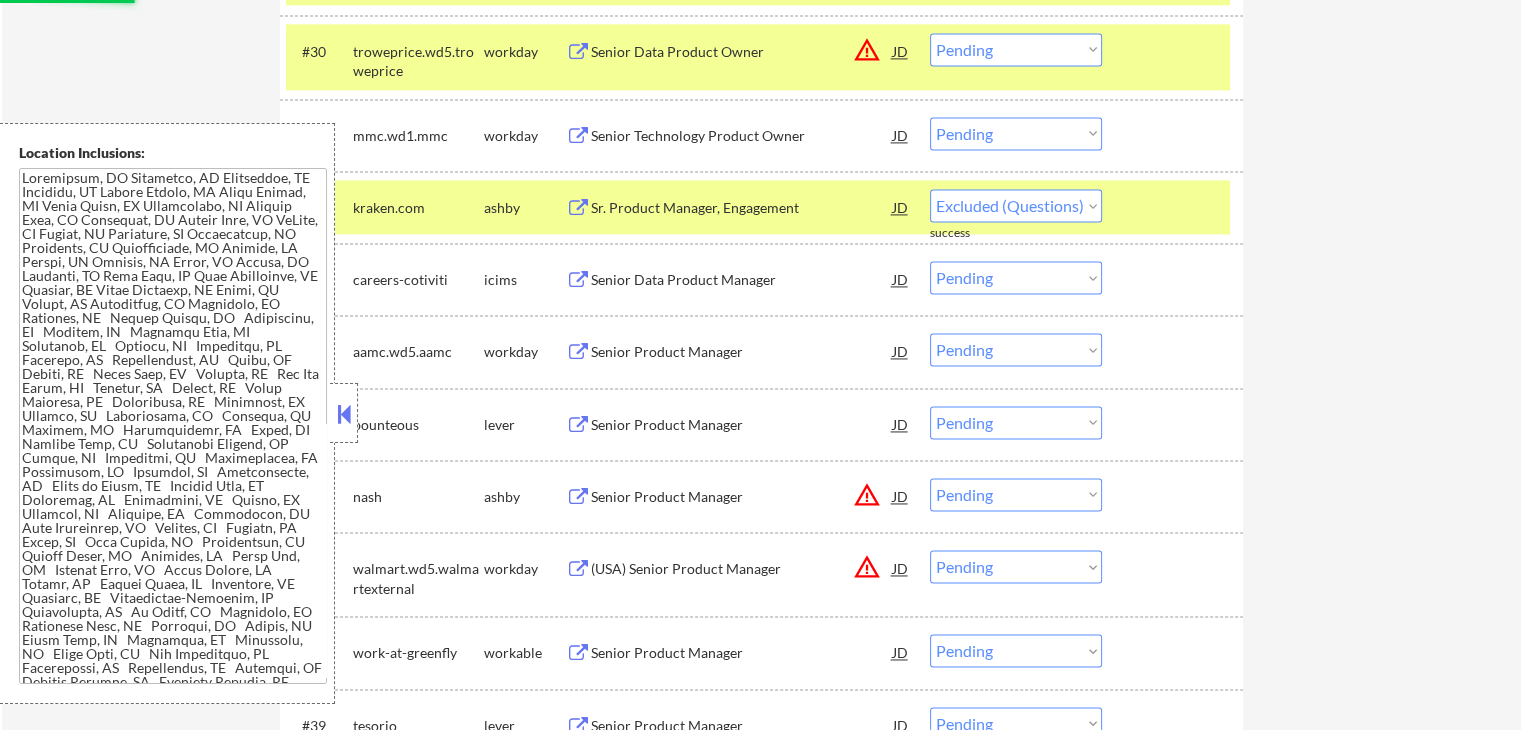 scroll, scrollTop: 2998, scrollLeft: 0, axis: vertical 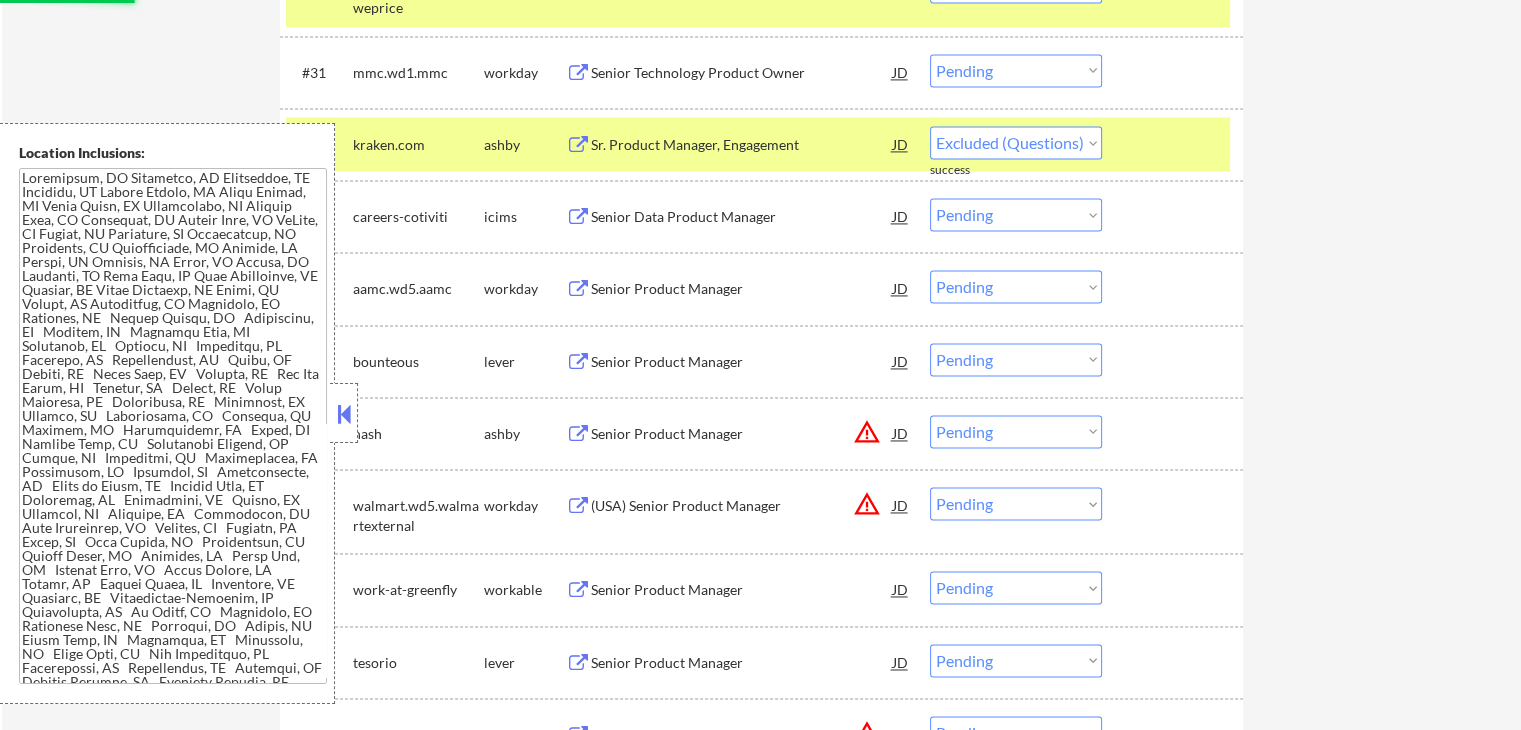 select on ""pending"" 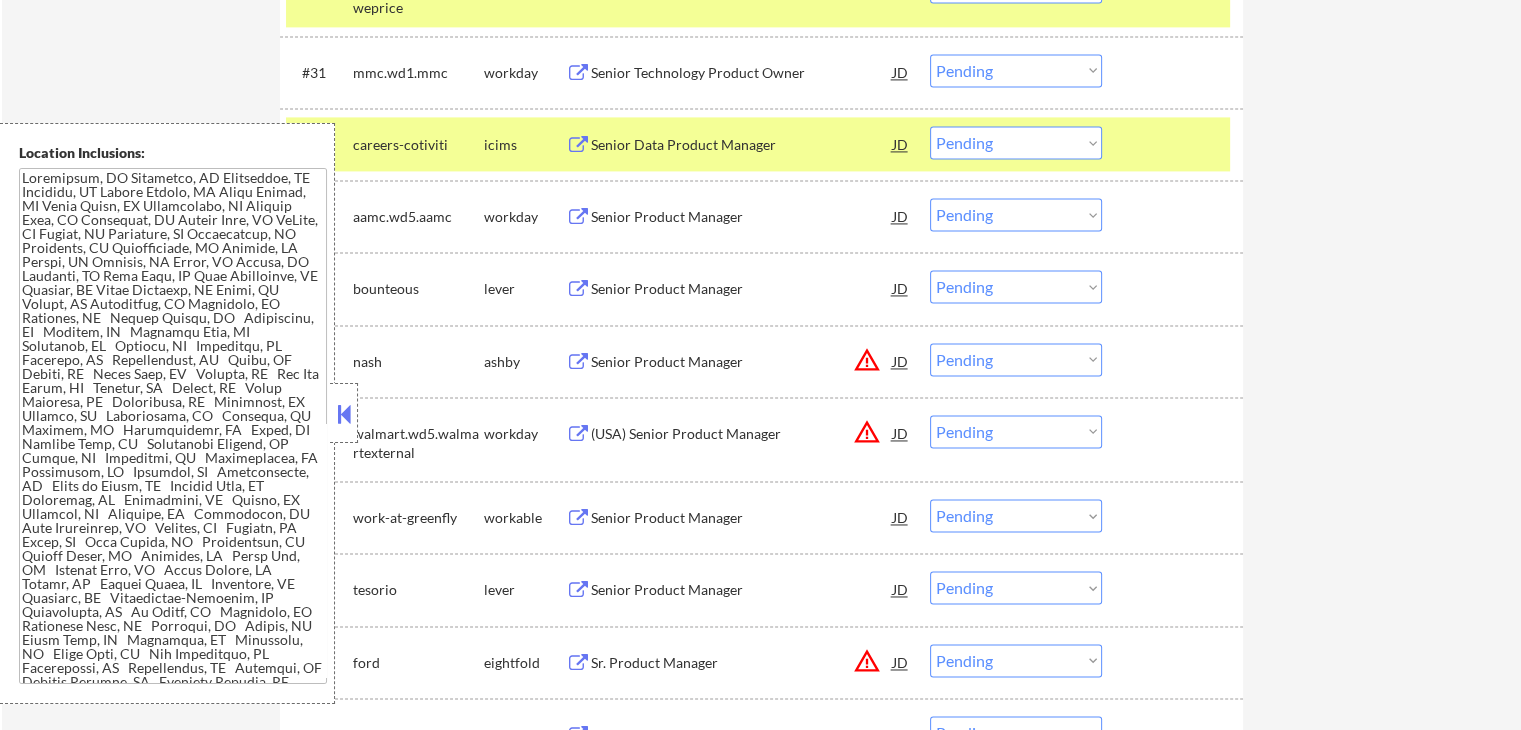 click at bounding box center (578, 518) 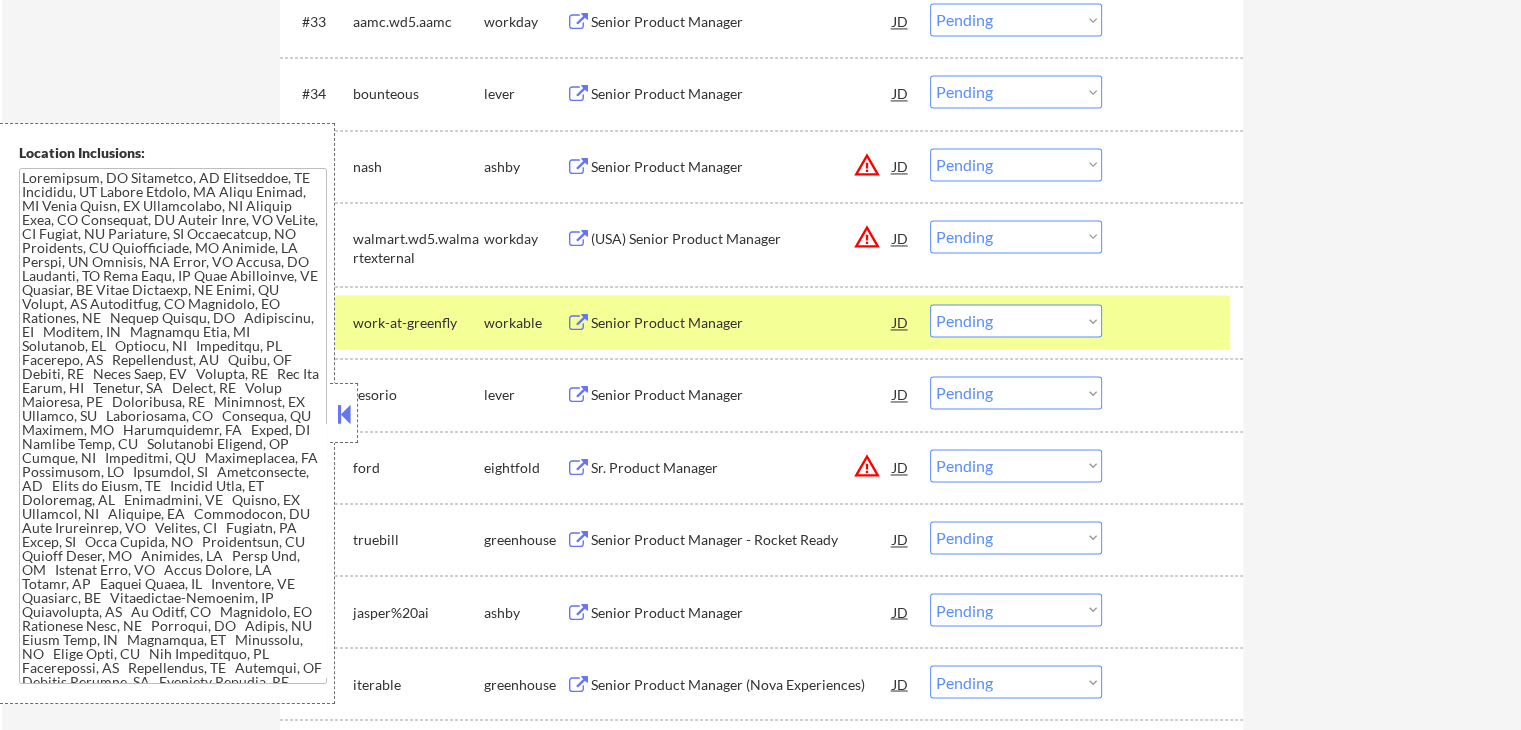 scroll, scrollTop: 3198, scrollLeft: 0, axis: vertical 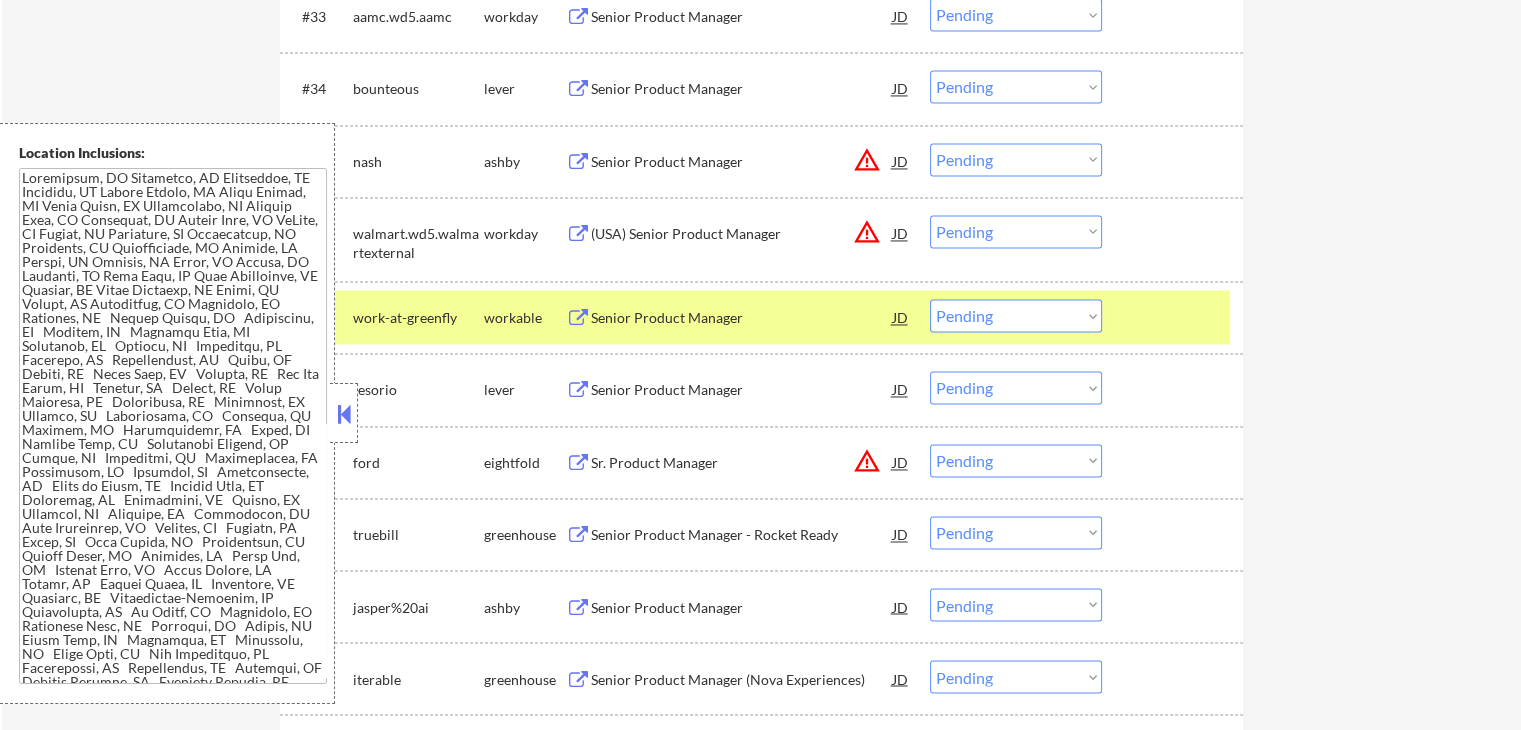 click on "Choose an option... Pending Applied Excluded (Questions) Excluded (Expired) Excluded (Location) Excluded (Bad Match) Excluded (Blocklist) Excluded (Salary) Excluded (Other)" at bounding box center [1016, 315] 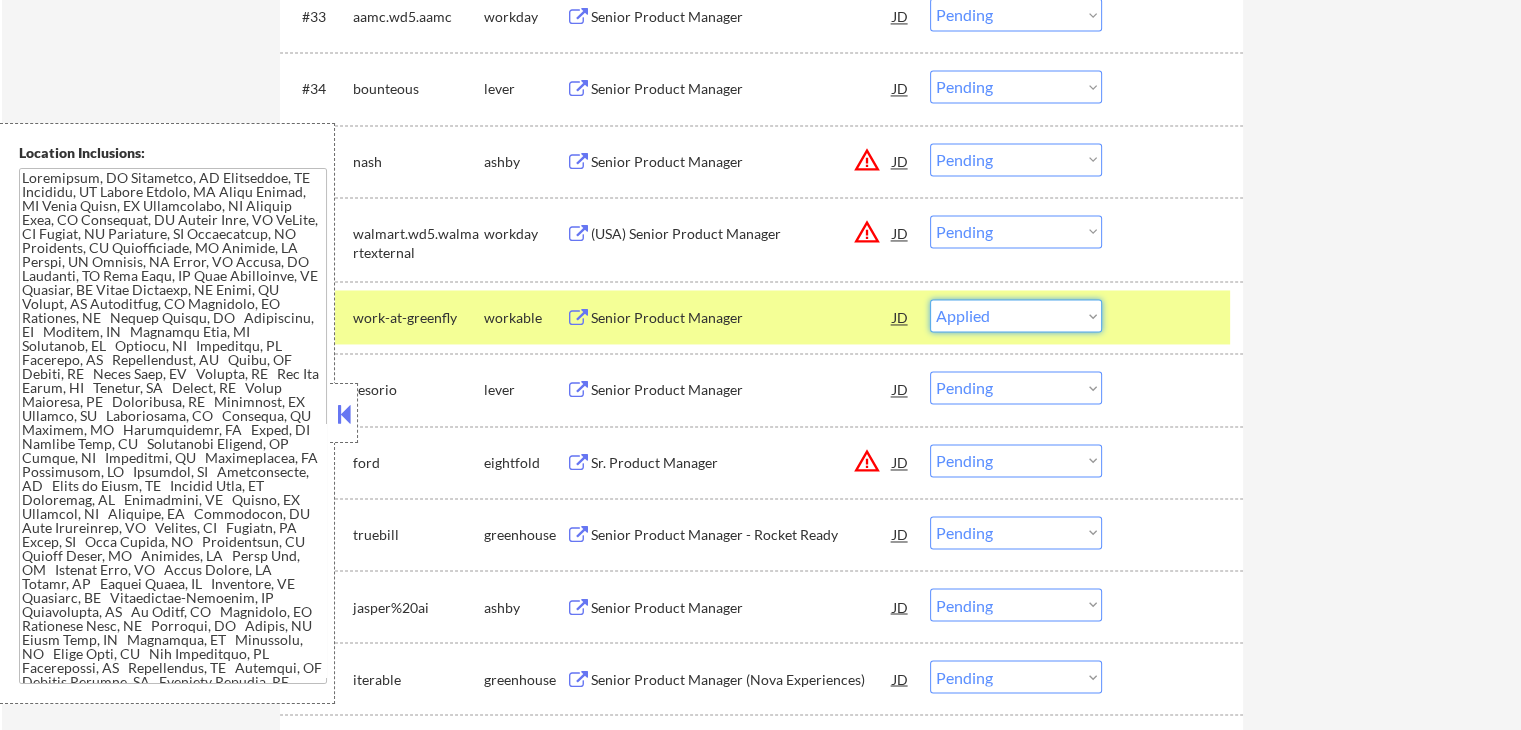 click on "Choose an option... Pending Applied Excluded (Questions) Excluded (Expired) Excluded (Location) Excluded (Bad Match) Excluded (Blocklist) Excluded (Salary) Excluded (Other)" at bounding box center [1016, 315] 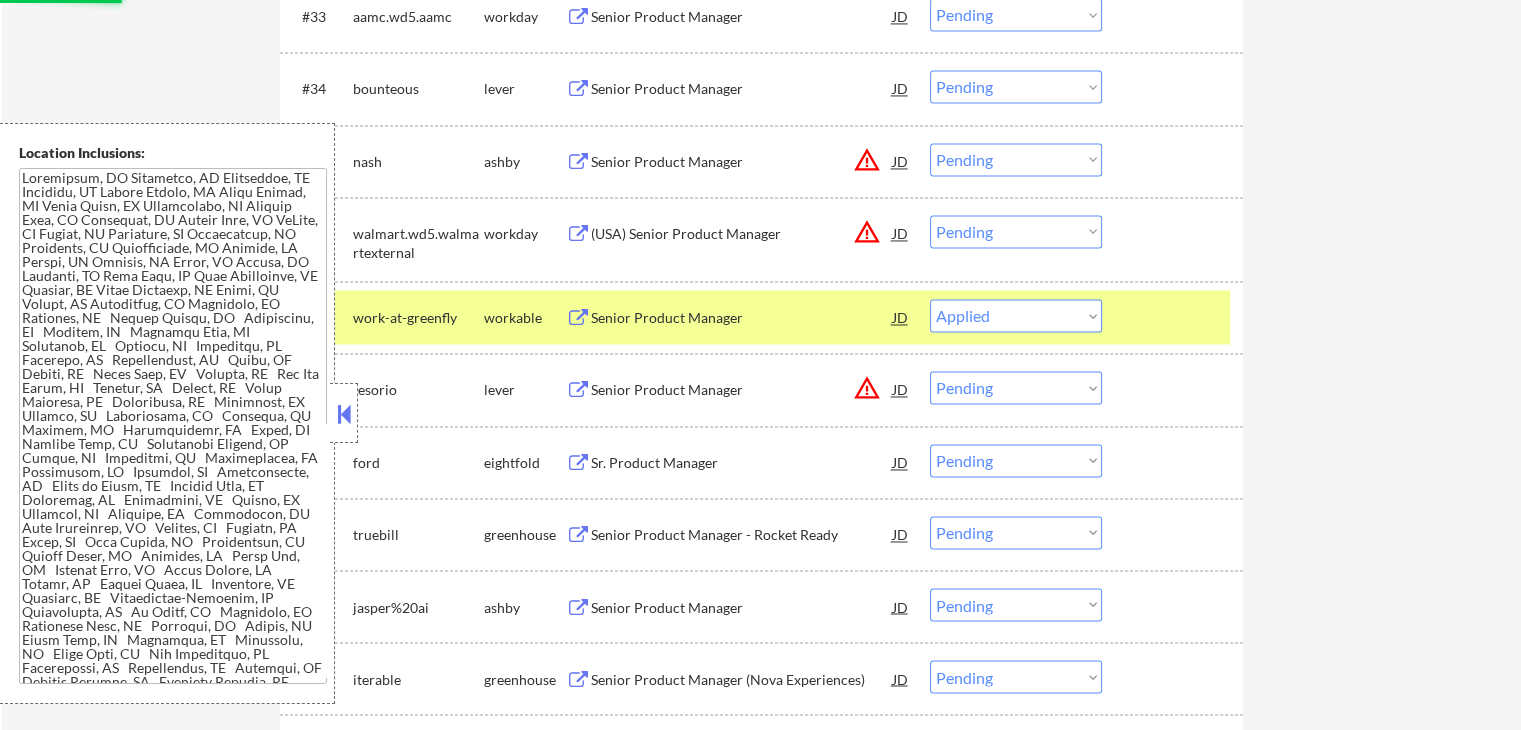 select on ""pending"" 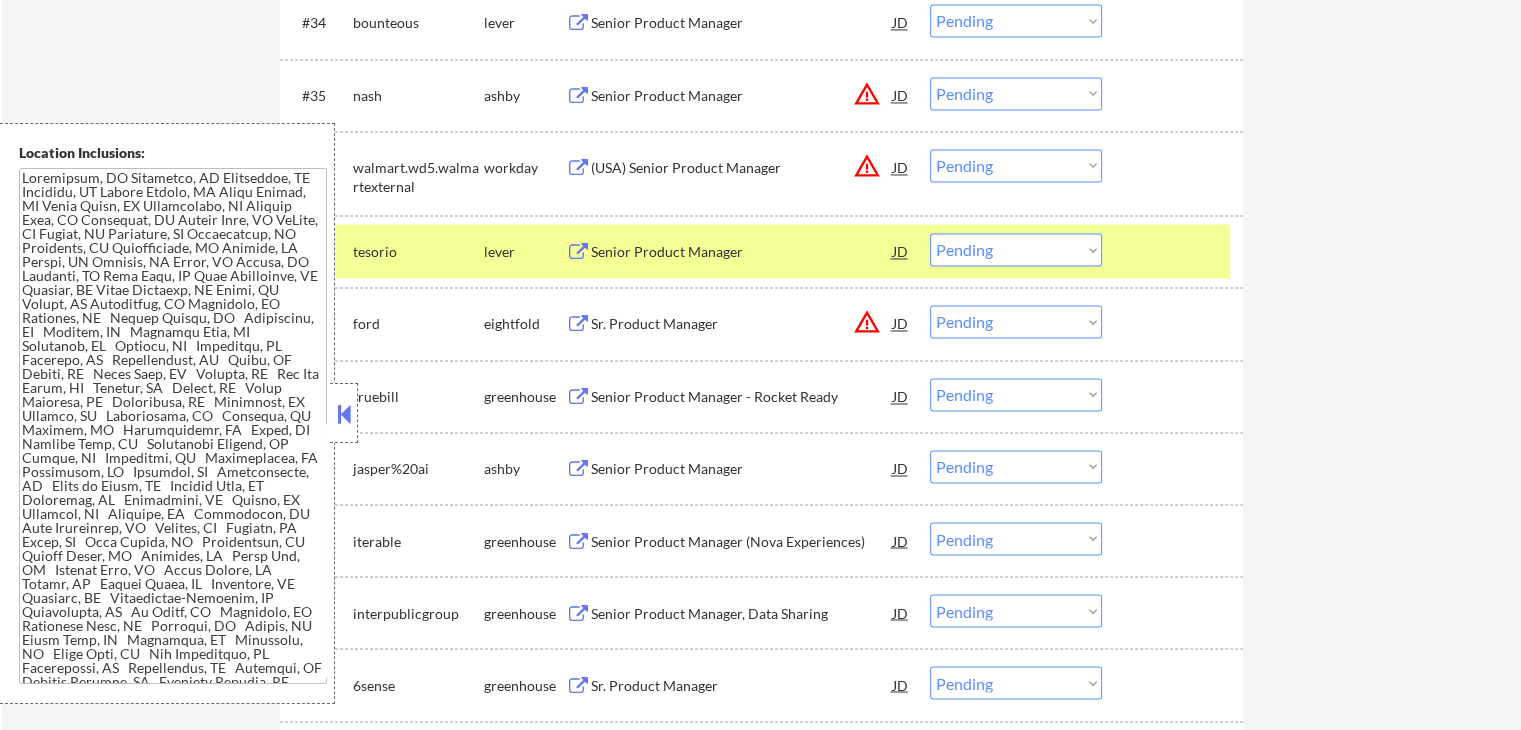 scroll, scrollTop: 3398, scrollLeft: 0, axis: vertical 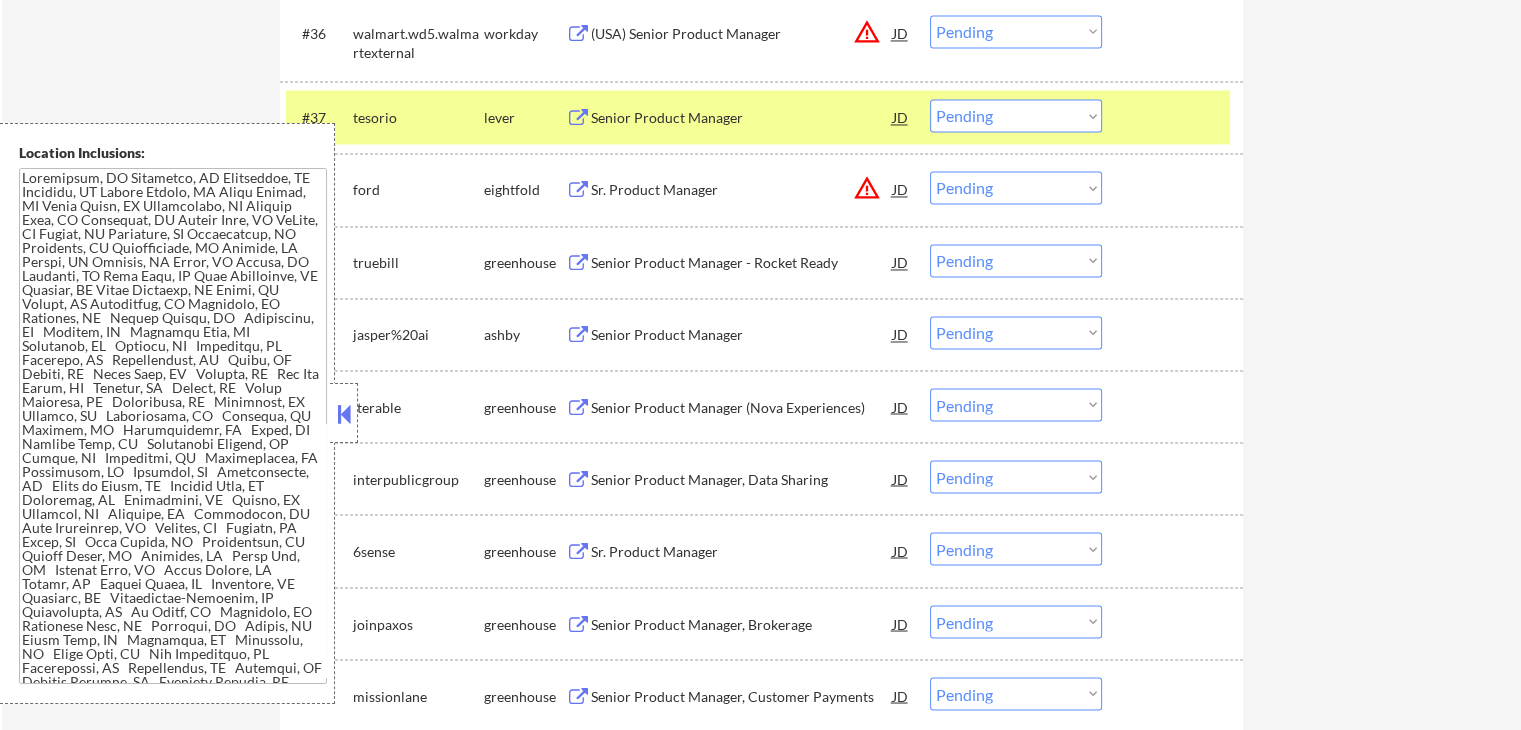 click at bounding box center (578, 263) 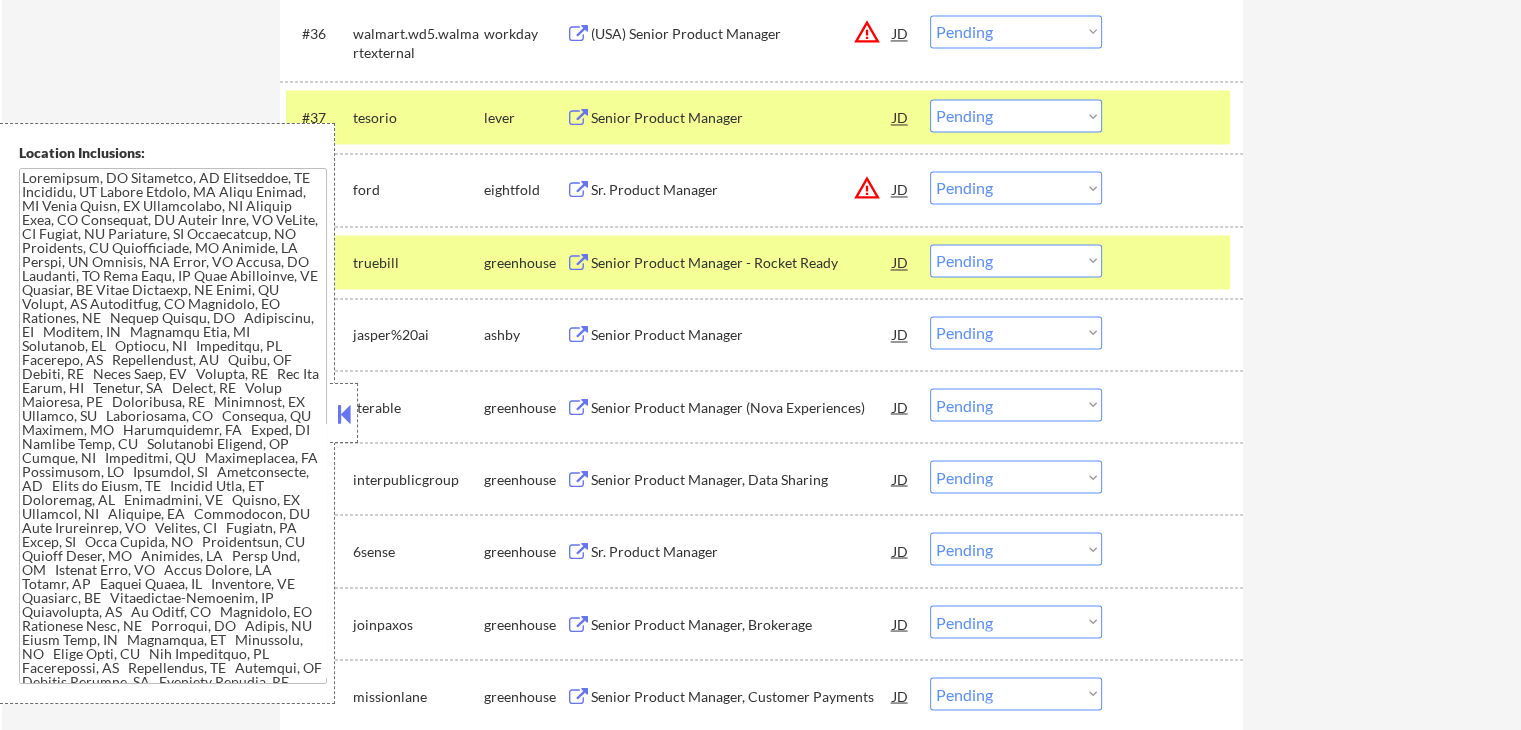 click at bounding box center [578, 335] 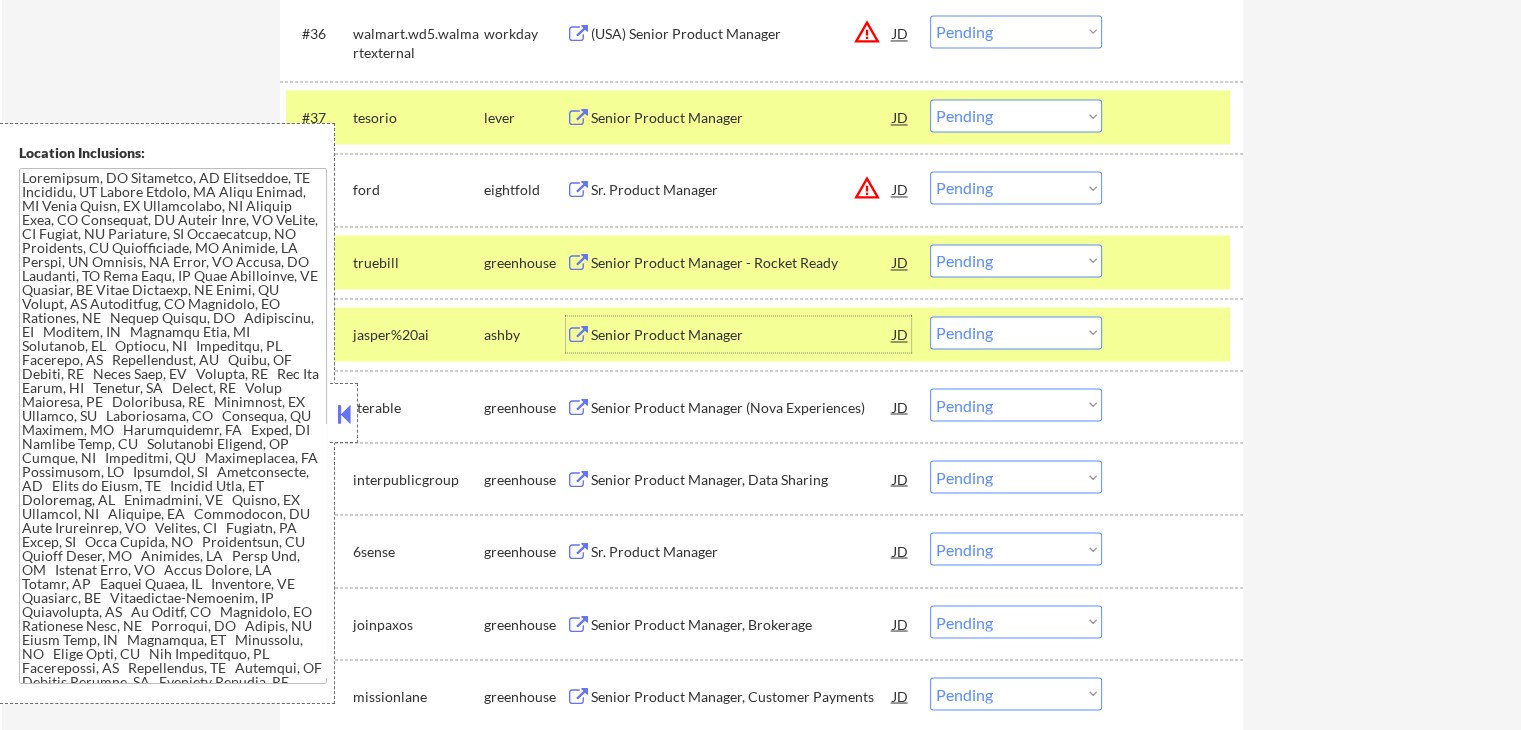 click on "Senior Product Manager" at bounding box center [742, 335] 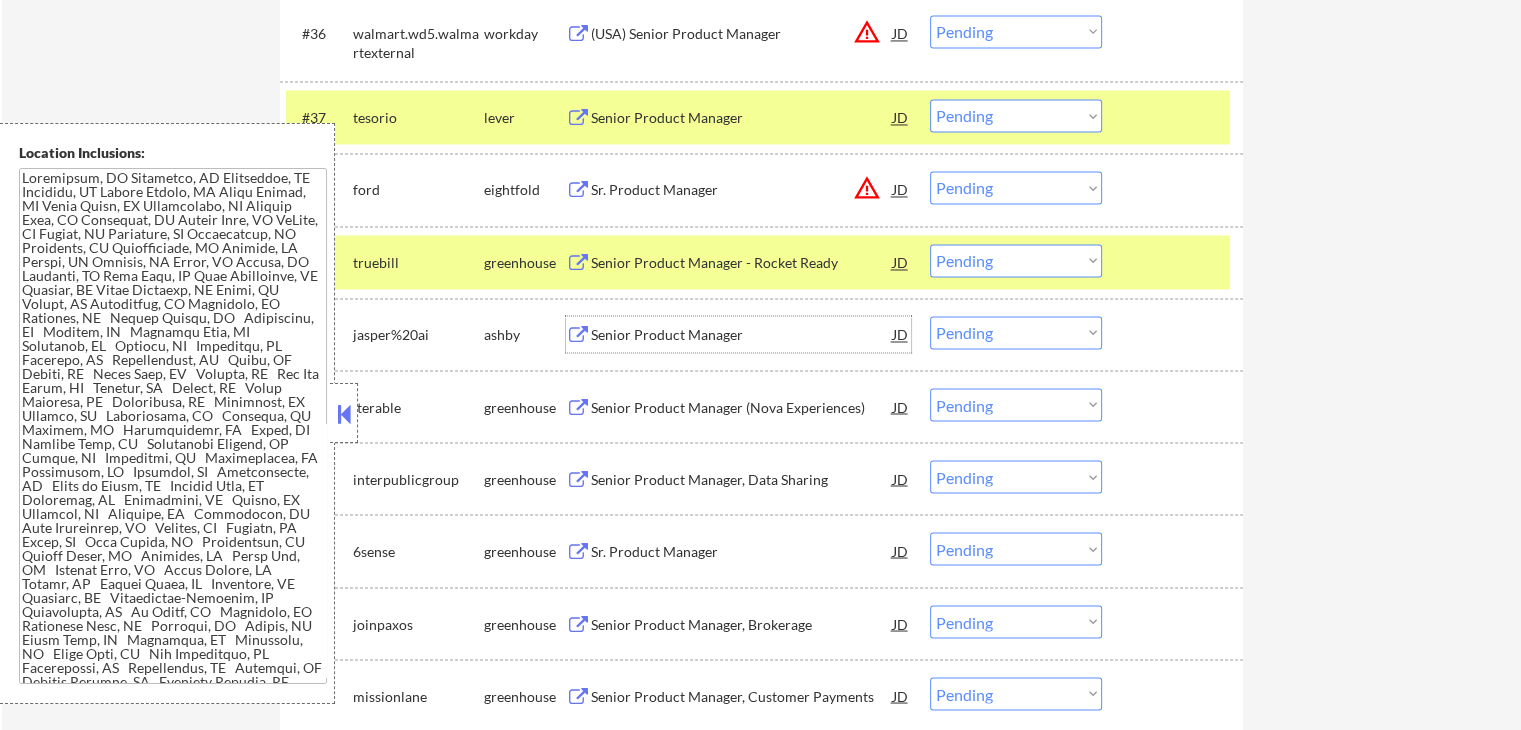 click on "Choose an option... Pending Applied Excluded (Questions) Excluded (Expired) Excluded (Location) Excluded (Bad Match) Excluded (Blocklist) Excluded (Salary) Excluded (Other)" at bounding box center [1016, 260] 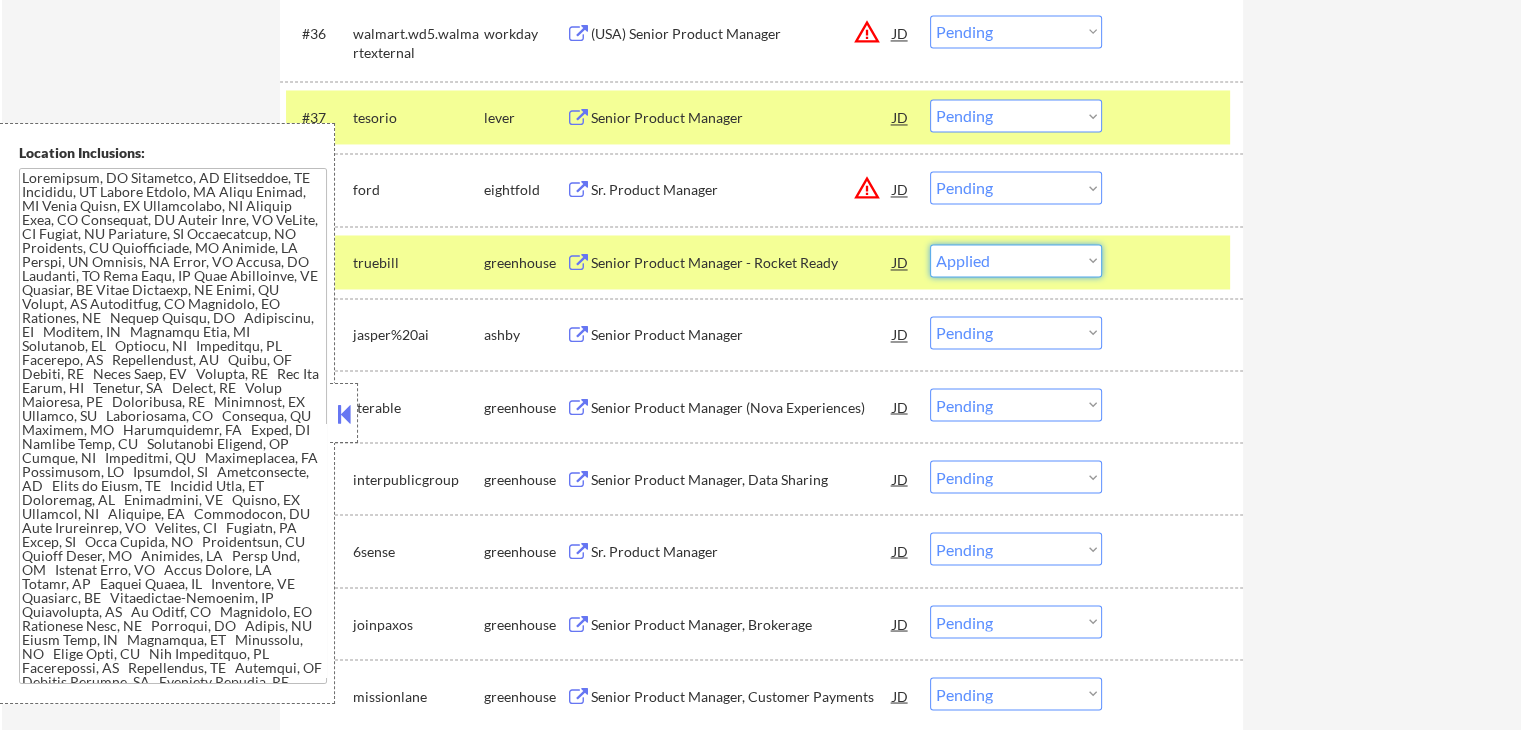 click on "Choose an option... Pending Applied Excluded (Questions) Excluded (Expired) Excluded (Location) Excluded (Bad Match) Excluded (Blocklist) Excluded (Salary) Excluded (Other)" at bounding box center (1016, 260) 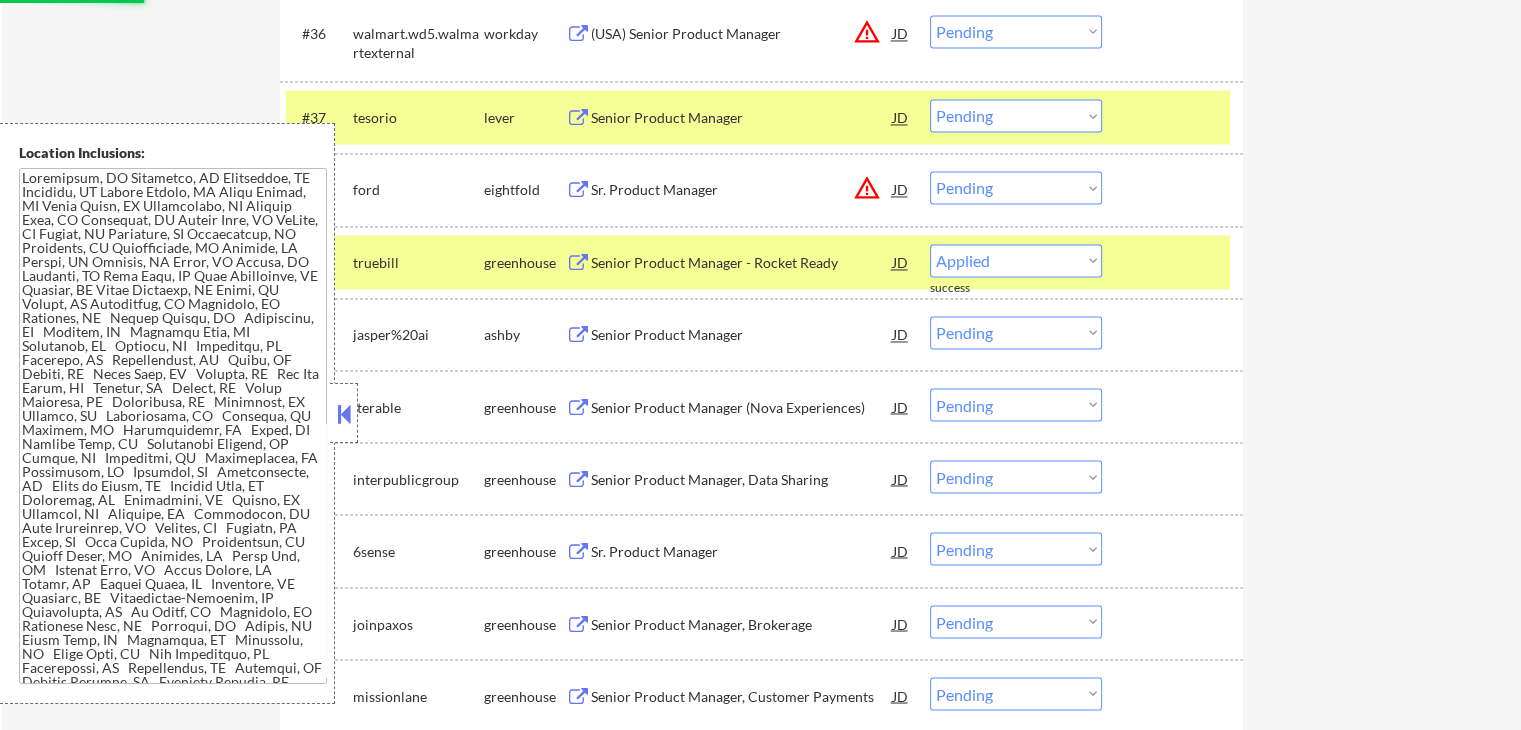 select on ""pending"" 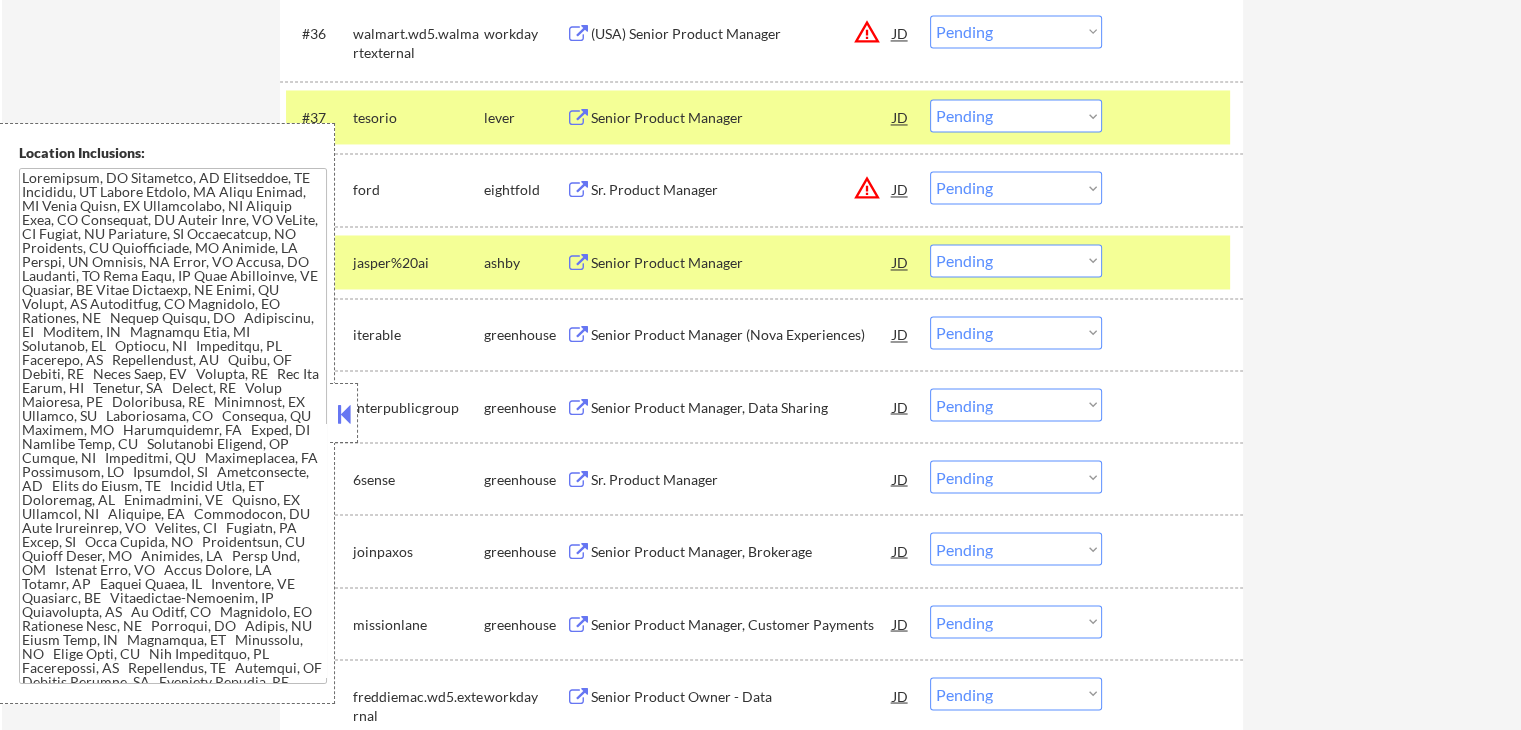 click at bounding box center (578, 335) 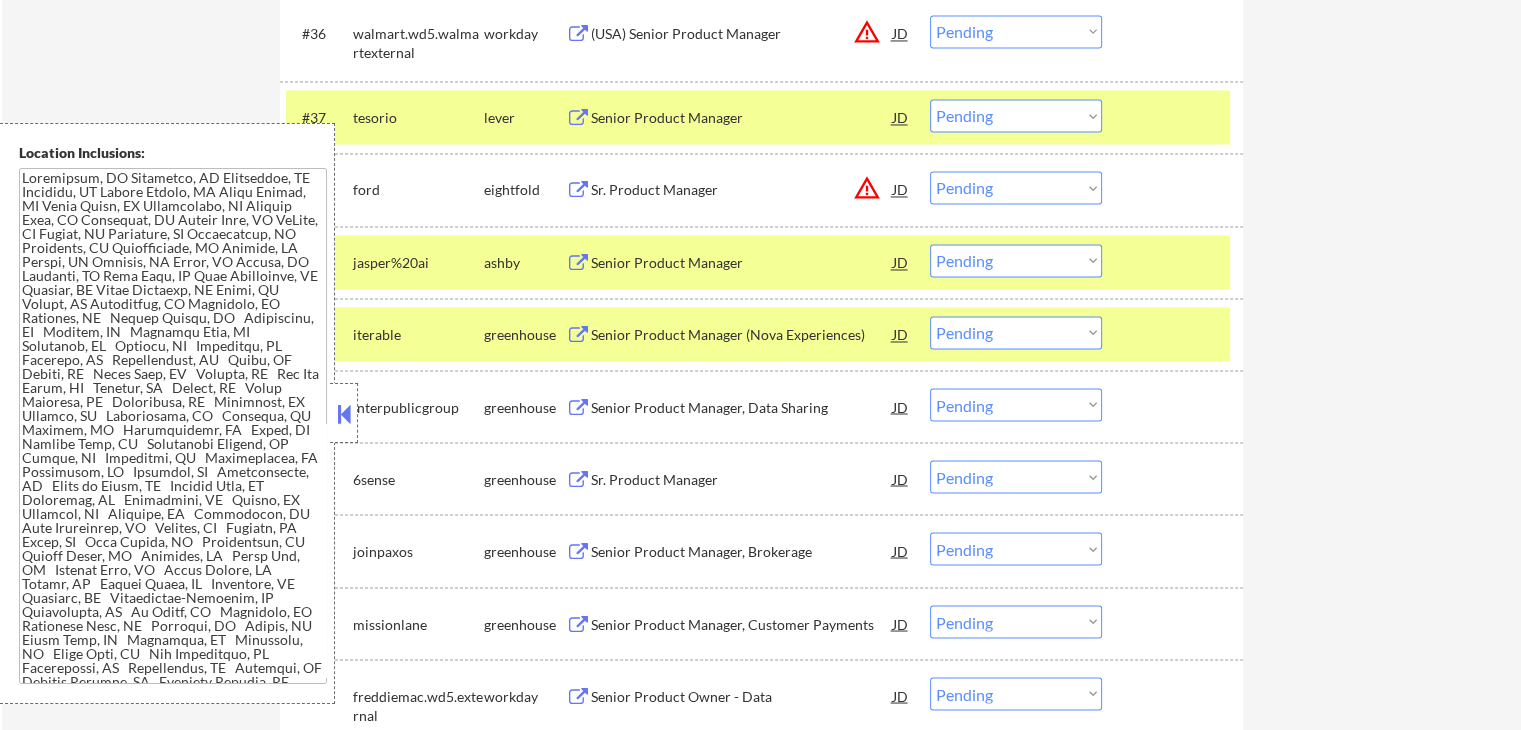 click at bounding box center (578, 407) 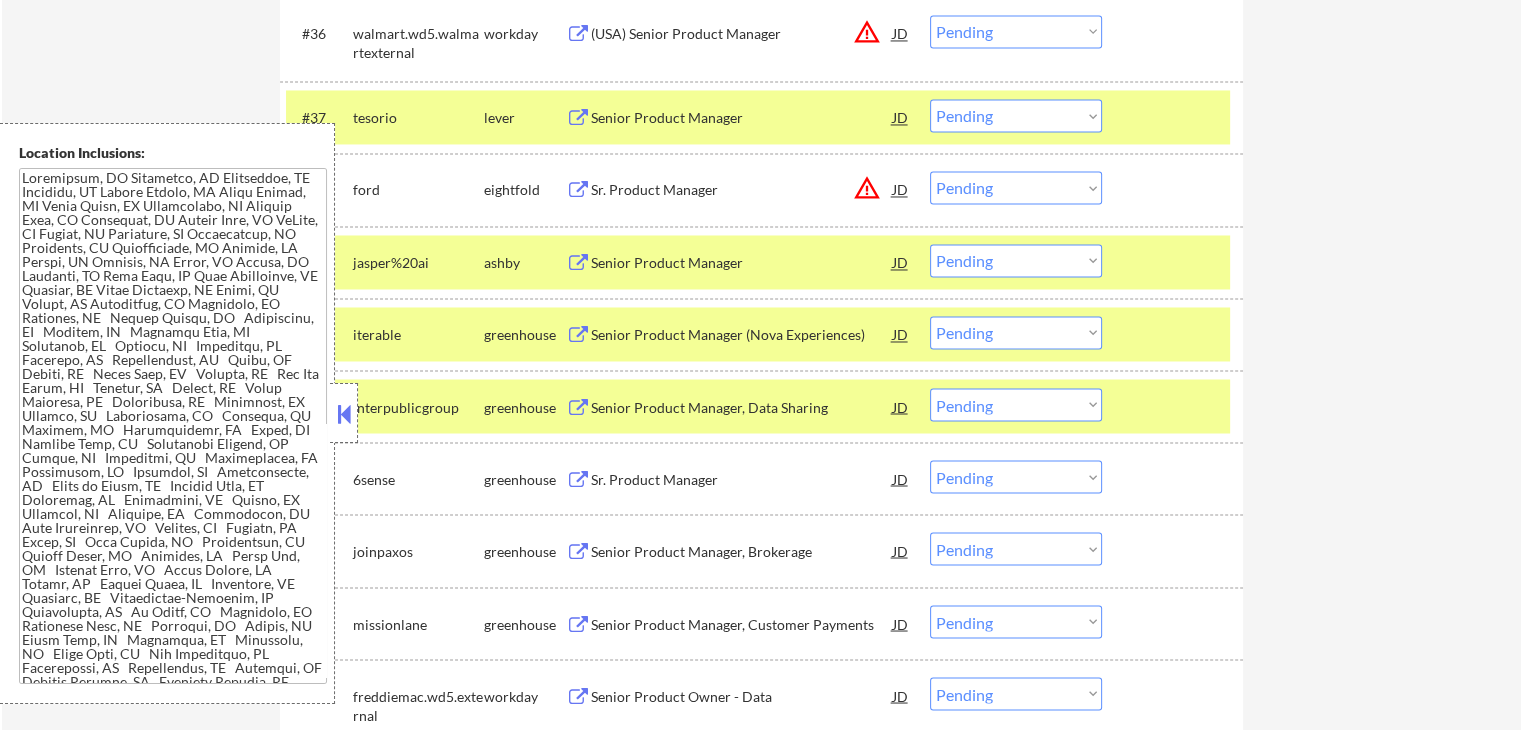 click at bounding box center (578, 263) 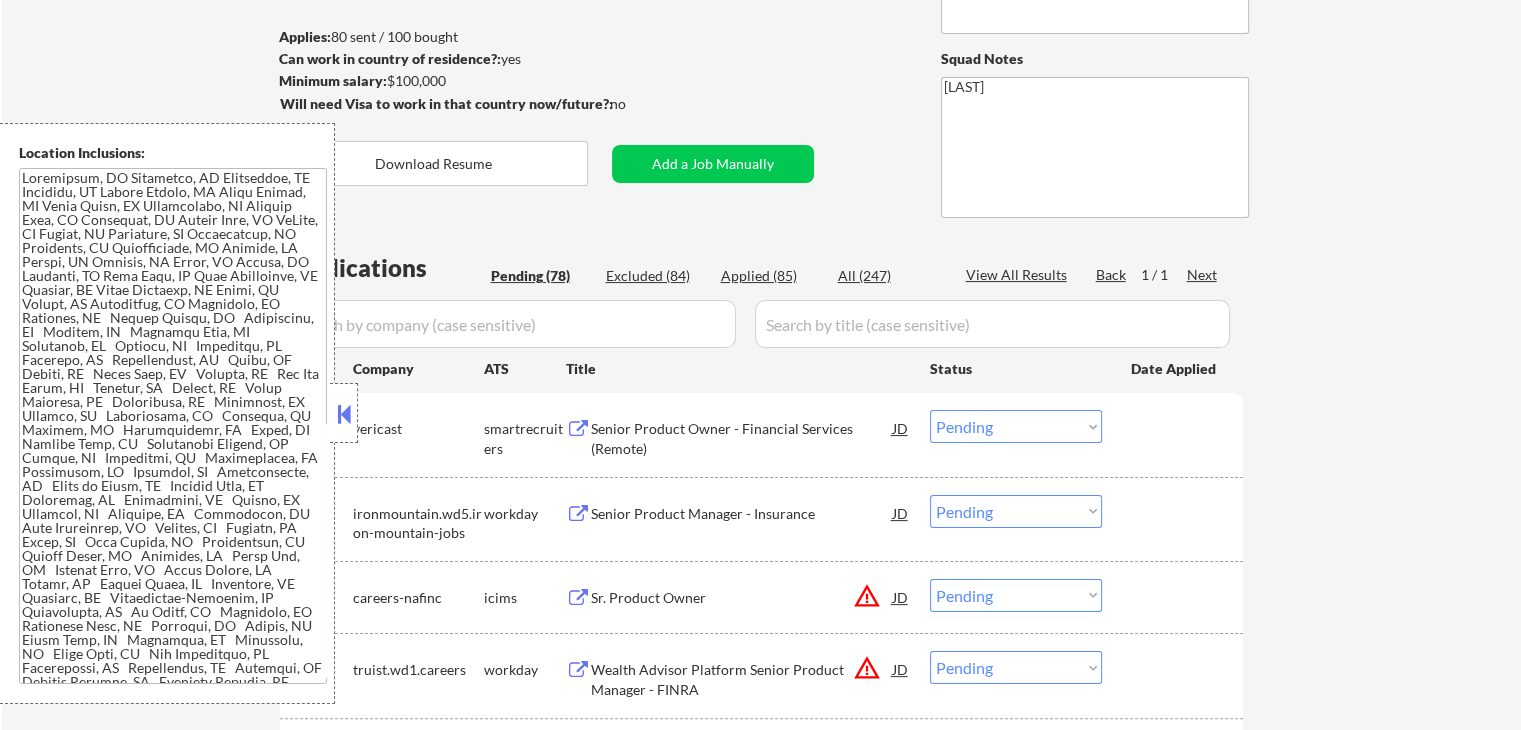 scroll, scrollTop: 98, scrollLeft: 0, axis: vertical 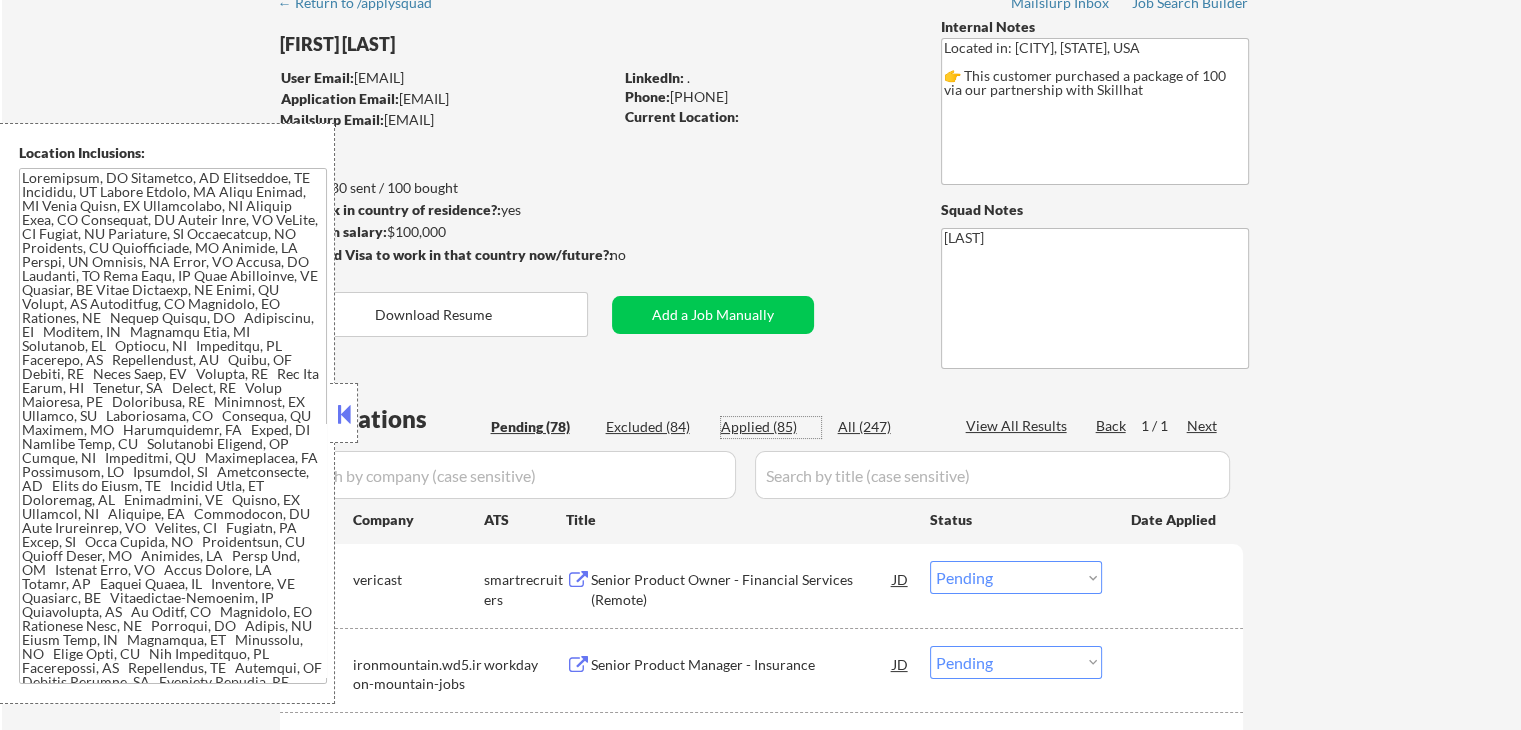 click on "Applied (85)" at bounding box center [771, 427] 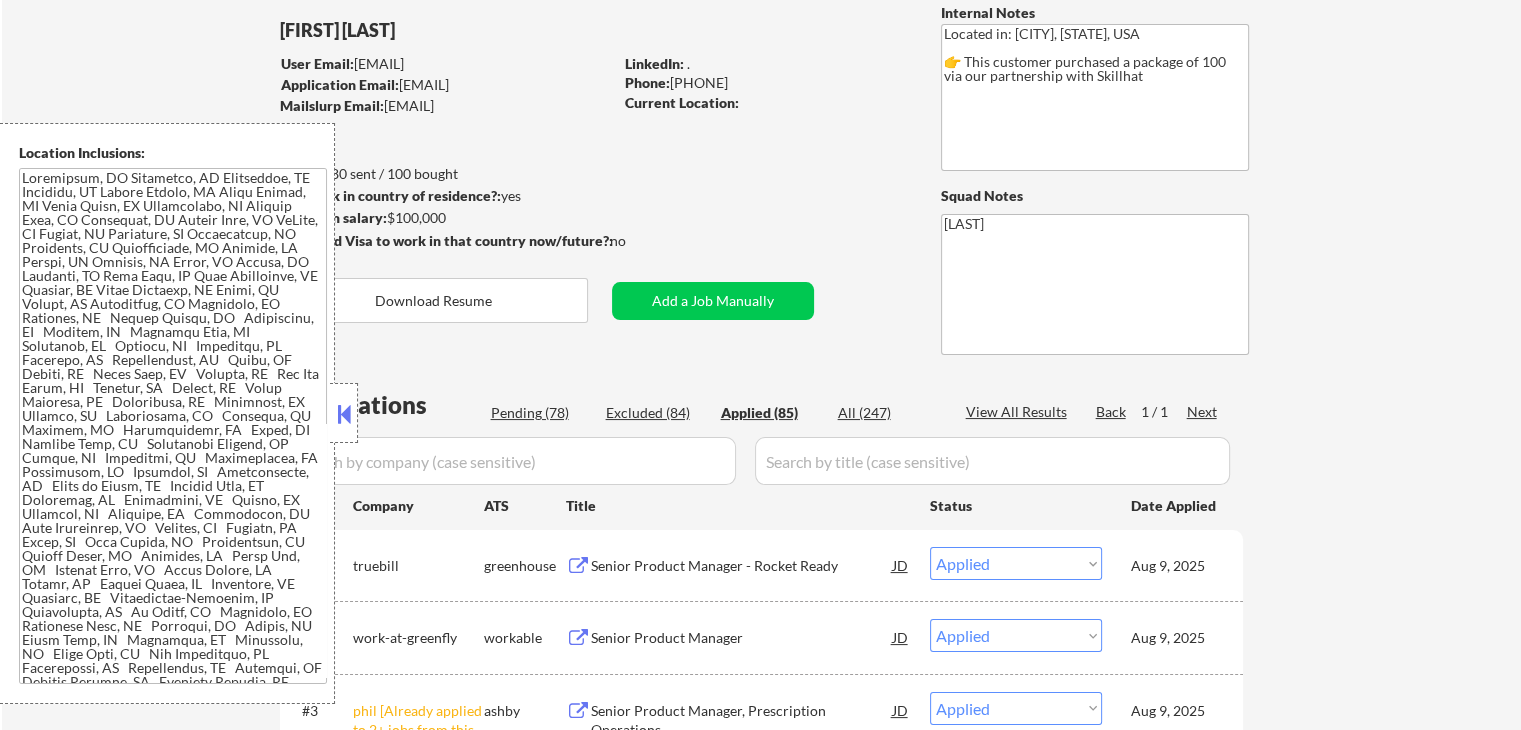 scroll, scrollTop: 198, scrollLeft: 0, axis: vertical 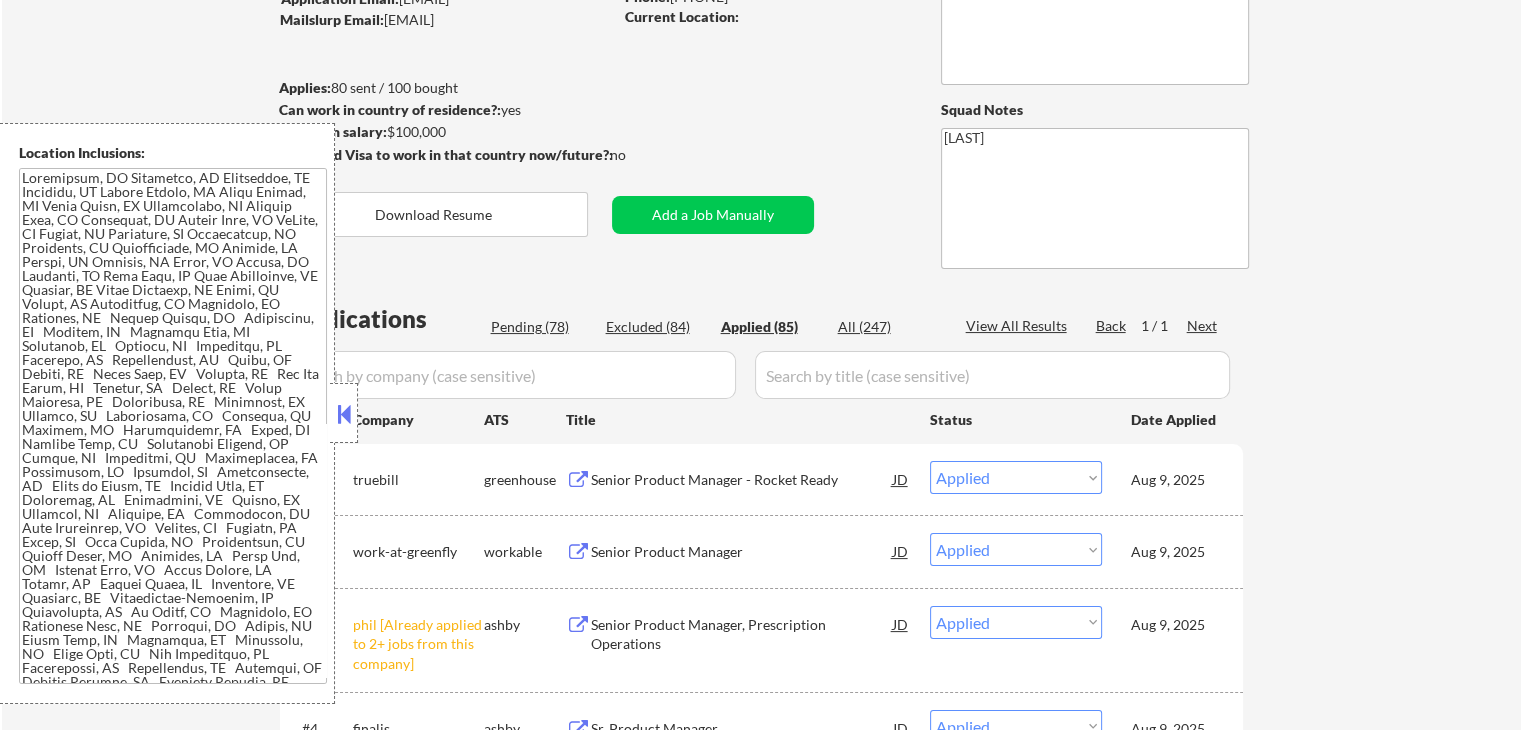 select on ""applied"" 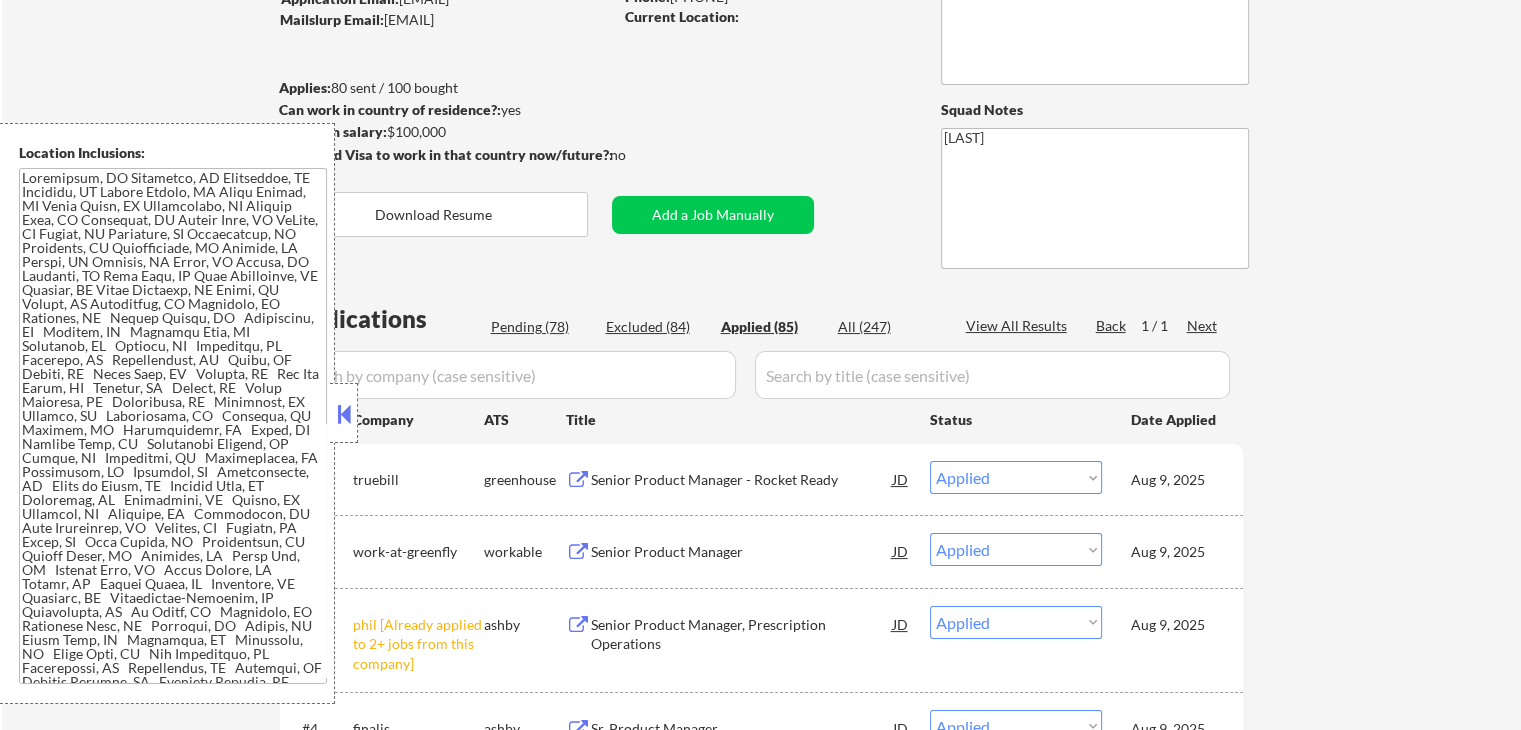 click at bounding box center [578, 480] 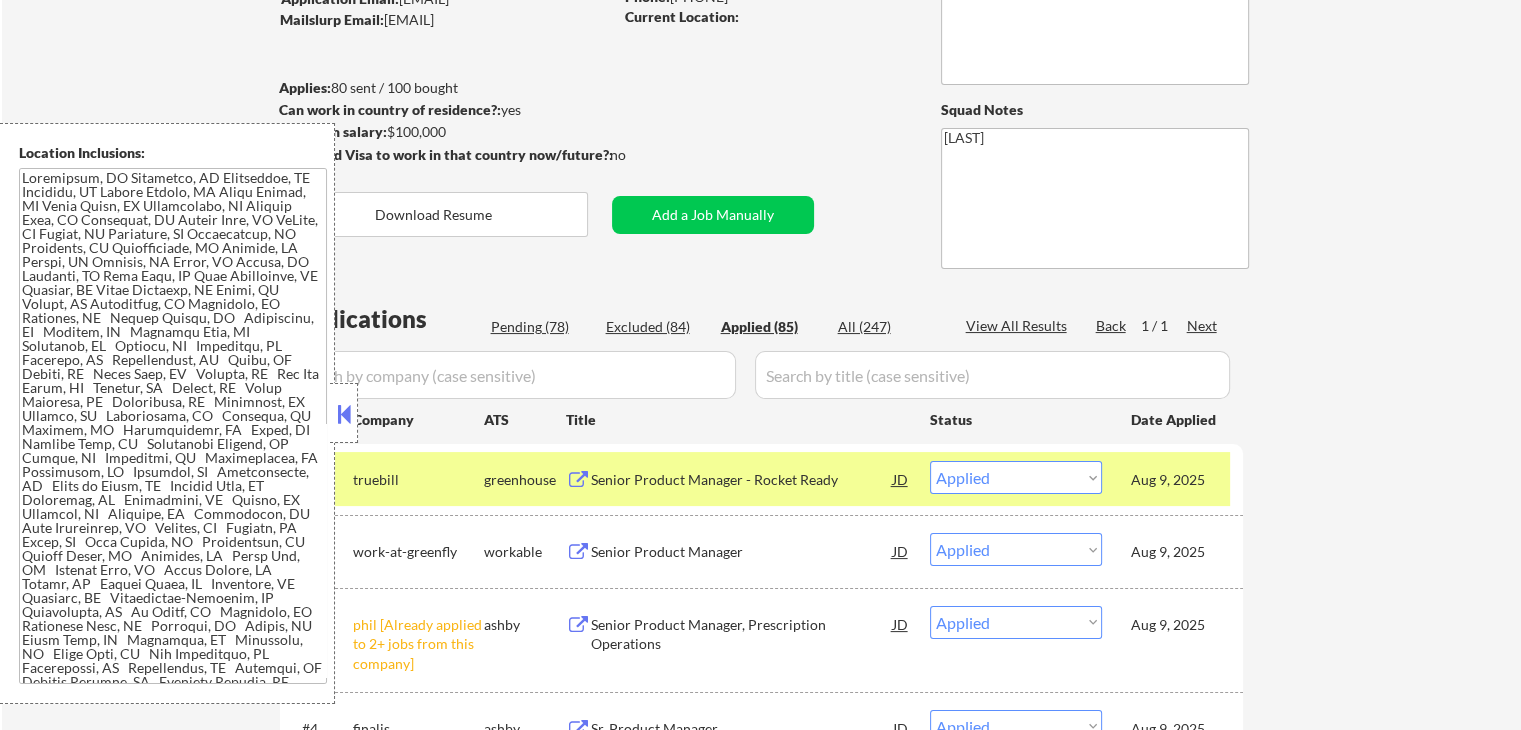 click on "Choose an option... Pending Applied Excluded (Questions) Excluded (Expired) Excluded (Location) Excluded (Bad Match) Excluded (Blocklist) Excluded (Salary) Excluded (Other)" at bounding box center (1016, 477) 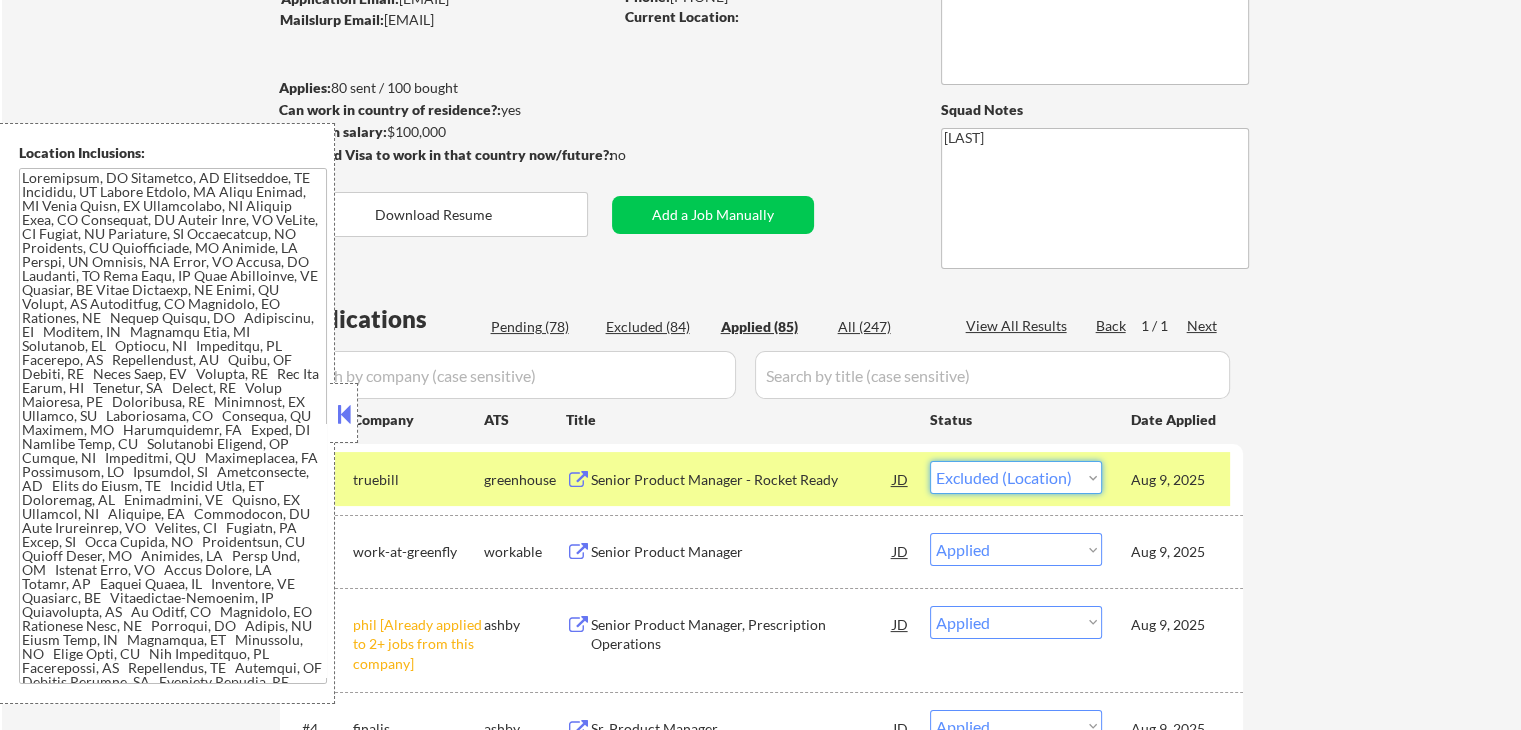 click on "Choose an option... Pending Applied Excluded (Questions) Excluded (Expired) Excluded (Location) Excluded (Bad Match) Excluded (Blocklist) Excluded (Salary) Excluded (Other)" at bounding box center [1016, 477] 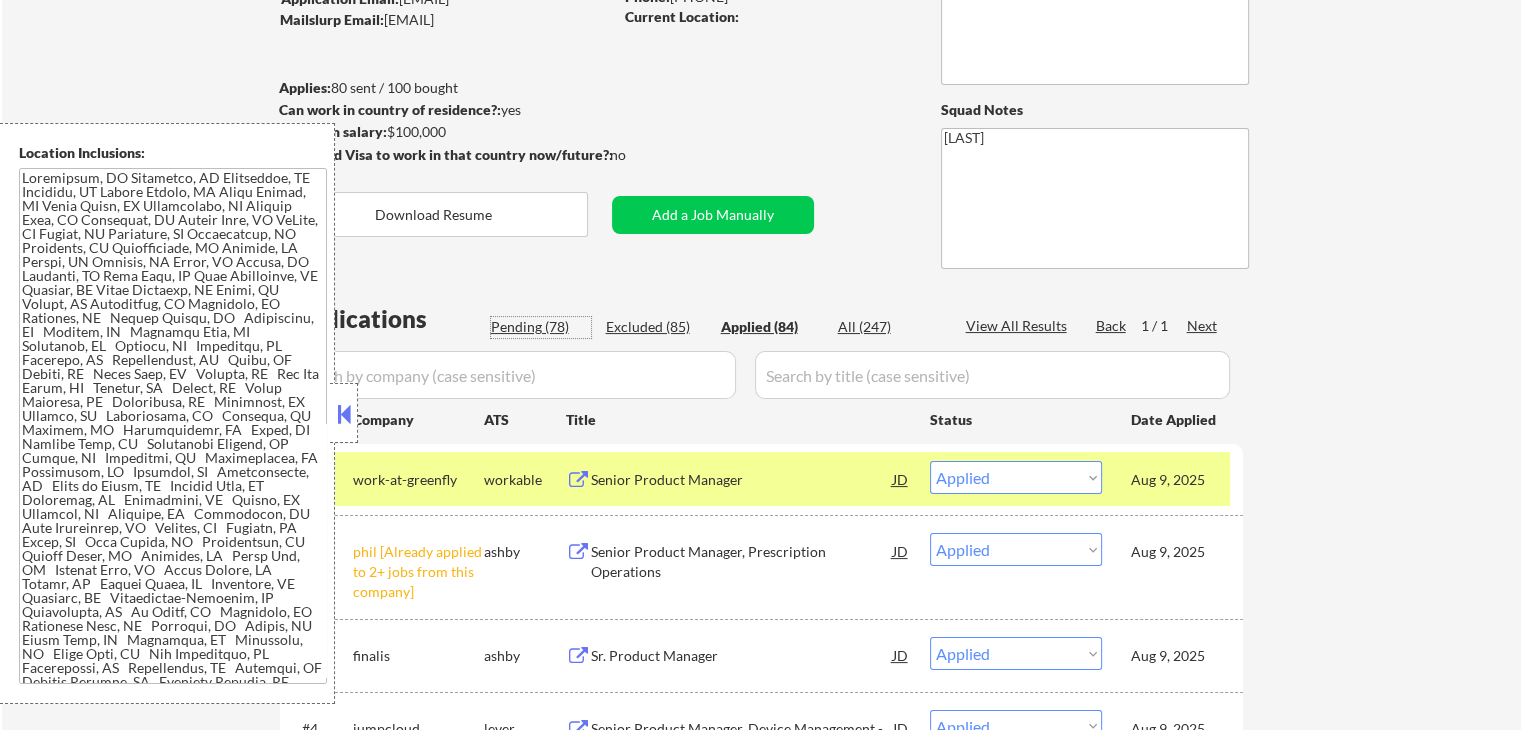 click on "Pending (78)" at bounding box center [541, 327] 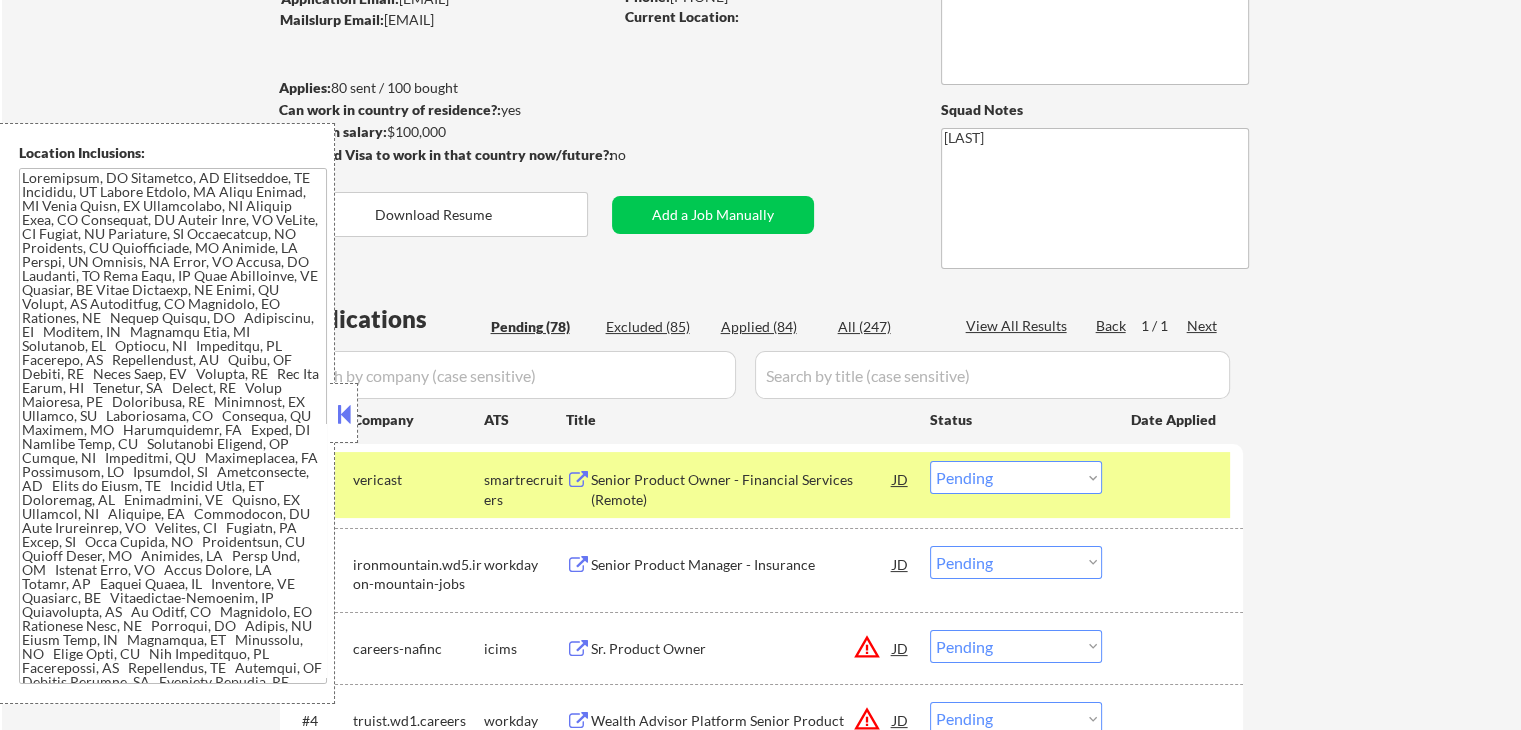 scroll, scrollTop: 3295, scrollLeft: 0, axis: vertical 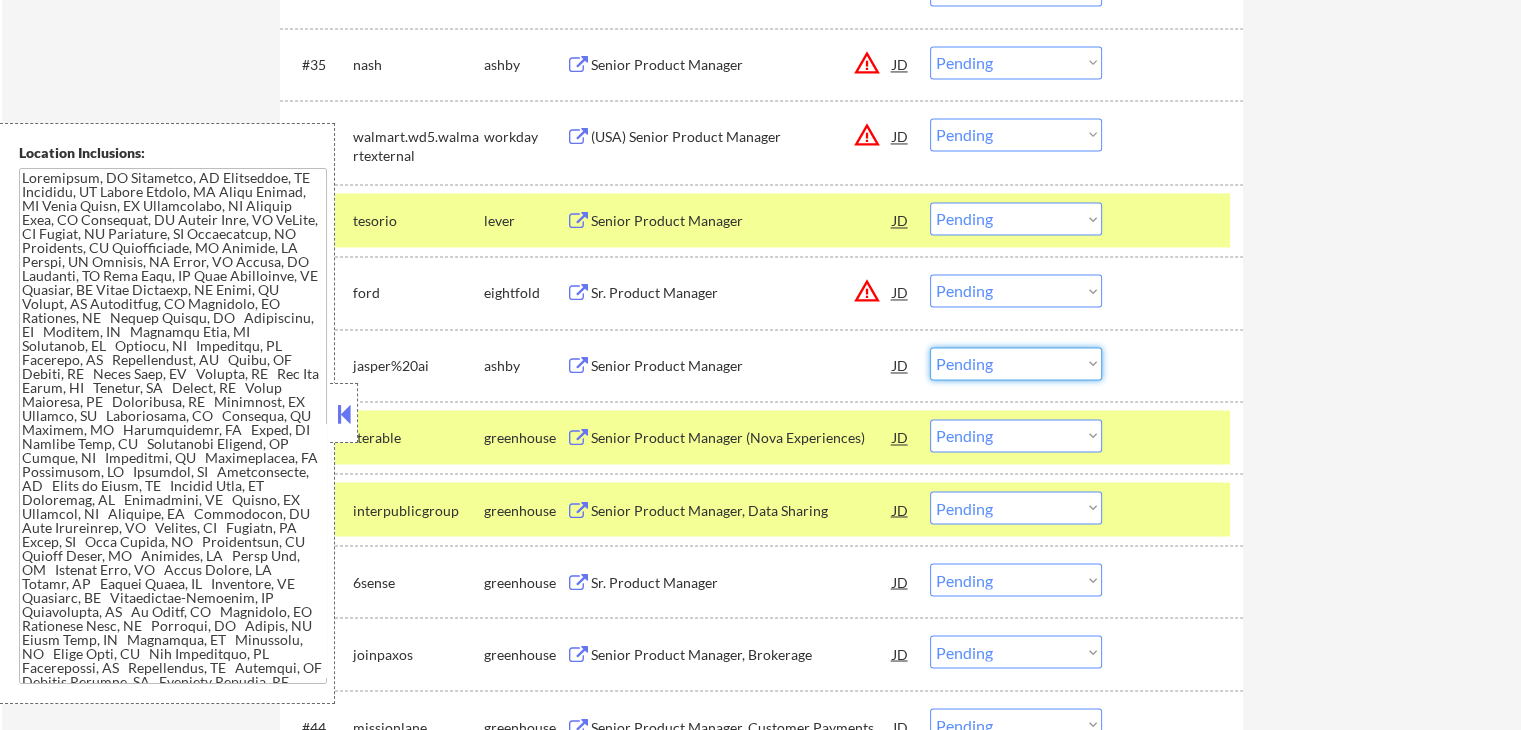 click on "Choose an option... Pending Applied Excluded (Questions) Excluded (Expired) Excluded (Location) Excluded (Bad Match) Excluded (Blocklist) Excluded (Salary) Excluded (Other)" at bounding box center [1016, 363] 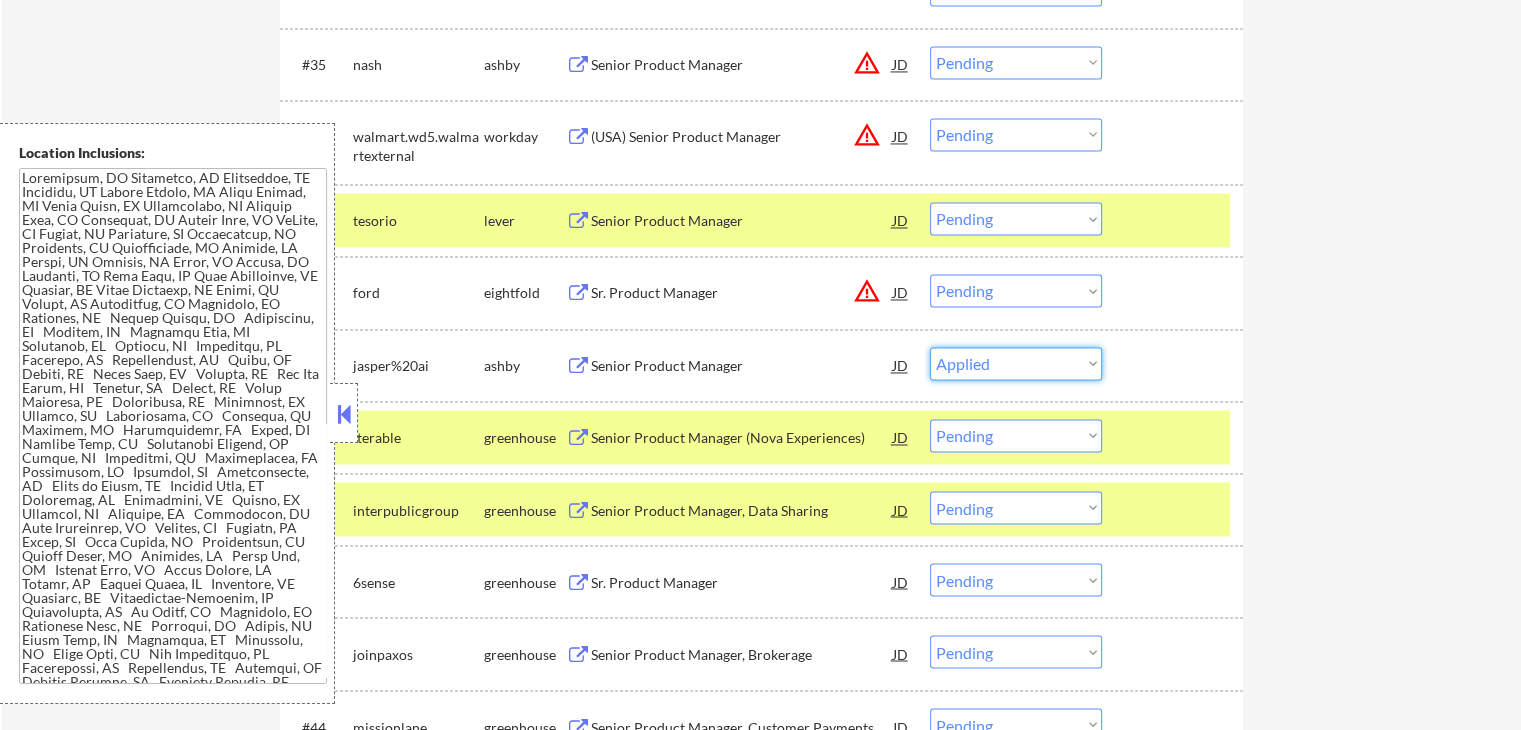click on "Choose an option... Pending Applied Excluded (Questions) Excluded (Expired) Excluded (Location) Excluded (Bad Match) Excluded (Blocklist) Excluded (Salary) Excluded (Other)" at bounding box center [1016, 363] 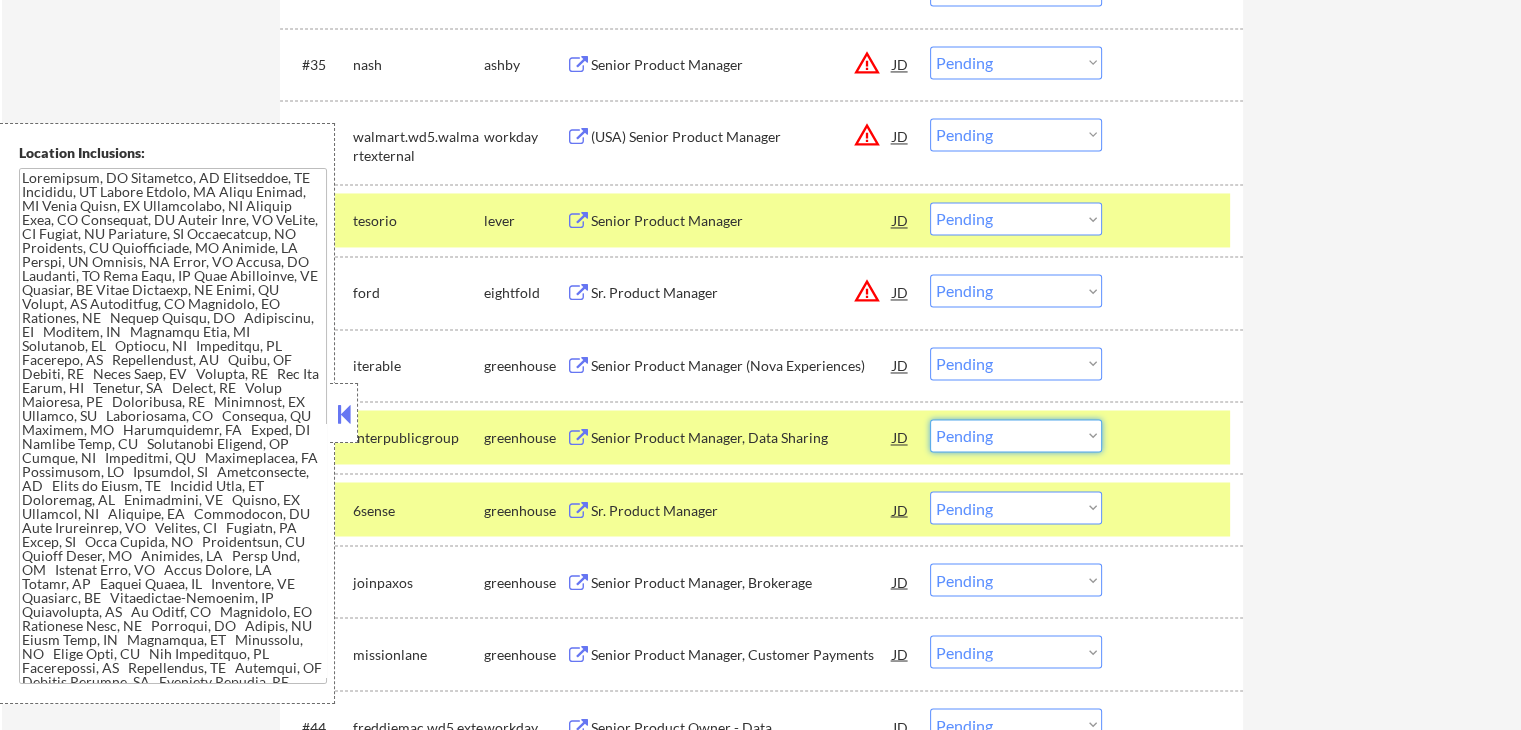 click on "Choose an option... Pending Applied Excluded (Questions) Excluded (Expired) Excluded (Location) Excluded (Bad Match) Excluded (Blocklist) Excluded (Salary) Excluded (Other)" at bounding box center [1016, 435] 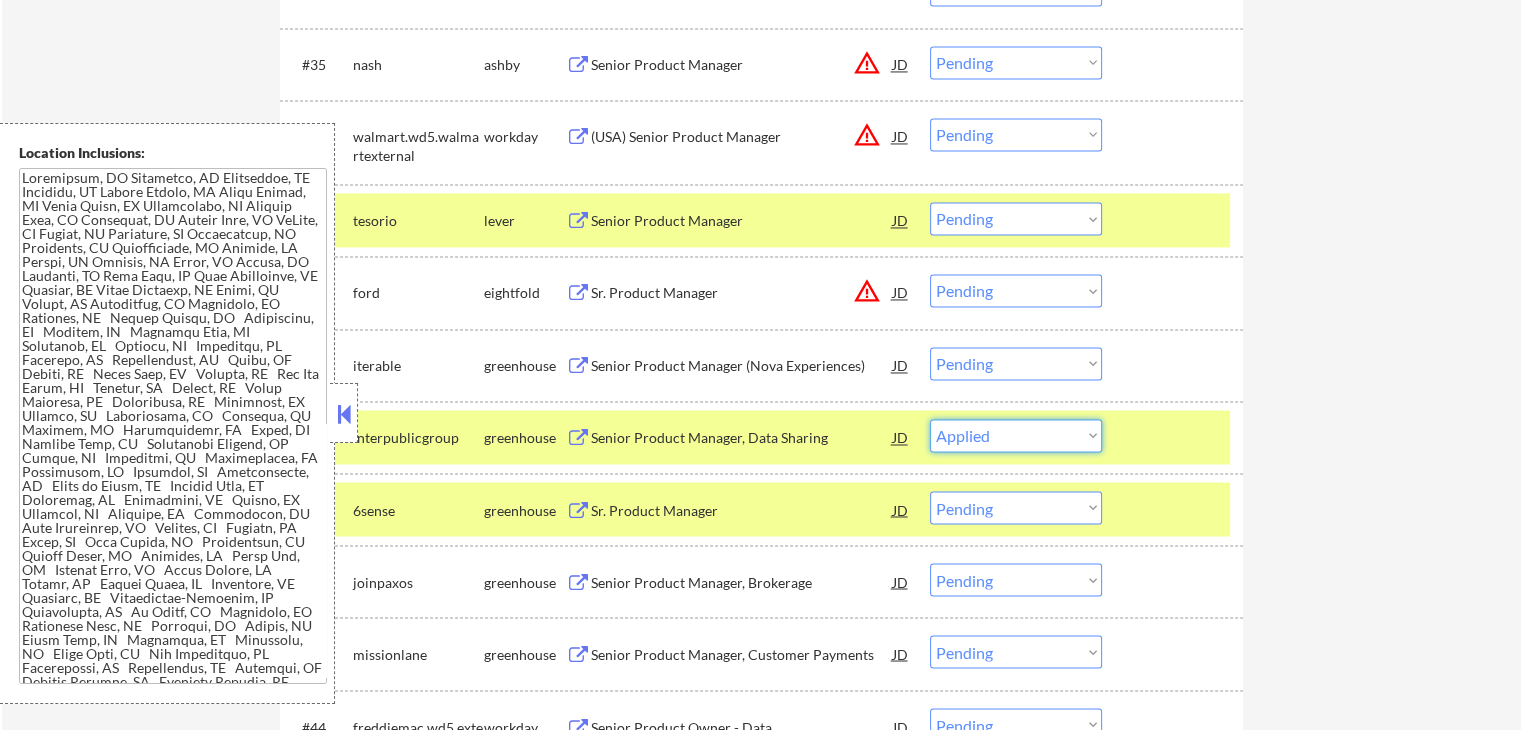 click on "Choose an option... Pending Applied Excluded (Questions) Excluded (Expired) Excluded (Location) Excluded (Bad Match) Excluded (Blocklist) Excluded (Salary) Excluded (Other)" at bounding box center (1016, 435) 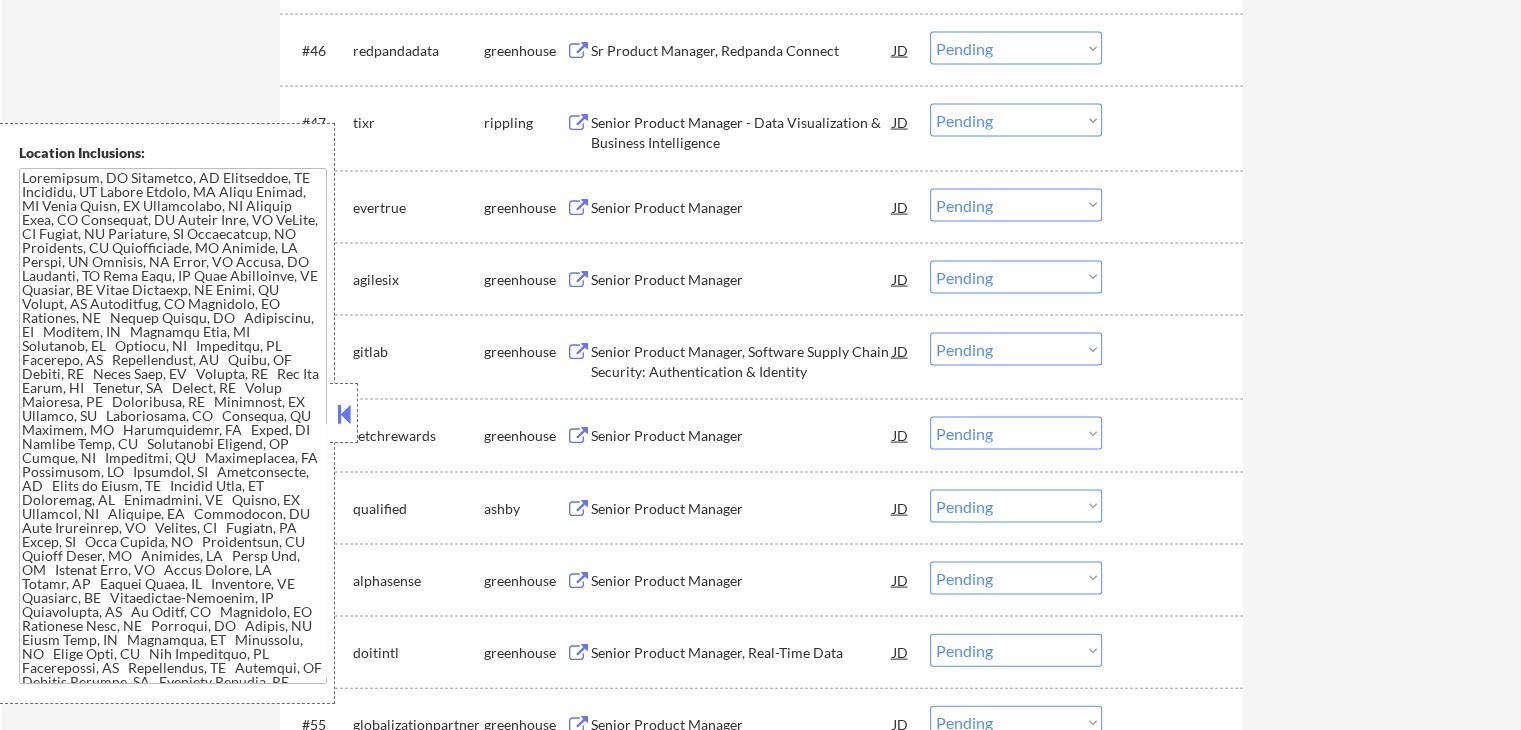 scroll, scrollTop: 4095, scrollLeft: 0, axis: vertical 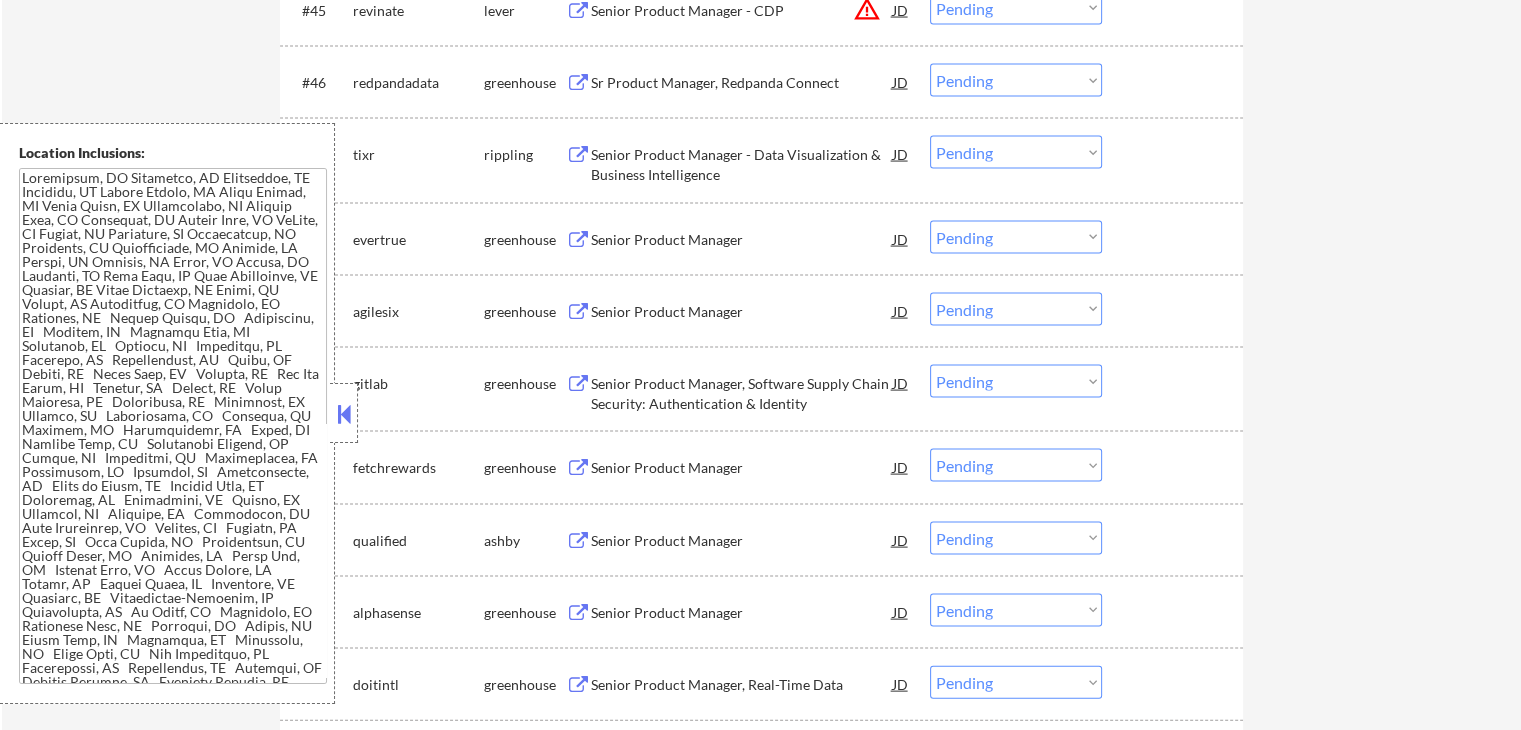 click at bounding box center (578, 541) 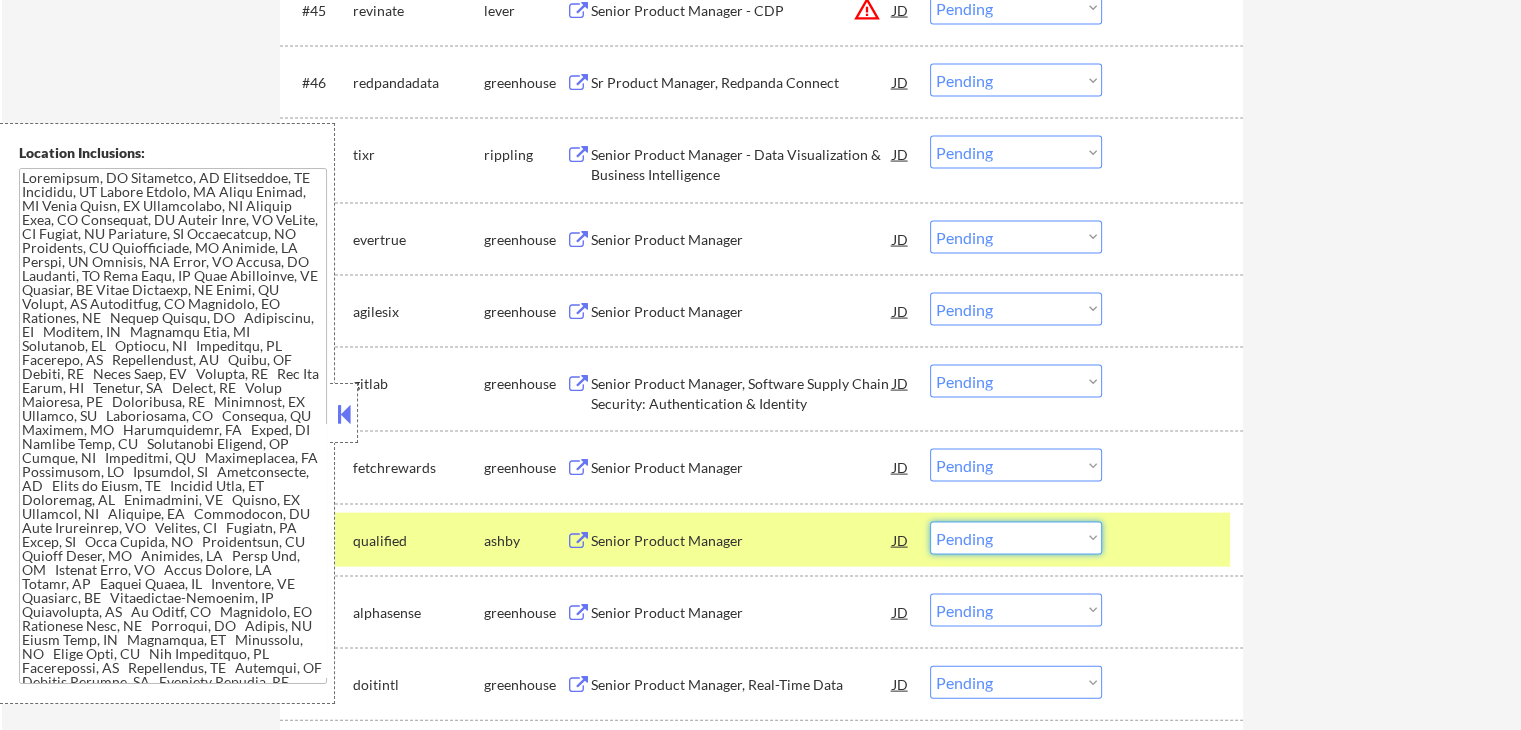 click on "Choose an option... Pending Applied Excluded (Questions) Excluded (Expired) Excluded (Location) Excluded (Bad Match) Excluded (Blocklist) Excluded (Salary) Excluded (Other)" at bounding box center (1016, 538) 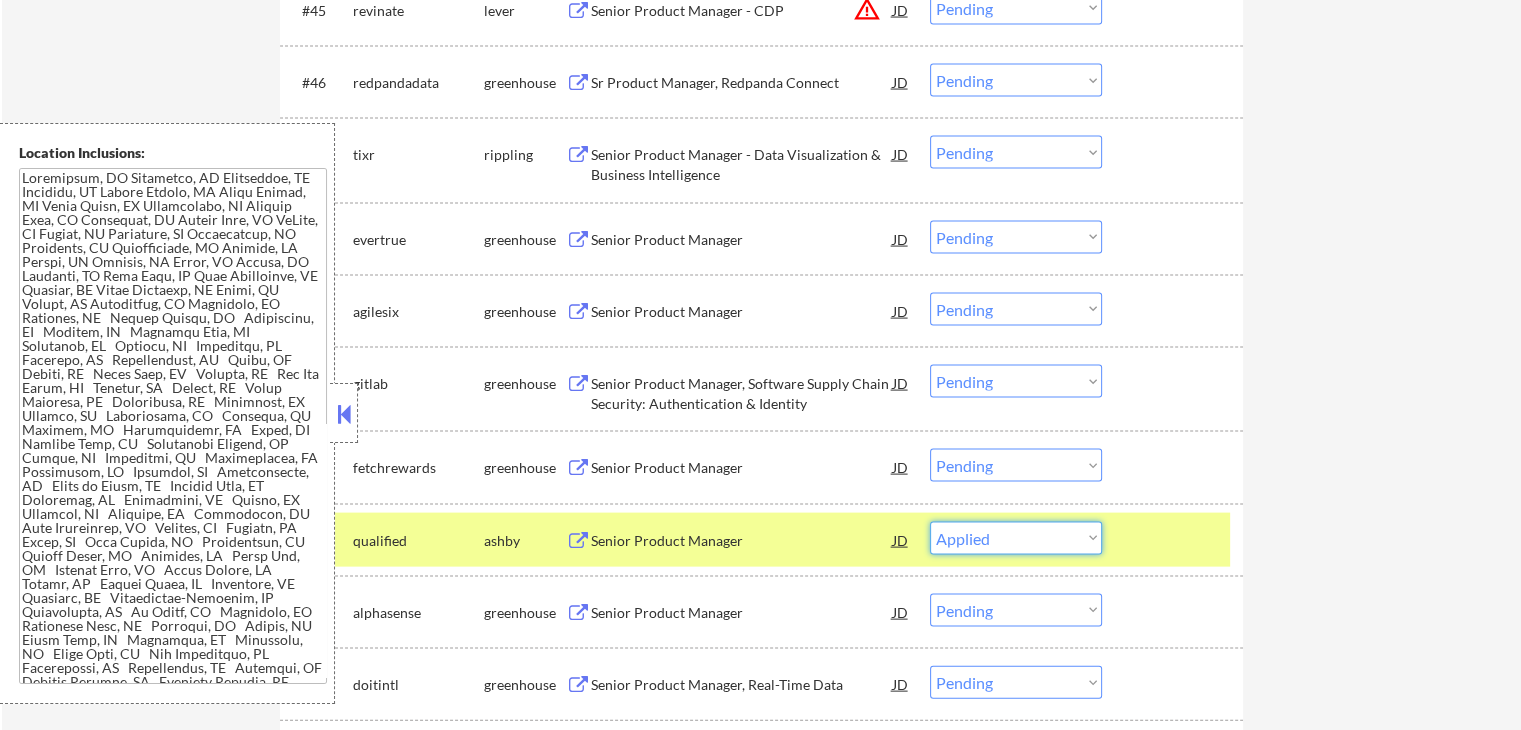 click on "Choose an option... Pending Applied Excluded (Questions) Excluded (Expired) Excluded (Location) Excluded (Bad Match) Excluded (Blocklist) Excluded (Salary) Excluded (Other)" at bounding box center (1016, 538) 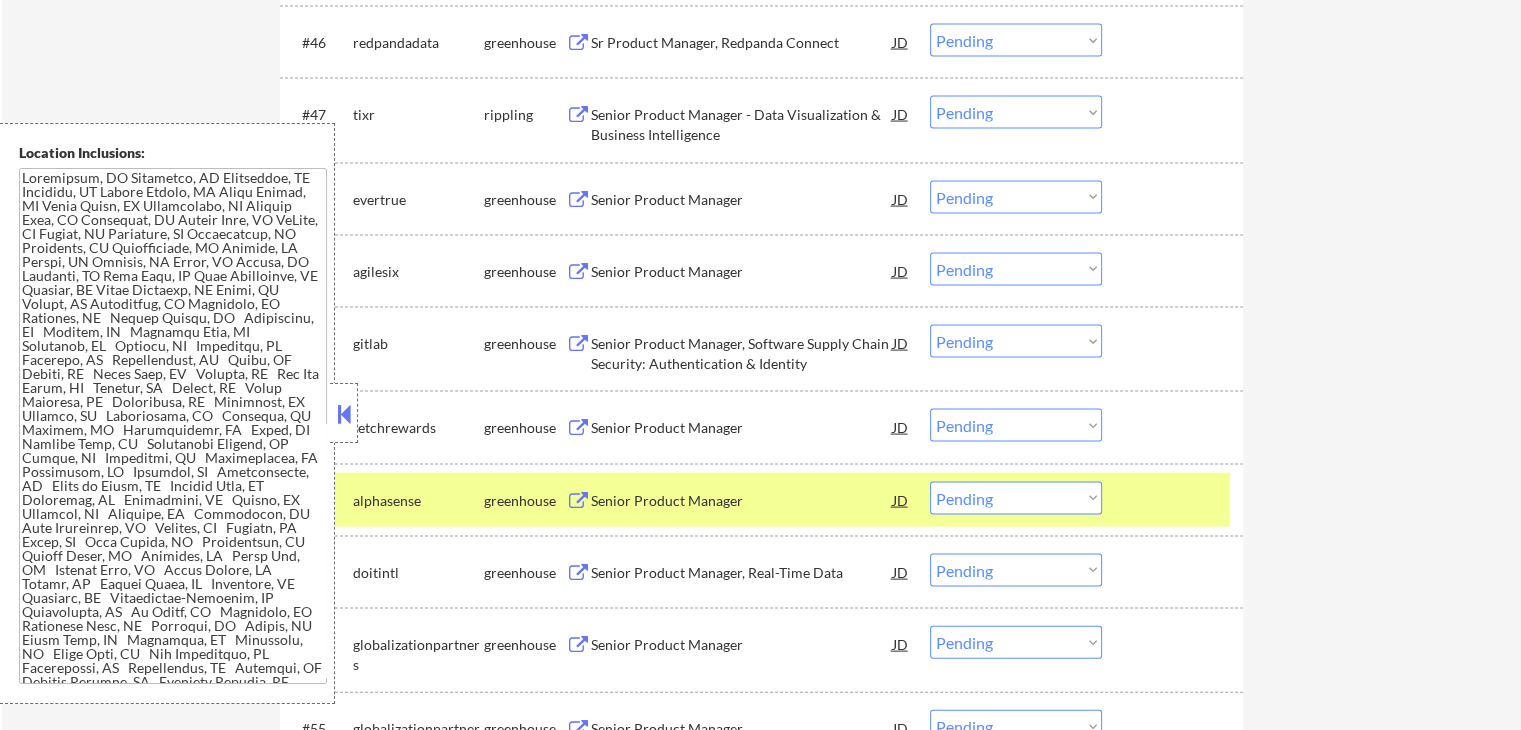 scroll, scrollTop: 4195, scrollLeft: 0, axis: vertical 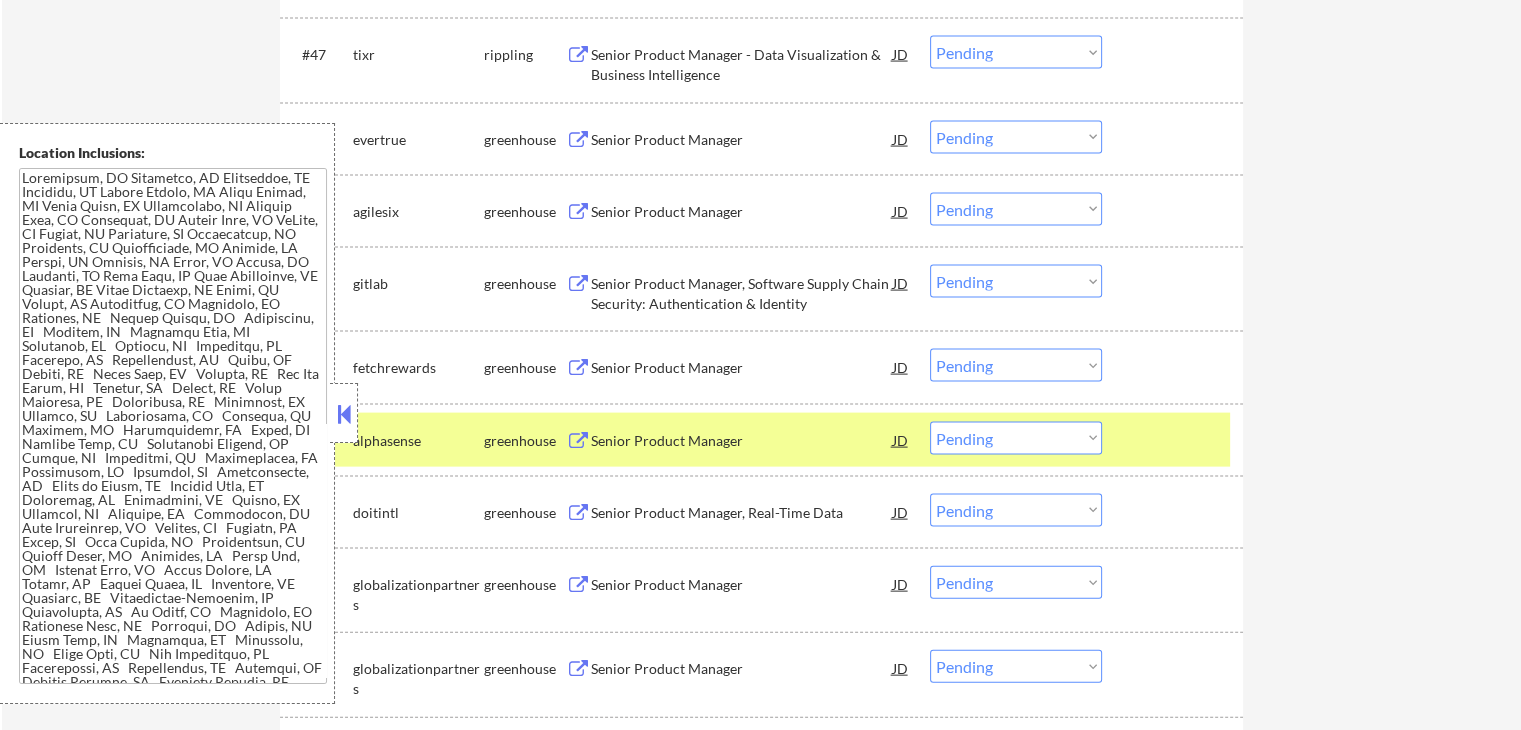 click at bounding box center (578, 441) 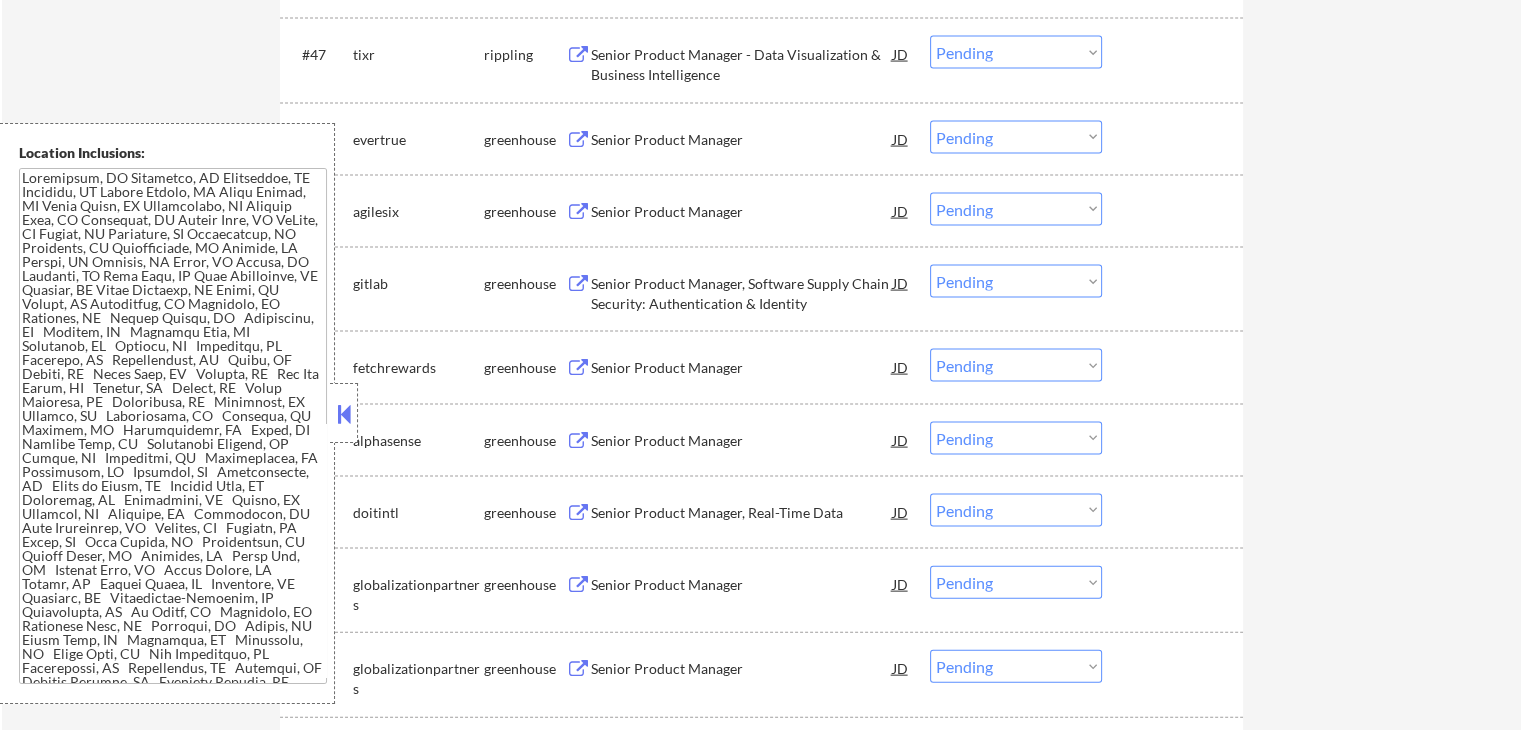 drag, startPoint x: 1002, startPoint y: 434, endPoint x: 1004, endPoint y: 453, distance: 19.104973 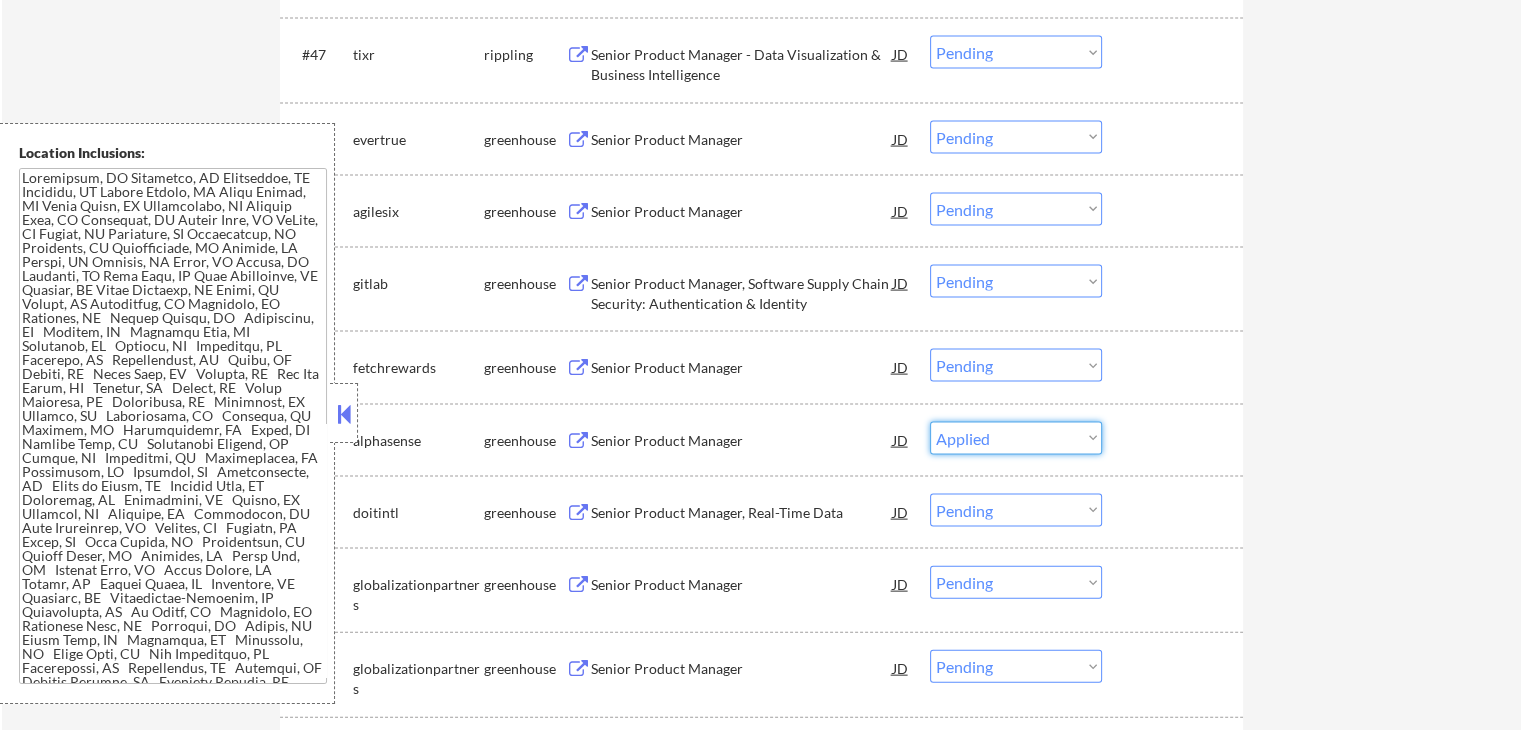 click on "Choose an option... Pending Applied Excluded (Questions) Excluded (Expired) Excluded (Location) Excluded (Bad Match) Excluded (Blocklist) Excluded (Salary) Excluded (Other)" at bounding box center (1016, 438) 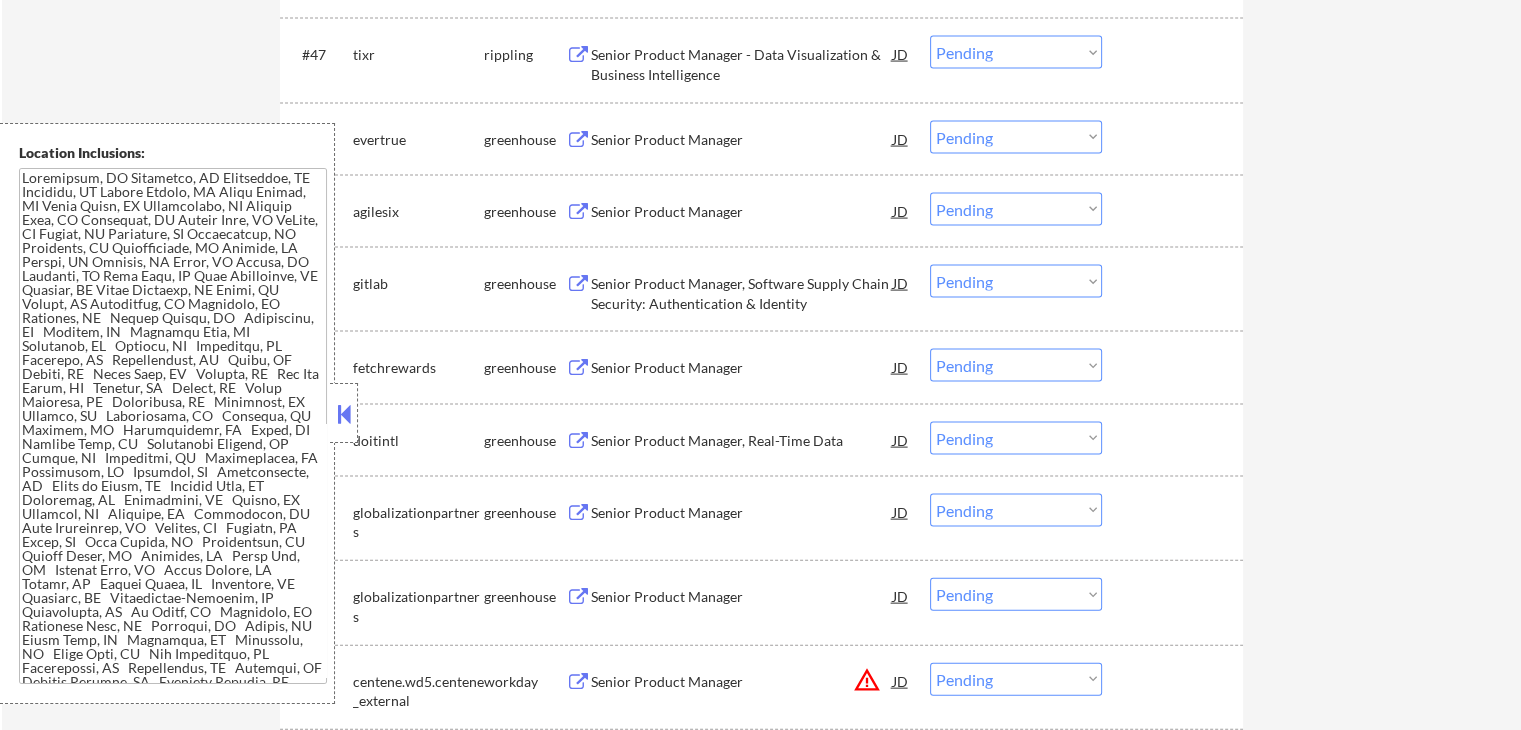 click at bounding box center (578, 441) 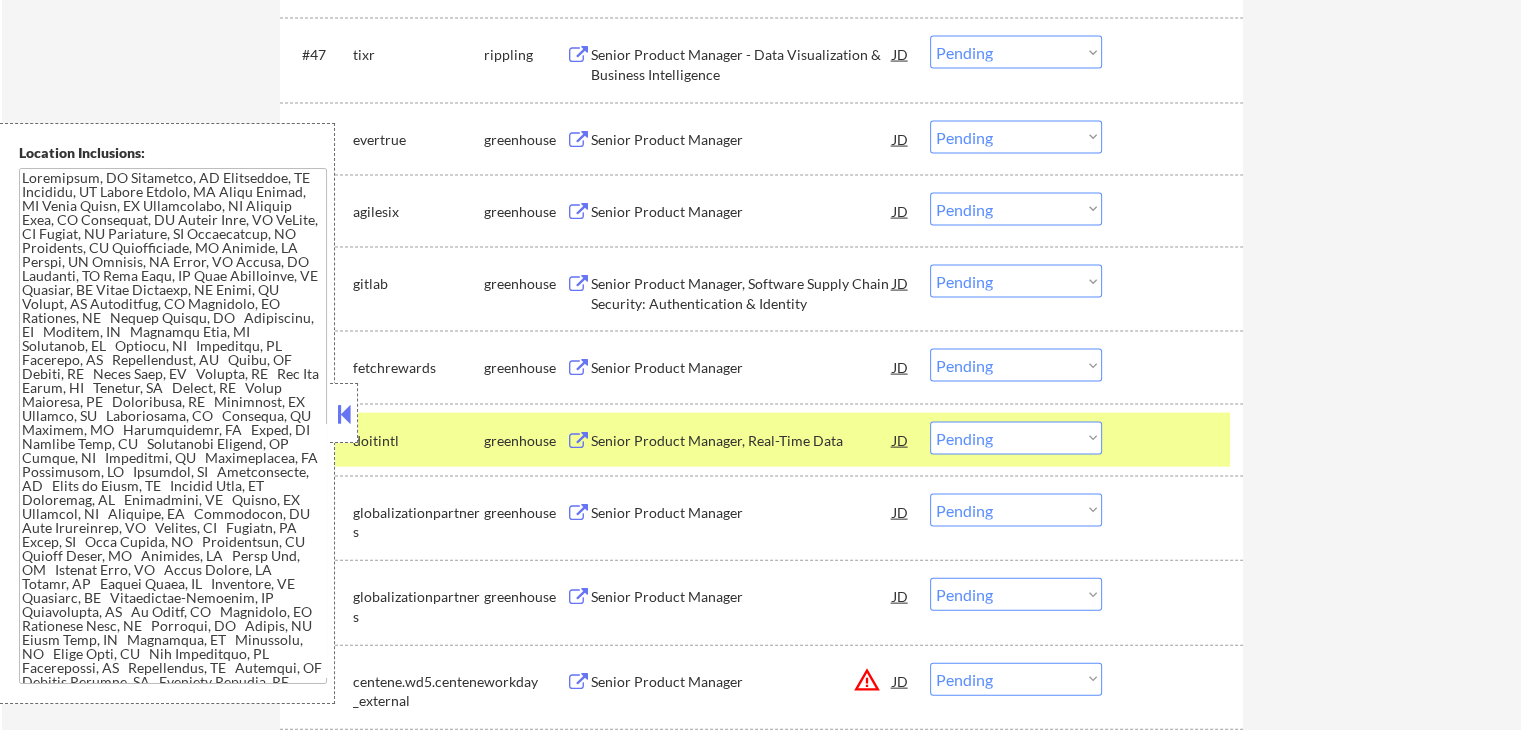click at bounding box center (578, 441) 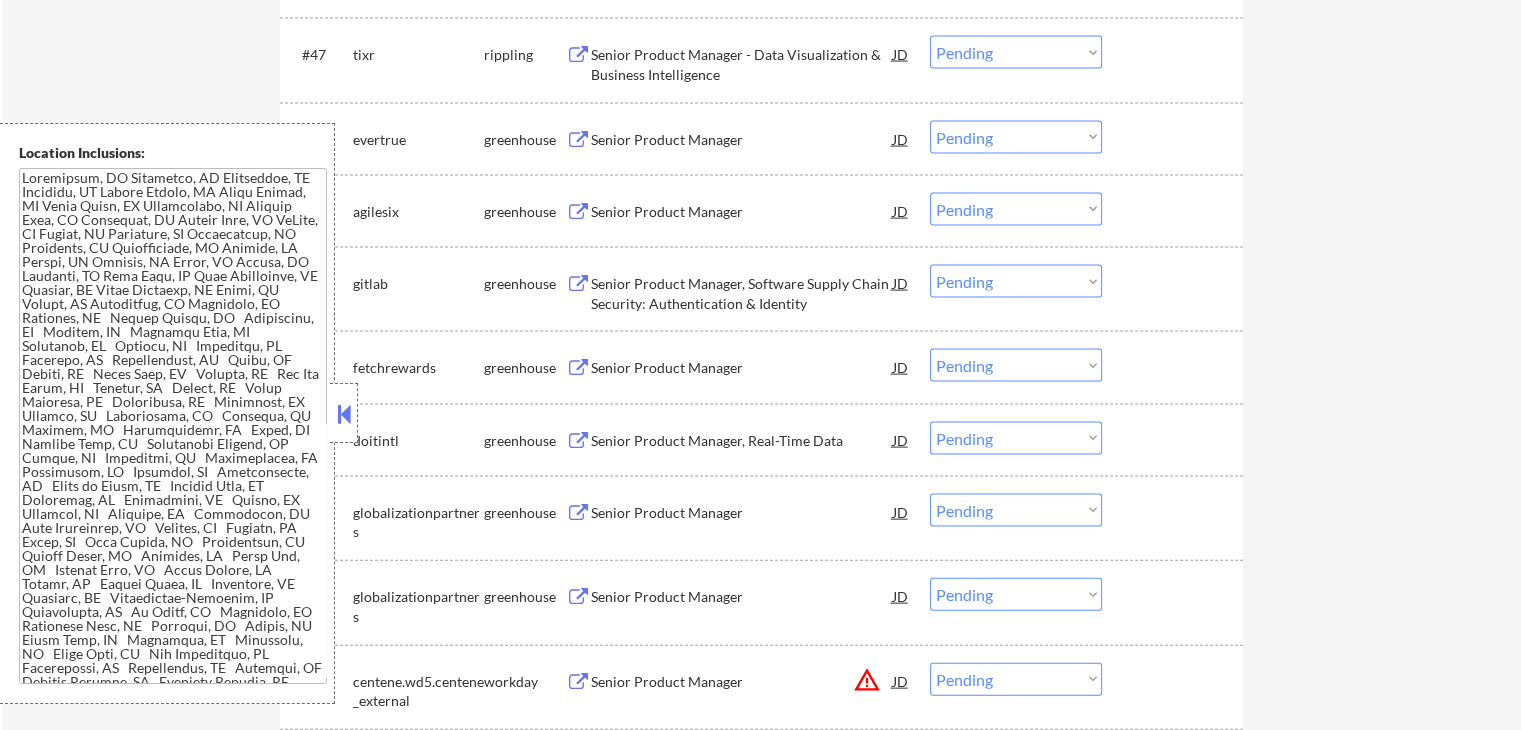 click on "Choose an option... Pending Applied Excluded (Questions) Excluded (Expired) Excluded (Location) Excluded (Bad Match) Excluded (Blocklist) Excluded (Salary) Excluded (Other)" at bounding box center (1016, 438) 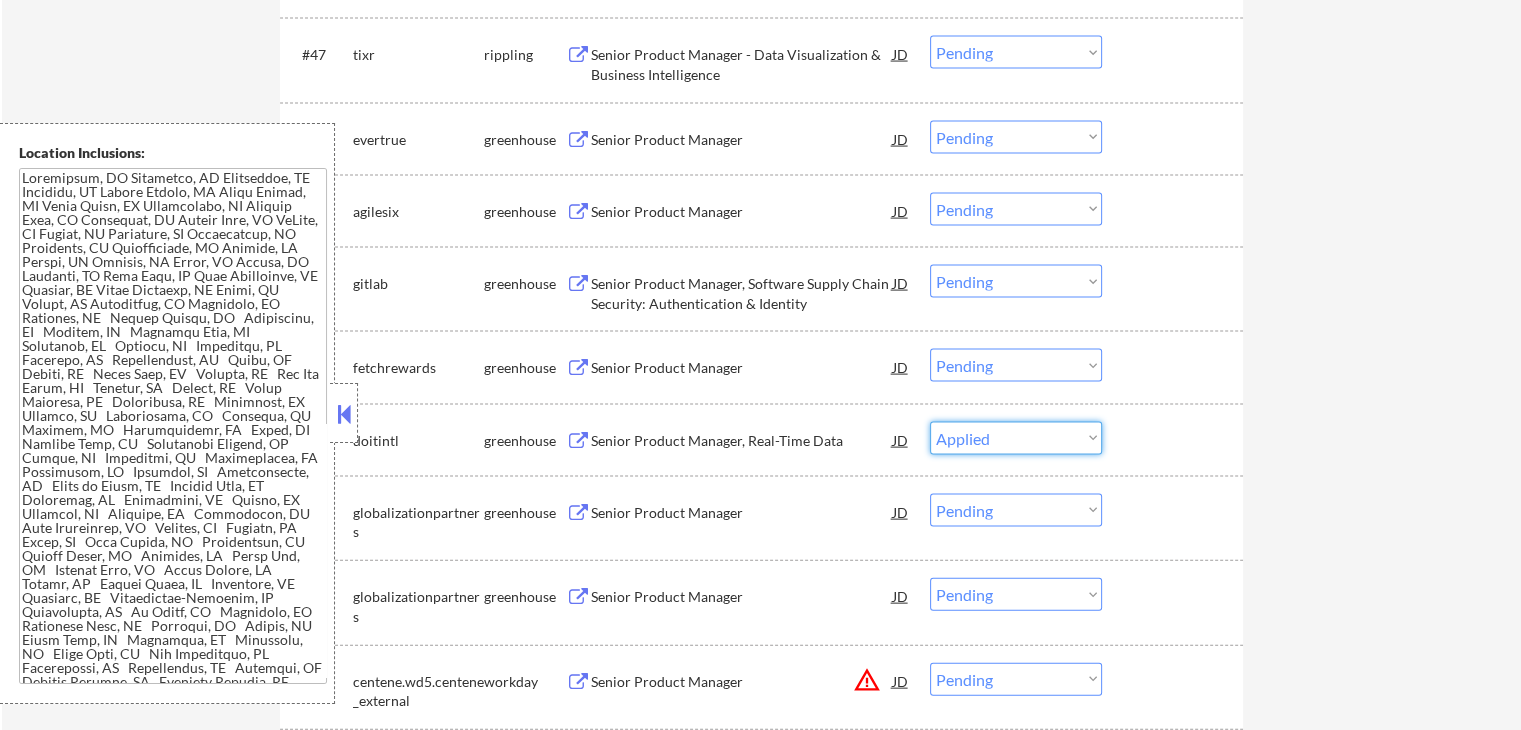 click on "Choose an option... Pending Applied Excluded (Questions) Excluded (Expired) Excluded (Location) Excluded (Bad Match) Excluded (Blocklist) Excluded (Salary) Excluded (Other)" at bounding box center [1016, 438] 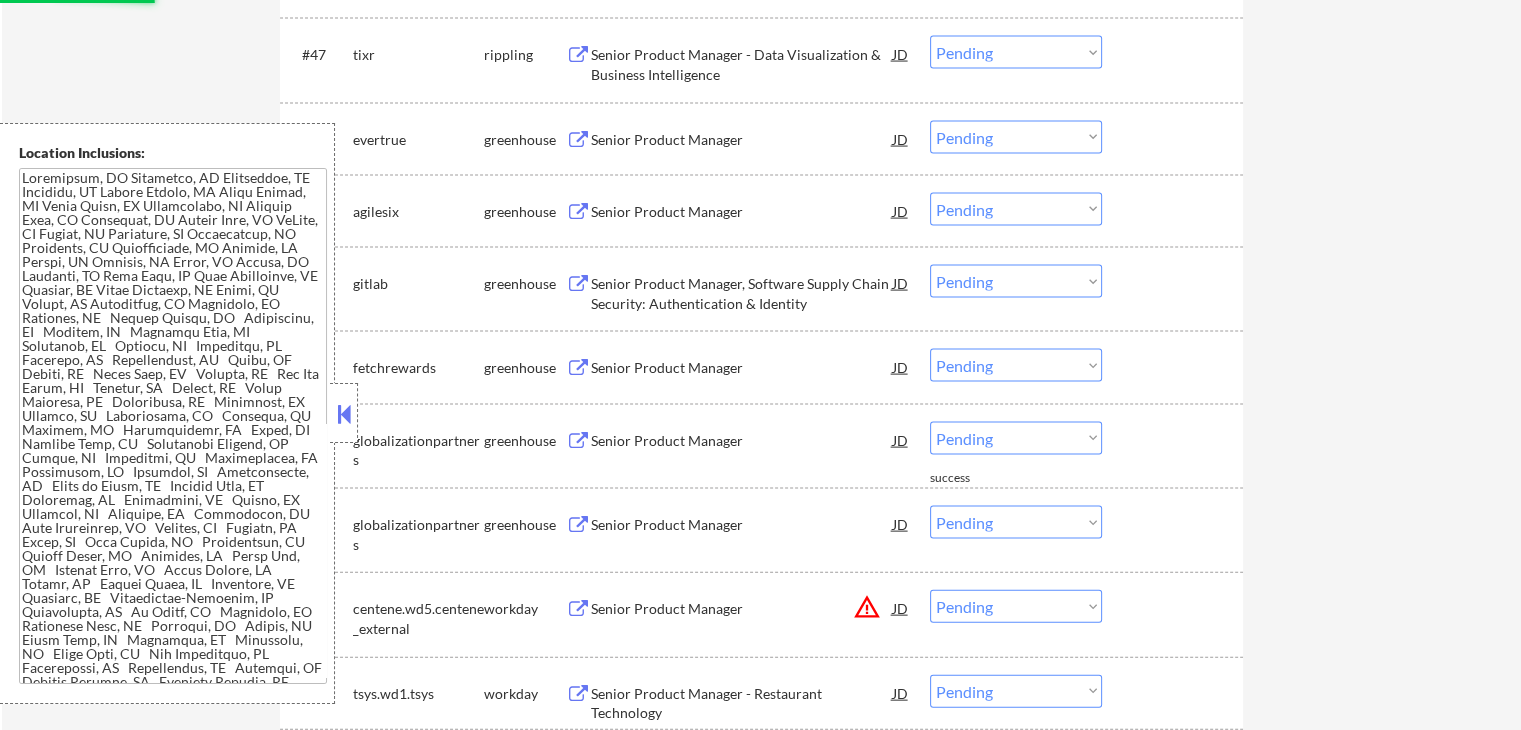 click at bounding box center (578, 525) 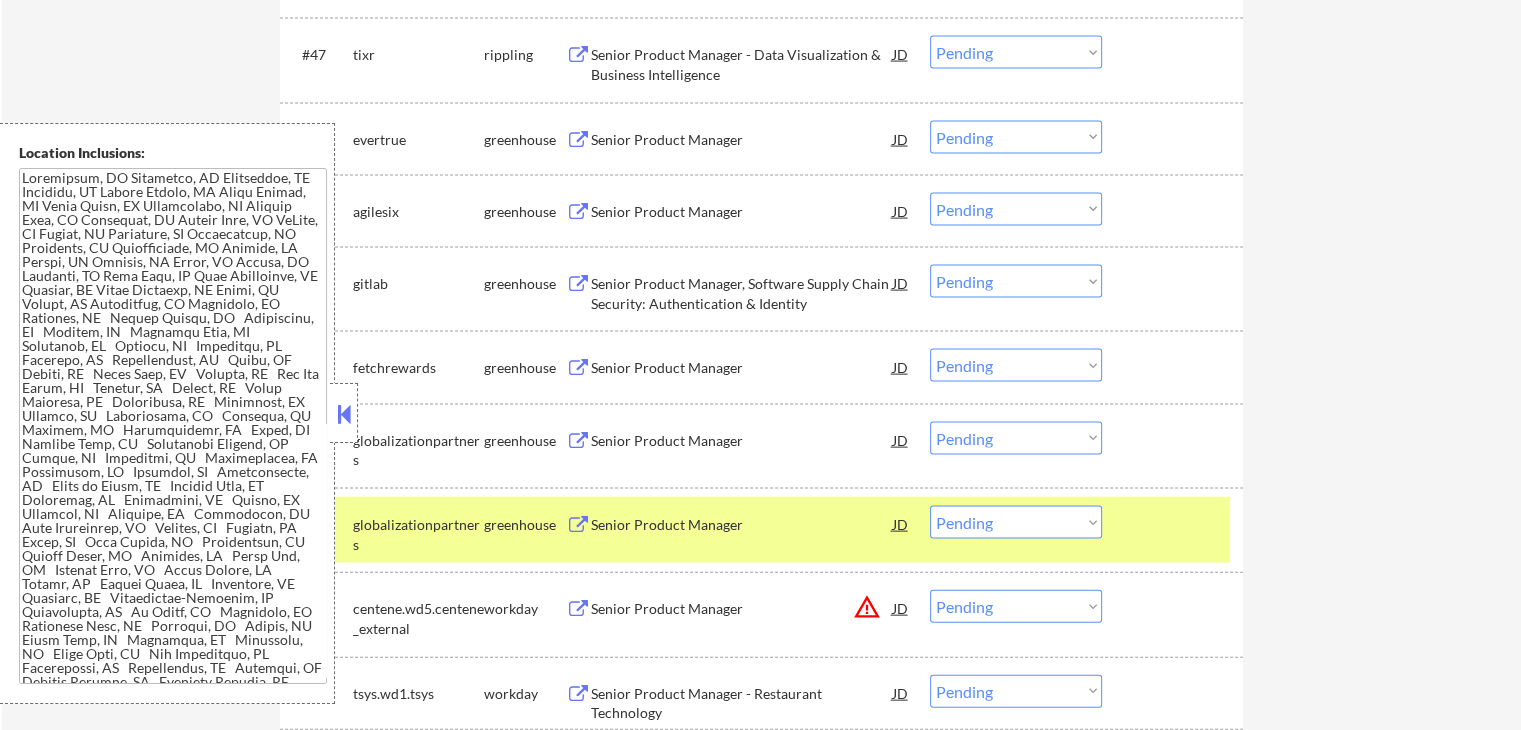 click at bounding box center [578, 284] 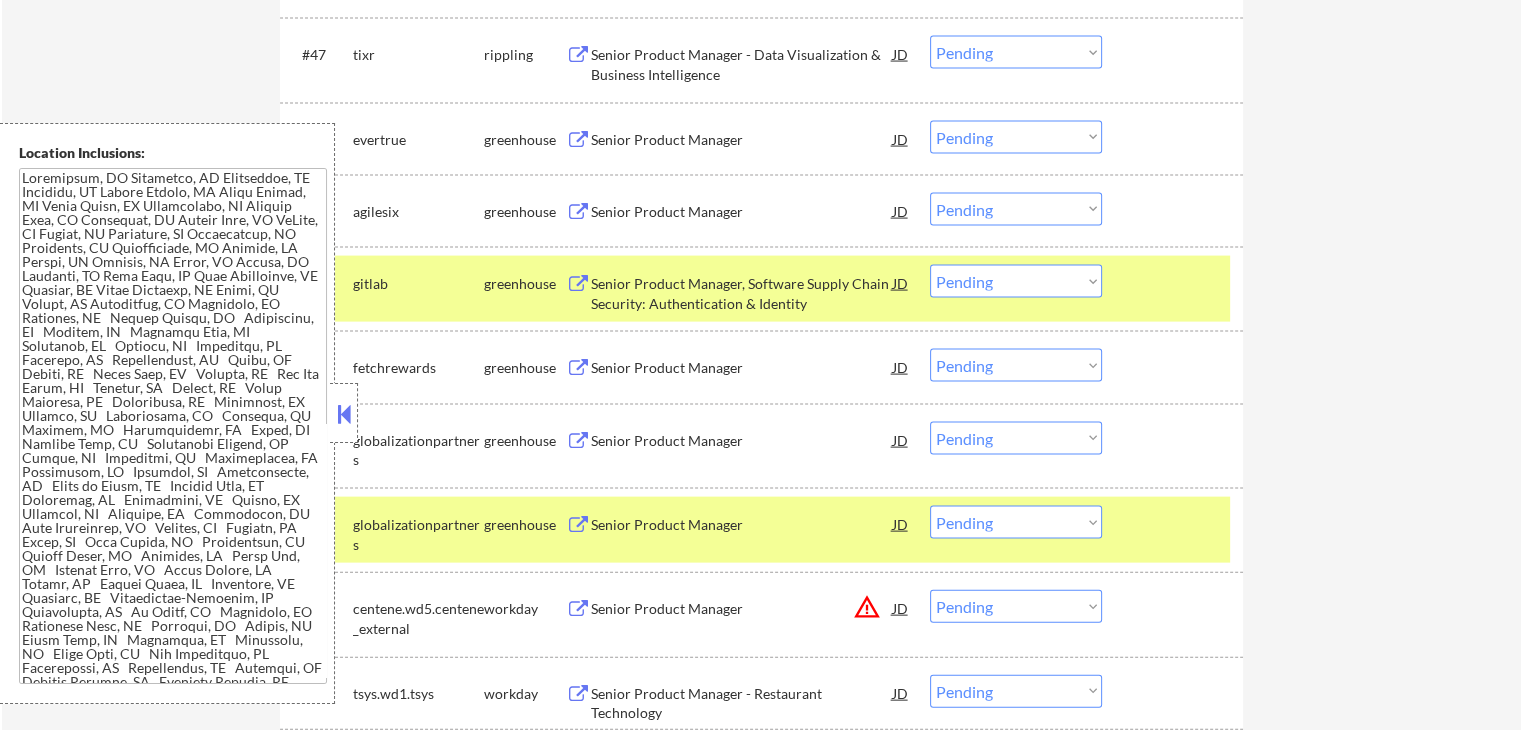 click on "Choose an option... Pending Applied Excluded (Questions) Excluded (Expired) Excluded (Location) Excluded (Bad Match) Excluded (Blocklist) Excluded (Salary) Excluded (Other)" at bounding box center (1016, 281) 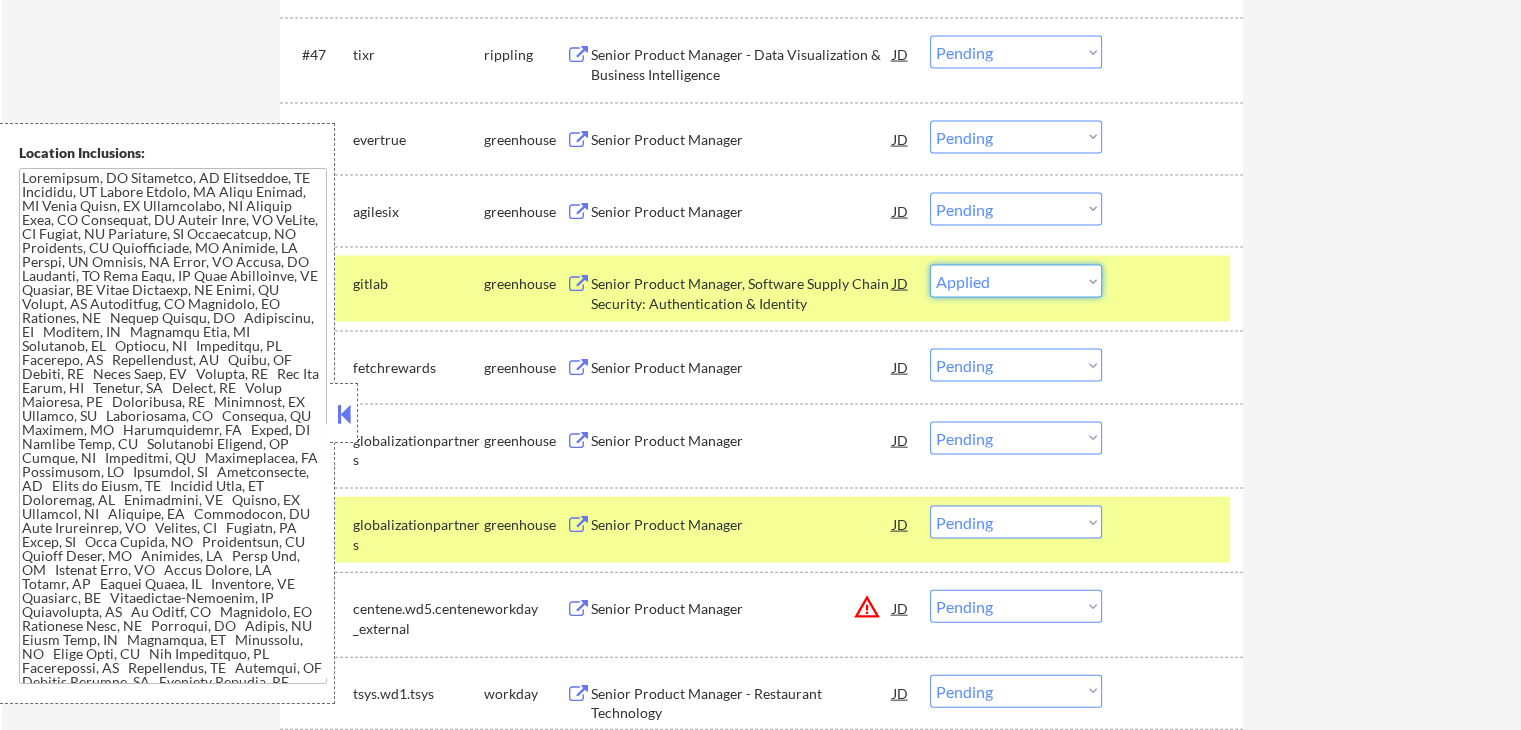 click on "Choose an option... Pending Applied Excluded (Questions) Excluded (Expired) Excluded (Location) Excluded (Bad Match) Excluded (Blocklist) Excluded (Salary) Excluded (Other)" at bounding box center (1016, 281) 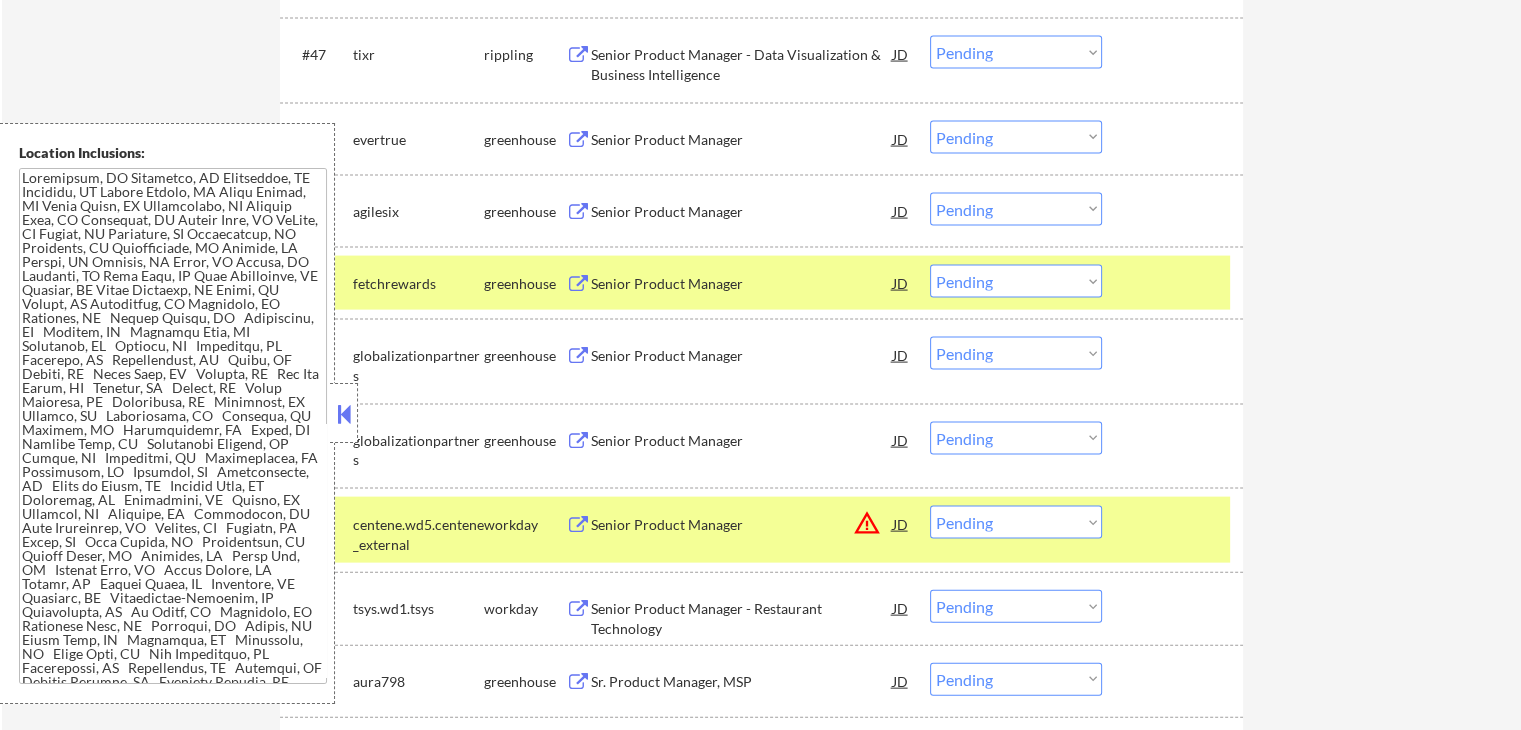 click on "Senior Product Manager JD warning_amber" at bounding box center [738, 283] 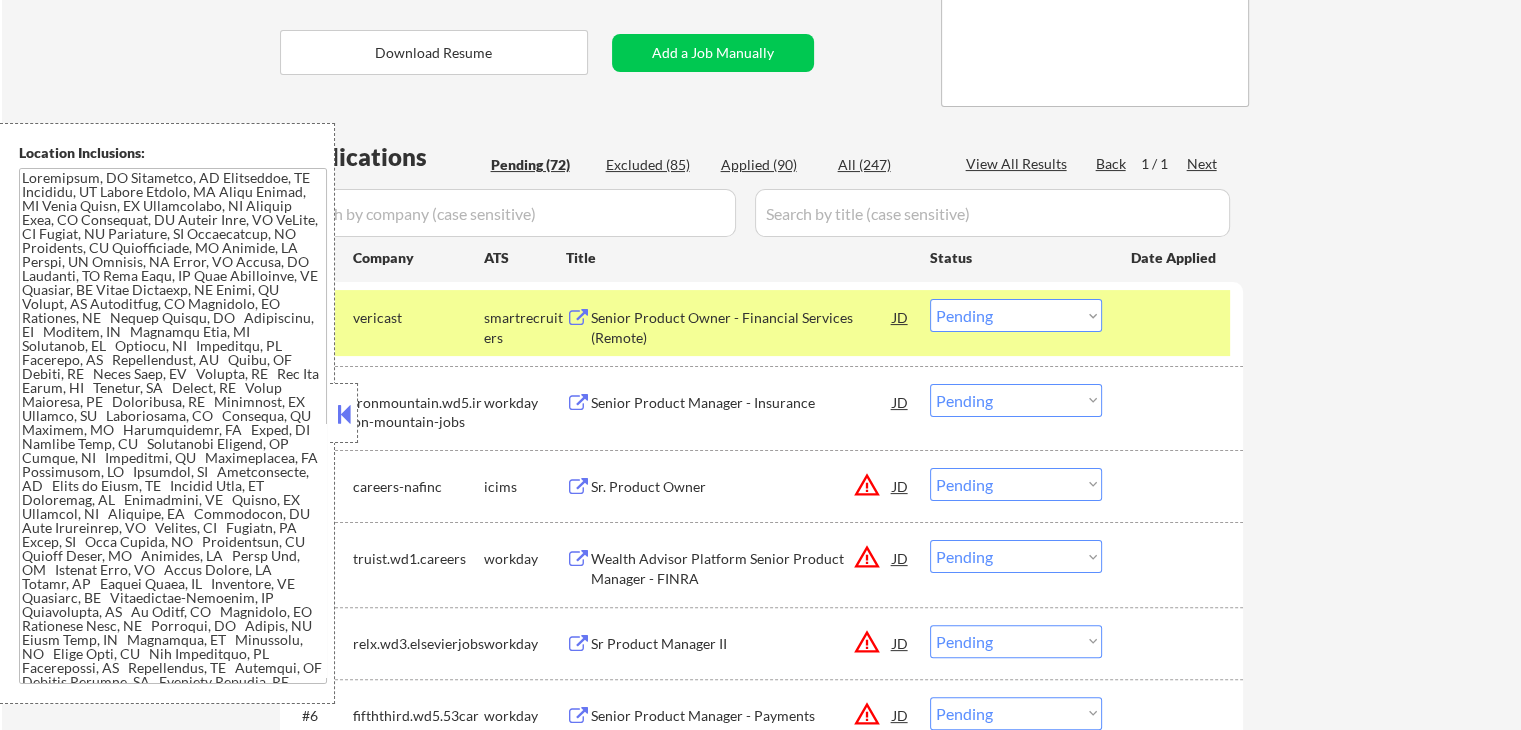scroll, scrollTop: 395, scrollLeft: 0, axis: vertical 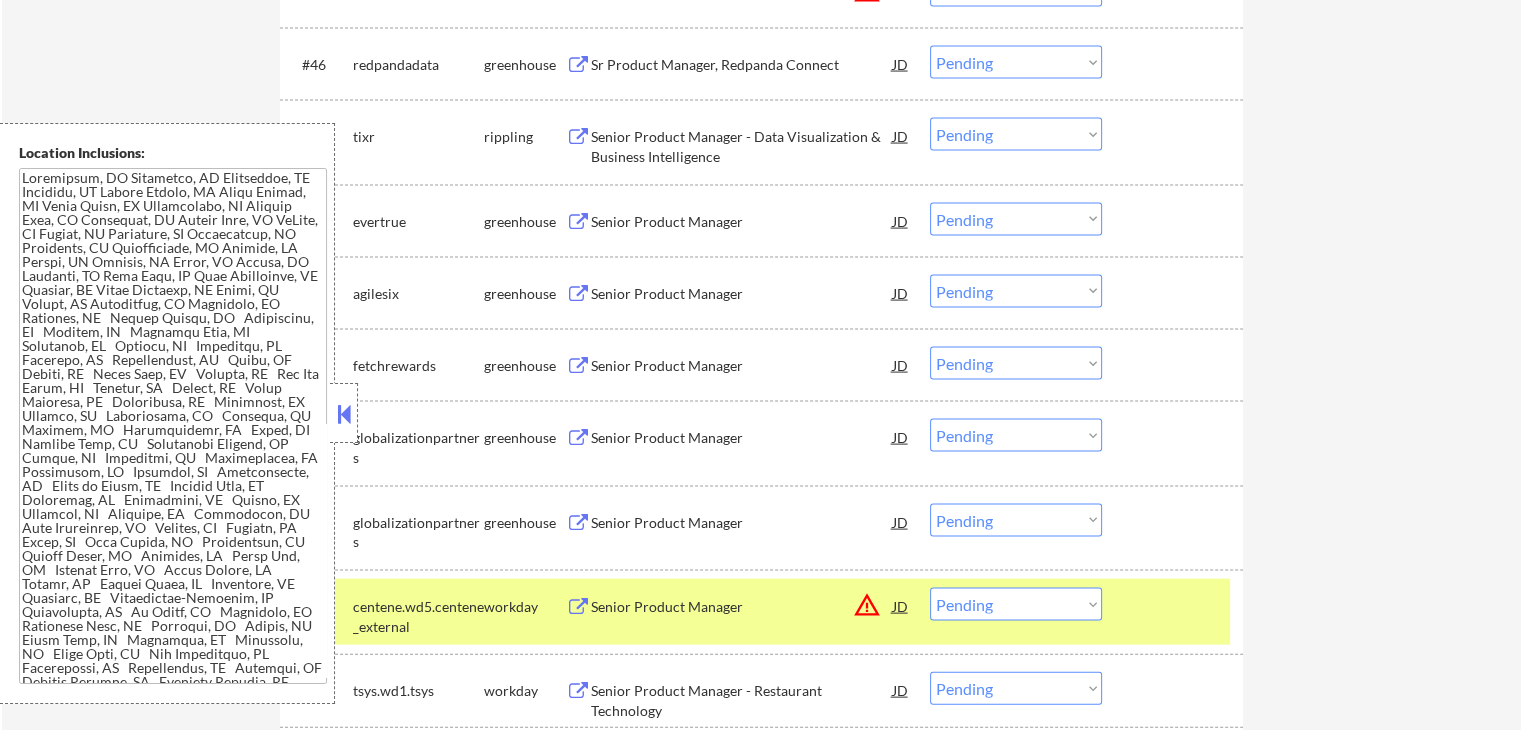 click on "Choose an option... Pending Applied Excluded (Questions) Excluded (Expired) Excluded (Location) Excluded (Bad Match) Excluded (Blocklist) Excluded (Salary) Excluded (Other)" at bounding box center (1016, 363) 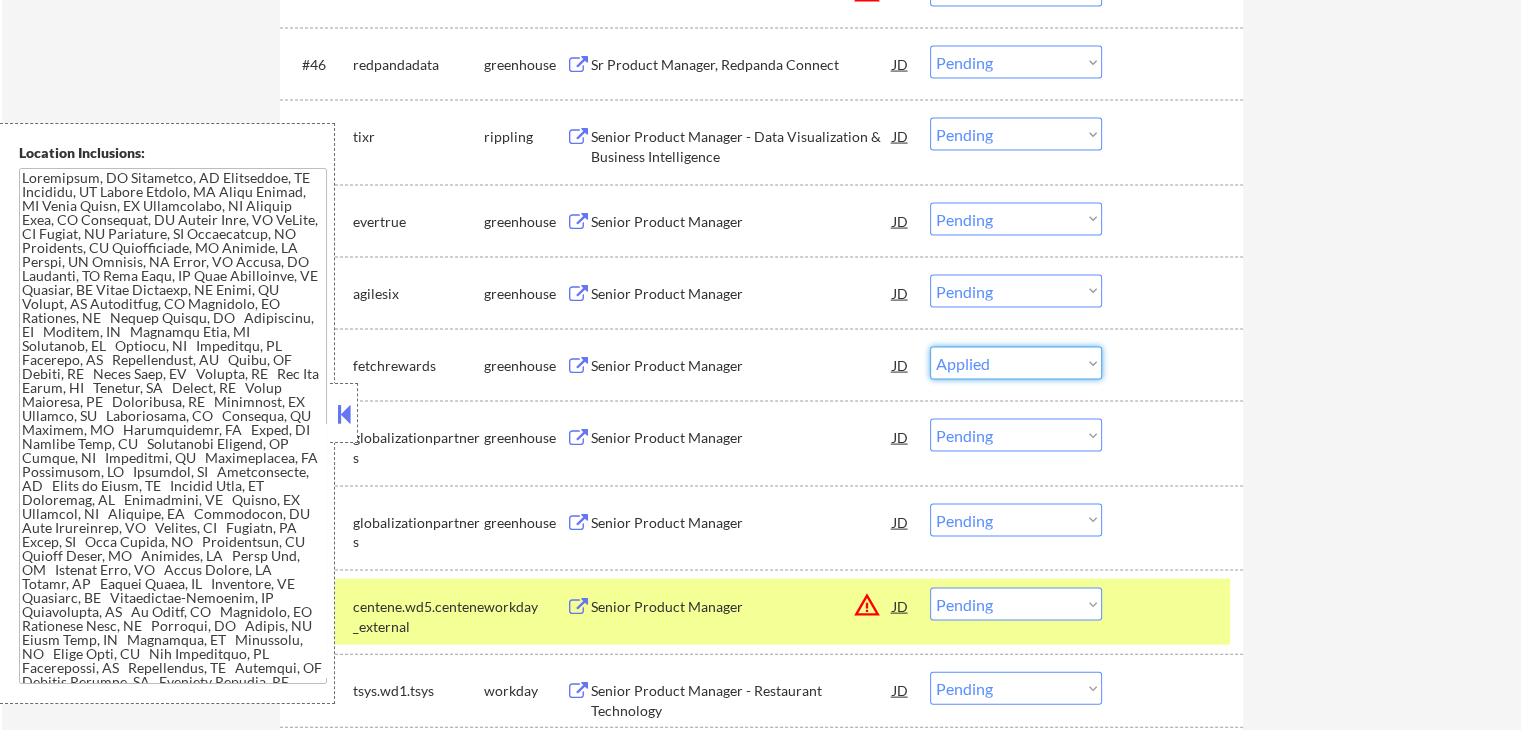 click on "Choose an option... Pending Applied Excluded (Questions) Excluded (Expired) Excluded (Location) Excluded (Bad Match) Excluded (Blocklist) Excluded (Salary) Excluded (Other)" at bounding box center (1016, 363) 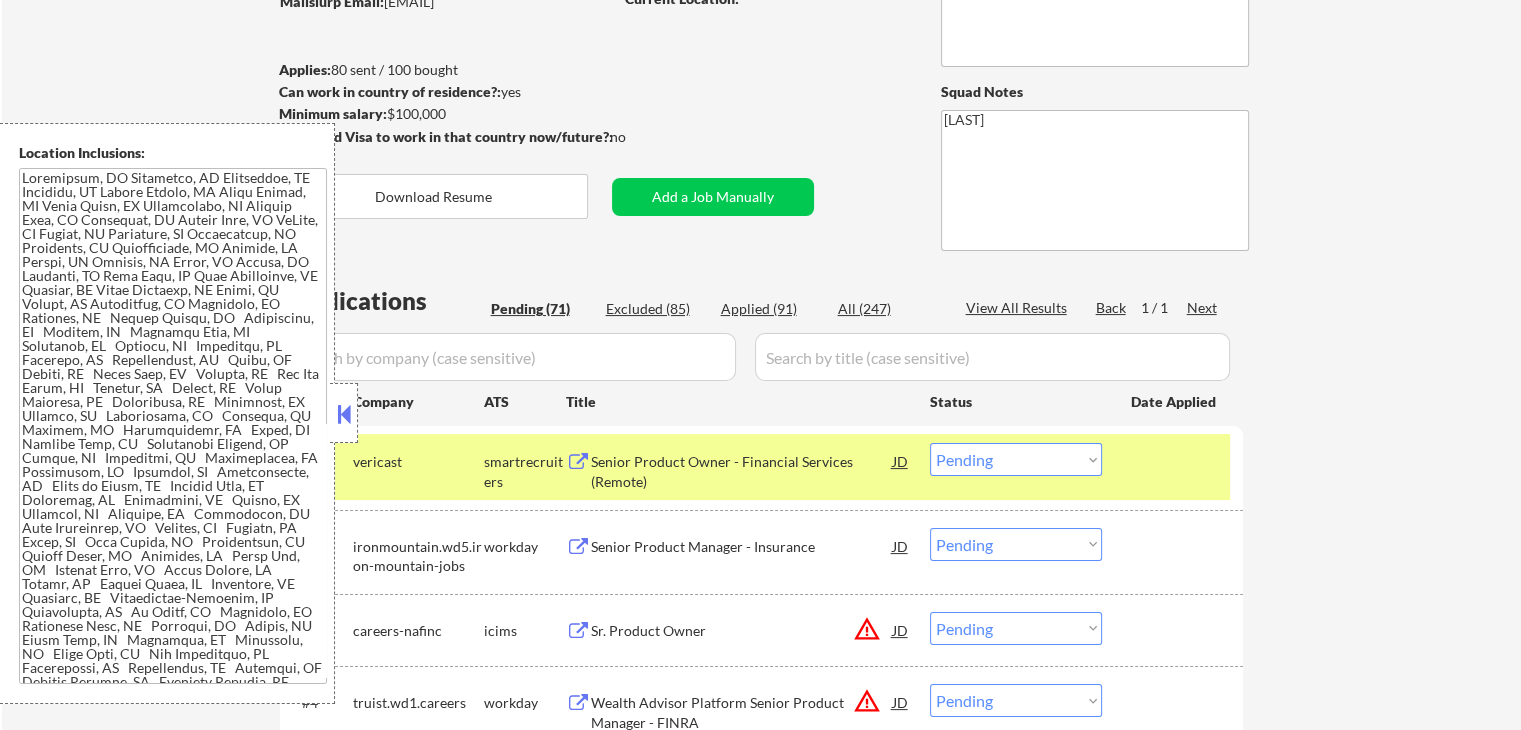 scroll, scrollTop: 213, scrollLeft: 0, axis: vertical 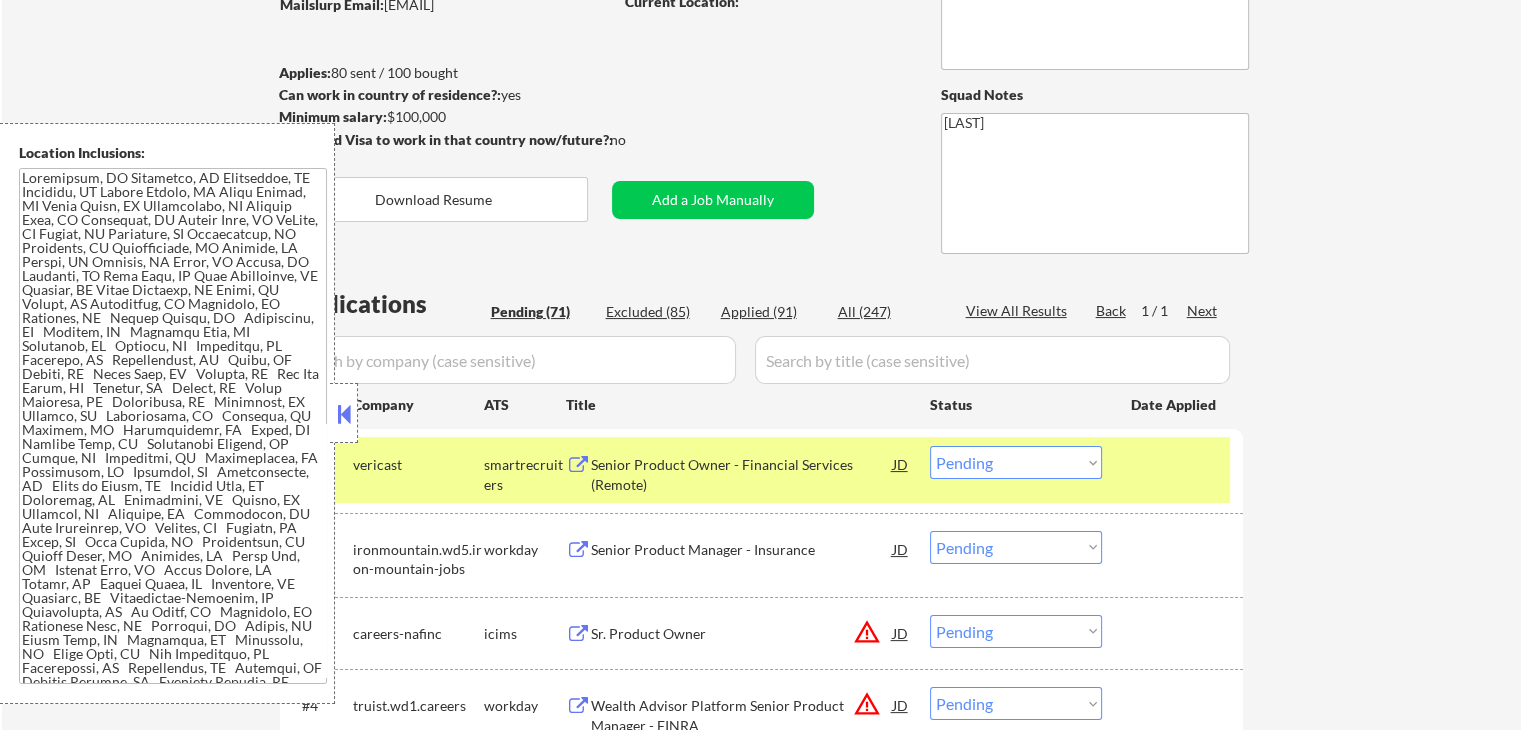click on "← Return to /applysquad Mailslurp Inbox Job Search Builder [FIRST] [LAST] User Email:  [EMAIL] Application Email:  [EMAIL] Mailslurp Email:  [EMAIL] LinkedIn:   .
Phone:  [PHONE] Current Location:   Applies:  80 sent / 100 bought Internal Notes Located in: [CITY], [STATE], USA
👉 This customer purchased a package of 100 via our partnership with Skillhat Can work in country of residence?:  yes Squad Notes Minimum salary:  $100,000 Will need Visa to work in that country now/future?:   no Download Resume Add a Job Manually [LAST] Applications Pending (71) Excluded (85) Applied (91) All (247) View All Results Back 1 / 1
Next Company ATS Title Status Date Applied #1 vericast smartrecruiters Senior Product Owner - Financial Services (Remote) JD Choose an option... Pending Applied Excluded (Questions) Excluded (Expired) Excluded (Location) Excluded (Bad Match) Excluded (Blocklist) Excluded (Salary) Excluded (Other) success #2 ironmountain.wd5.iron-mountain-jobs JD #3" at bounding box center [761, 3036] 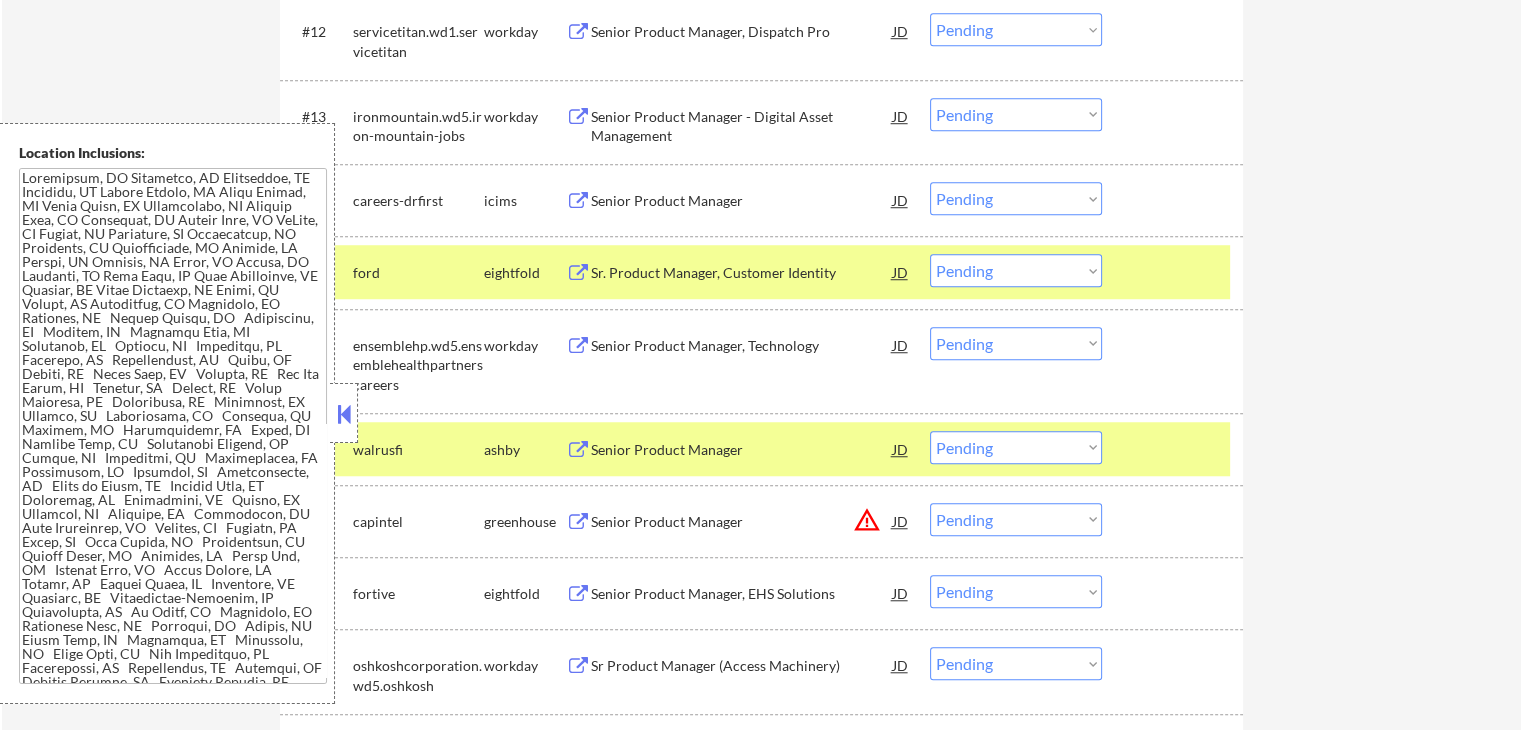 scroll, scrollTop: 1813, scrollLeft: 0, axis: vertical 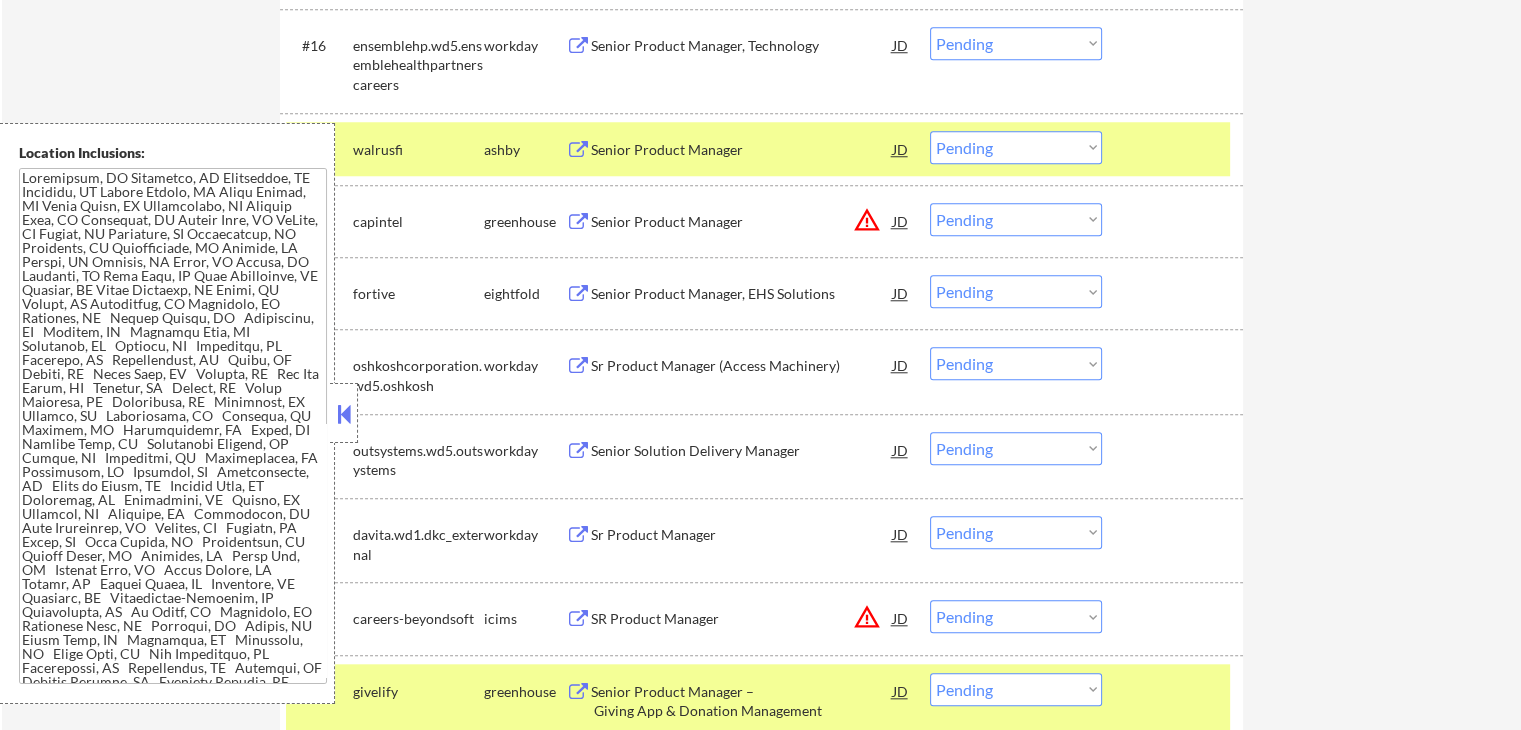 click on "← Return to /applysquad Mailslurp Inbox Job Search Builder [FIRST] [LAST] User Email:  [EMAIL] Application Email:  [EMAIL] Mailslurp Email:  [EMAIL] LinkedIn:   .
Phone:  [PHONE] Current Location:   Applies:  80 sent / 100 bought Internal Notes Located in: [CITY], [STATE], USA
👉 This customer purchased a package of 100 via our partnership with Skillhat Can work in country of residence?:  yes Squad Notes Minimum salary:  $100,000 Will need Visa to work in that country now/future?:   no Download Resume Add a Job Manually [LAST] Applications Pending (71) Excluded (85) Applied (91) All (247) View All Results Back 1 / 1
Next Company ATS Title Status Date Applied #1 vericast smartrecruiters Senior Product Owner - Financial Services (Remote) JD Choose an option... Pending Applied Excluded (Questions) Excluded (Expired) Excluded (Location) Excluded (Bad Match) Excluded (Blocklist) Excluded (Salary) Excluded (Other) success #2 ironmountain.wd5.iron-mountain-jobs JD #3" at bounding box center (761, 1436) 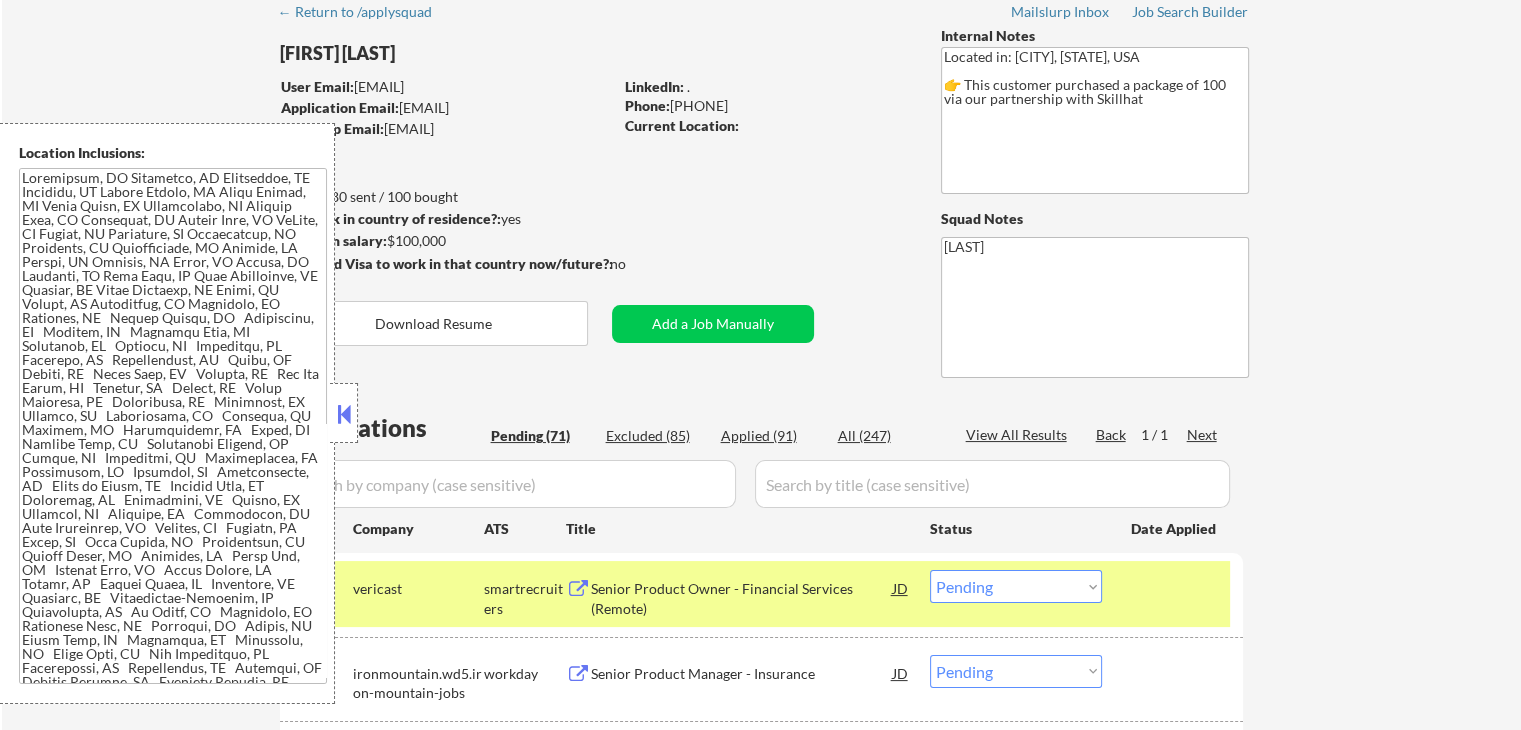scroll, scrollTop: 13, scrollLeft: 0, axis: vertical 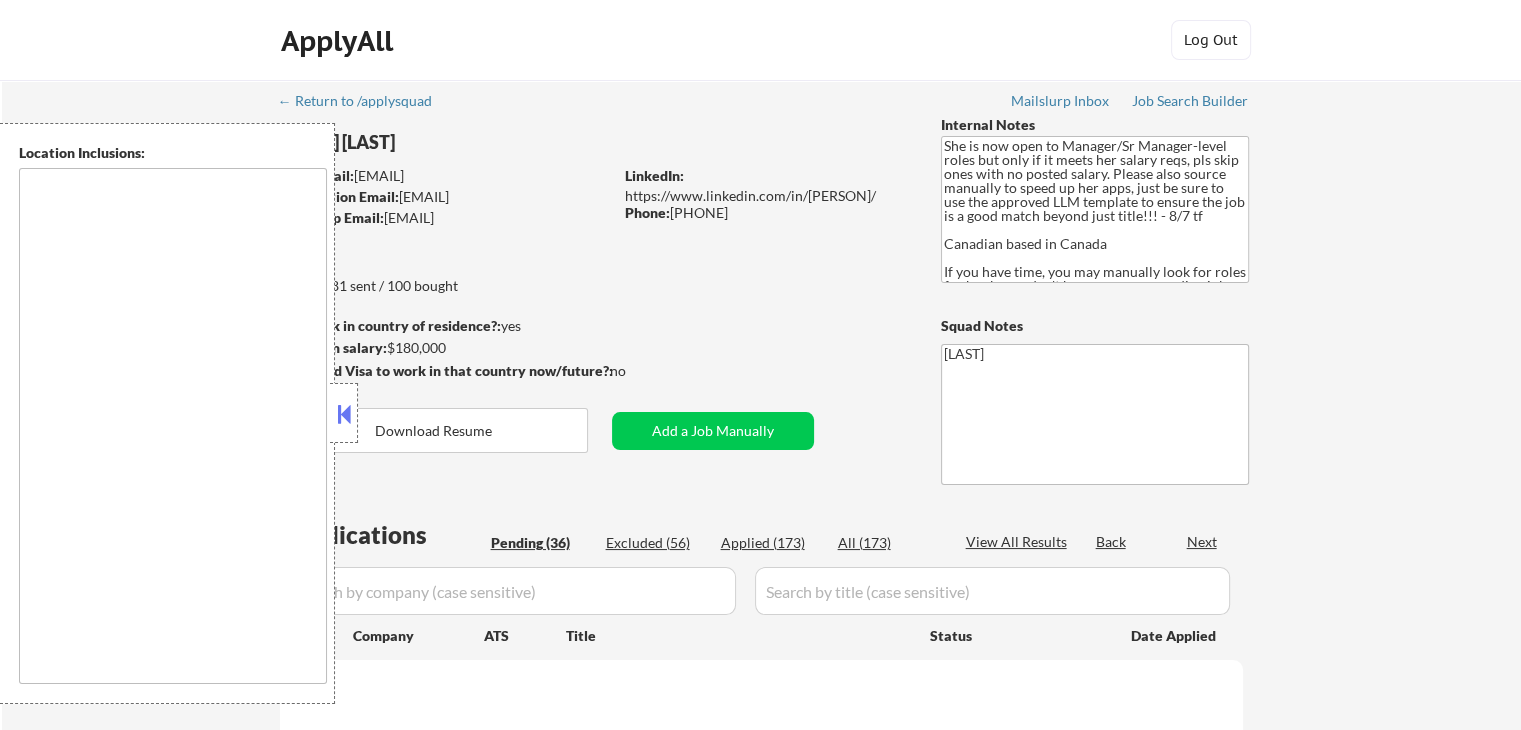 select on ""pending"" 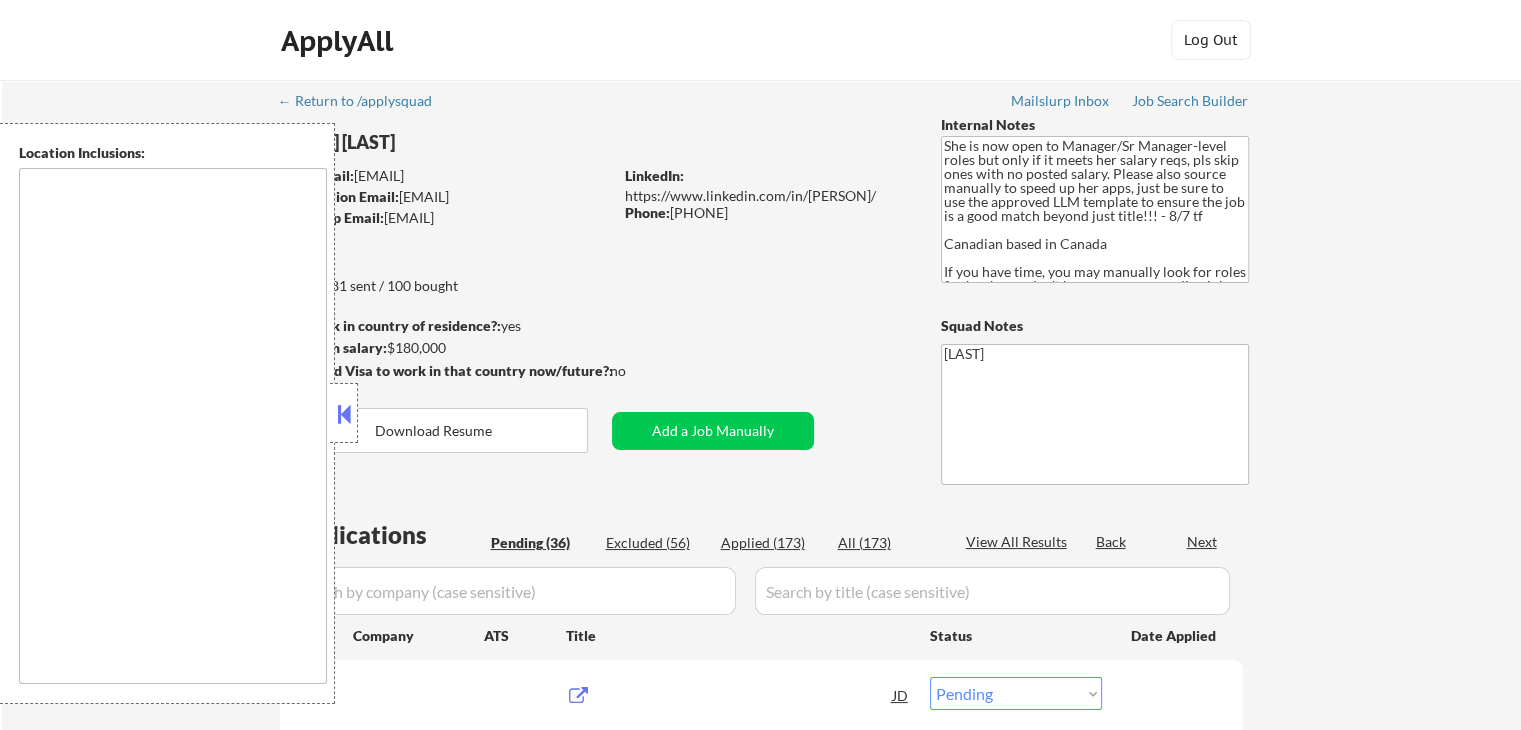 type on "Vancouver, BC   Burnaby, BC   Richmond, BC   New Westminster, BC   North Vancouver, BC   West Vancouver, BC   Surrey, BC   Coquitlam, BC   Port Coquitlam, BC   Delta, BC   Port Moody, BC   Langley, BC   Maple Ridge, BC   White Rock, BC   Pitt Meadows, BC remote" 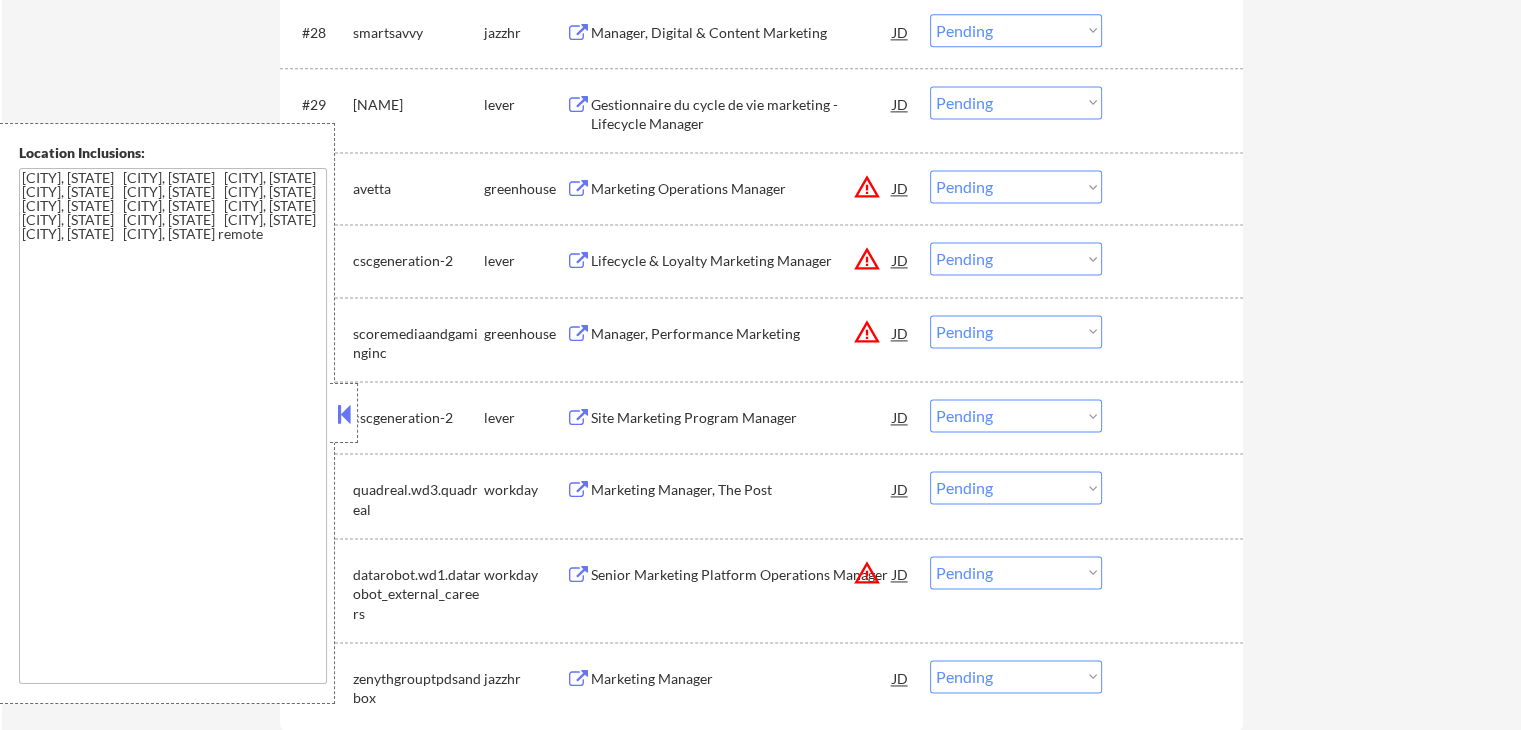 scroll, scrollTop: 2900, scrollLeft: 0, axis: vertical 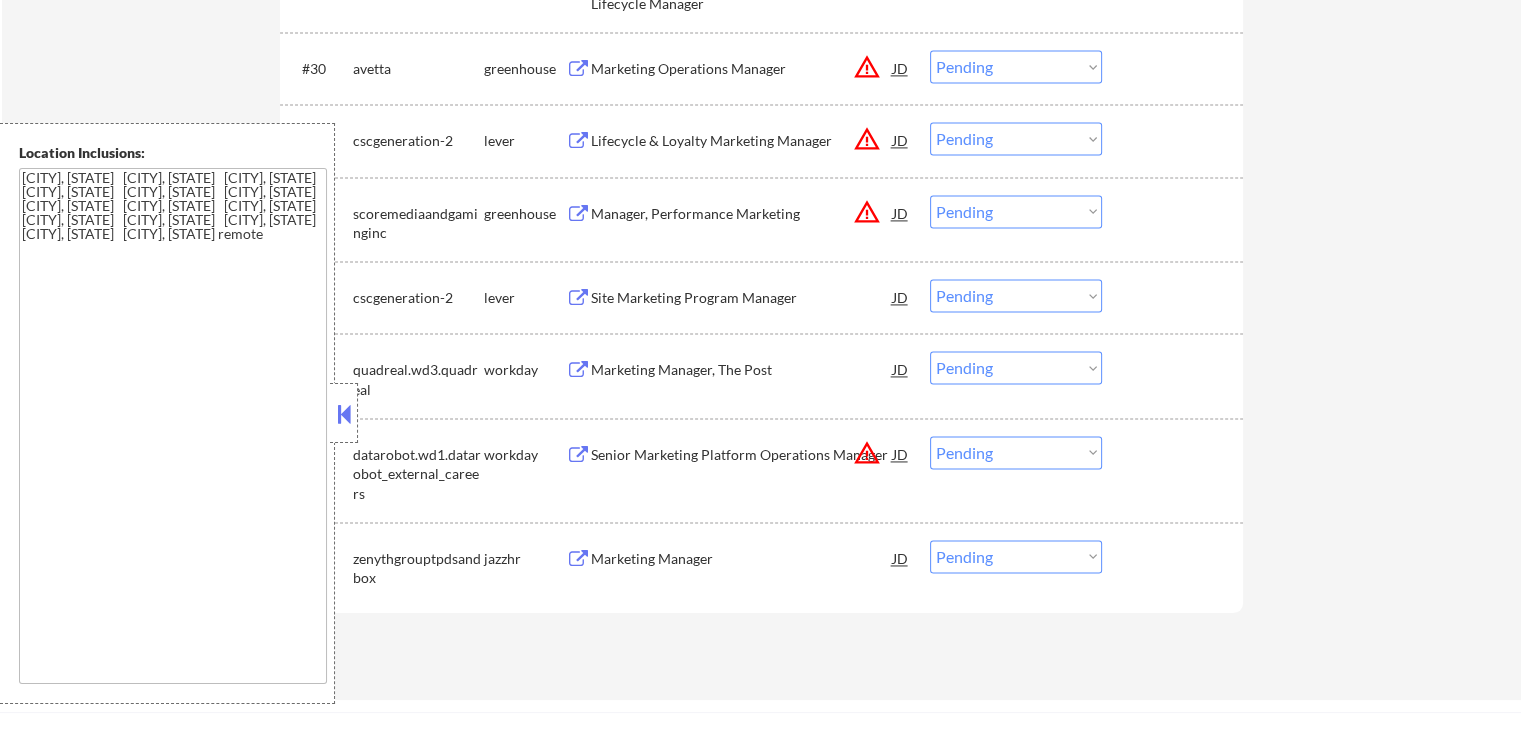 click at bounding box center [344, 414] 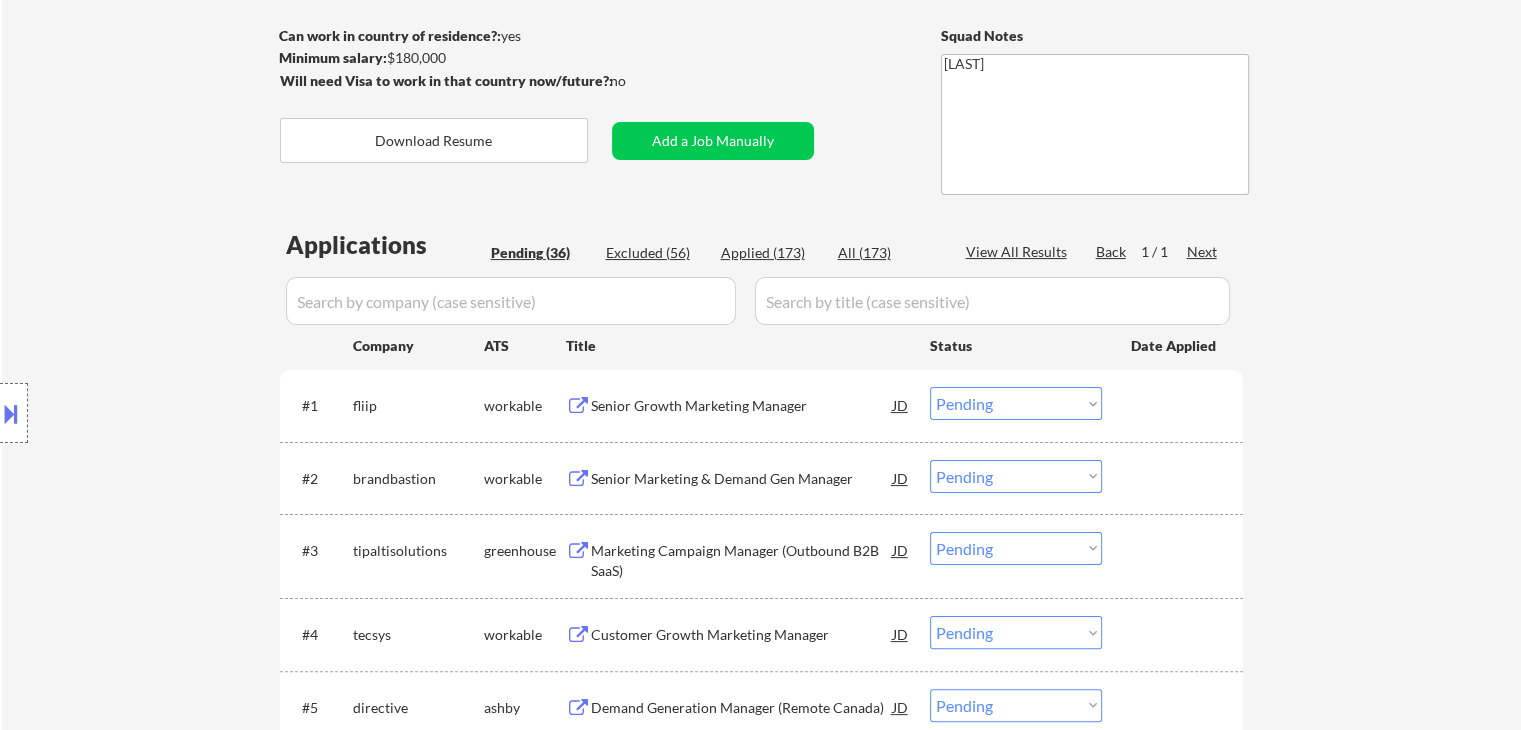 scroll, scrollTop: 200, scrollLeft: 0, axis: vertical 